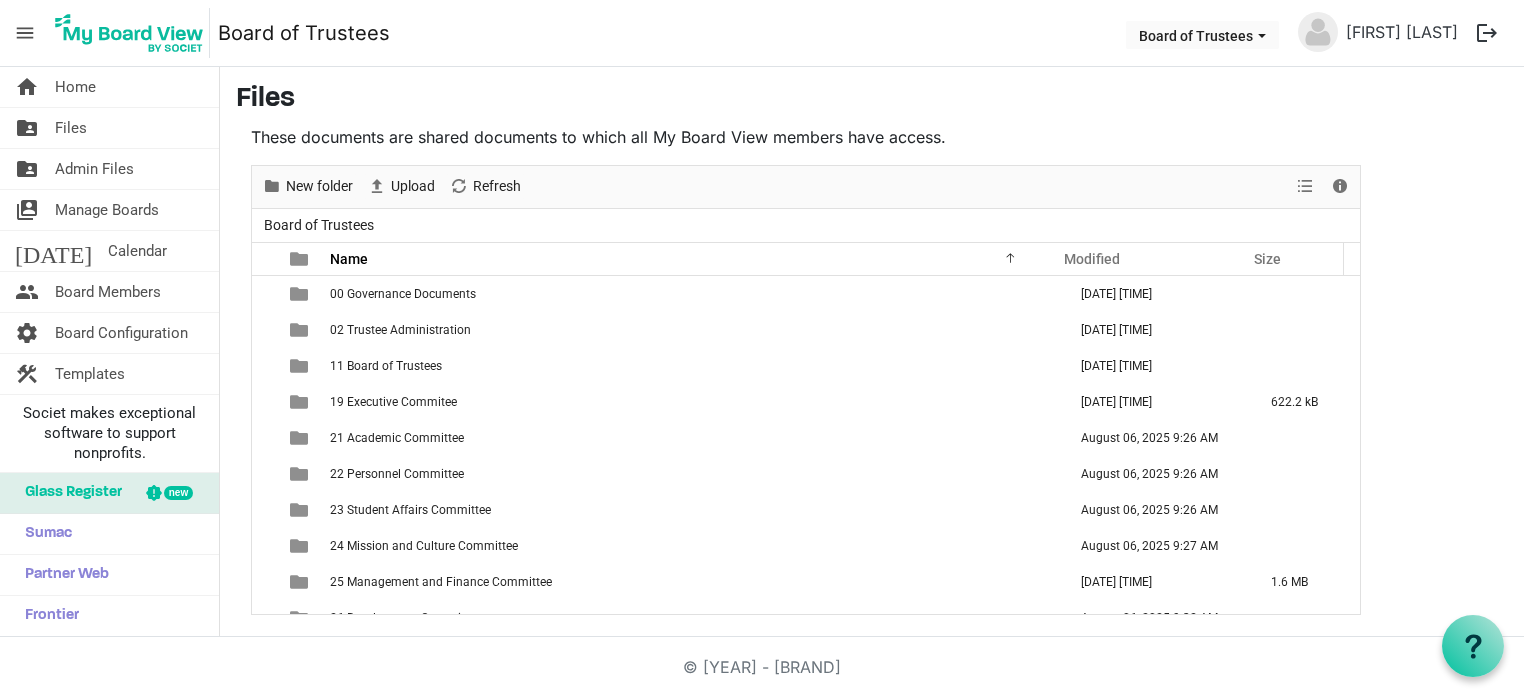 scroll, scrollTop: 0, scrollLeft: 0, axis: both 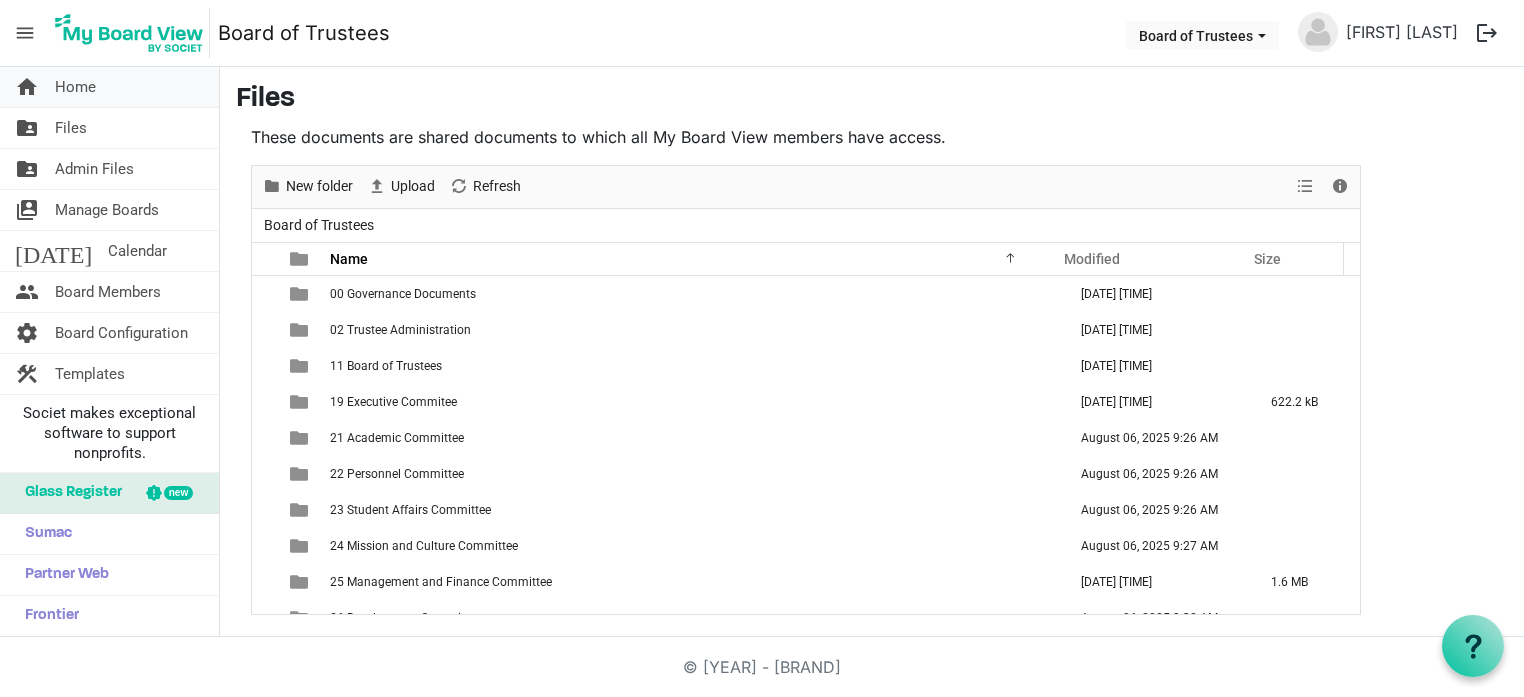 click on "Home" at bounding box center (75, 87) 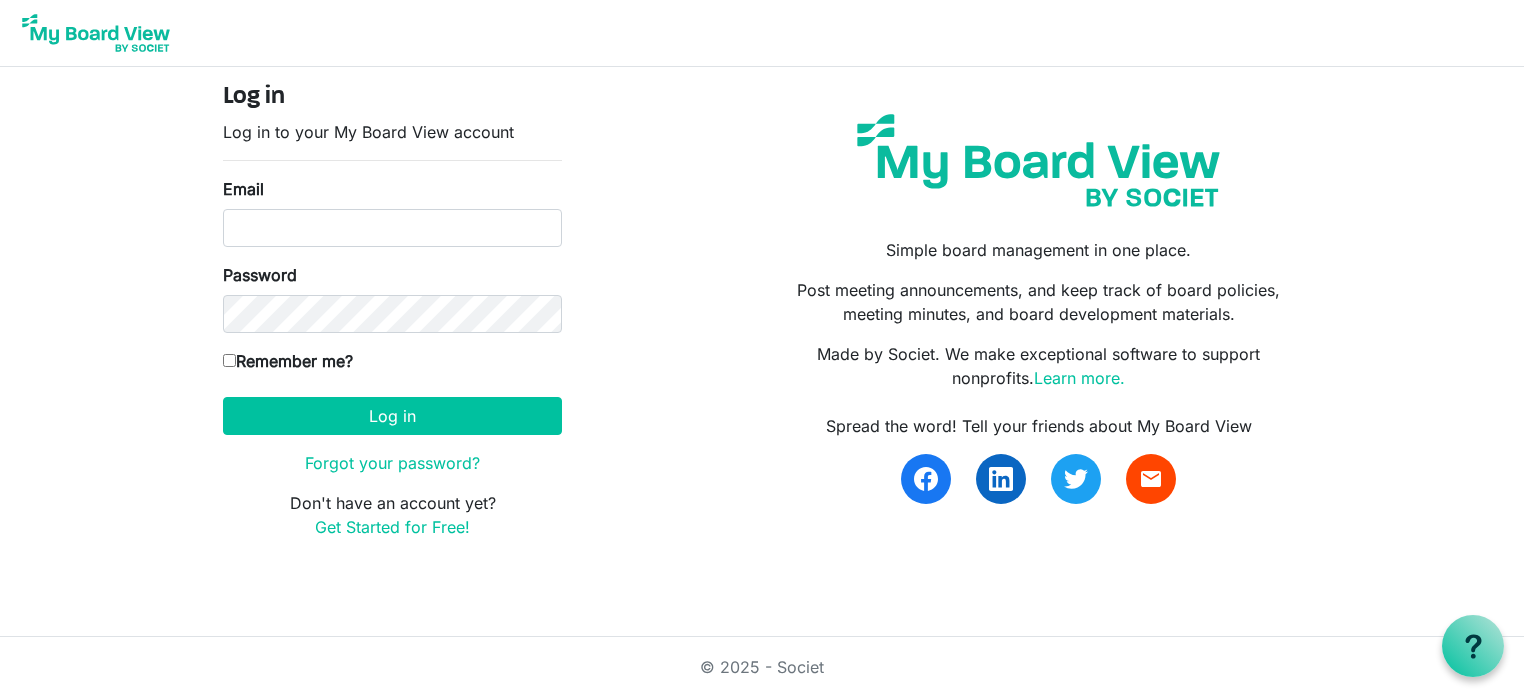 scroll, scrollTop: 0, scrollLeft: 0, axis: both 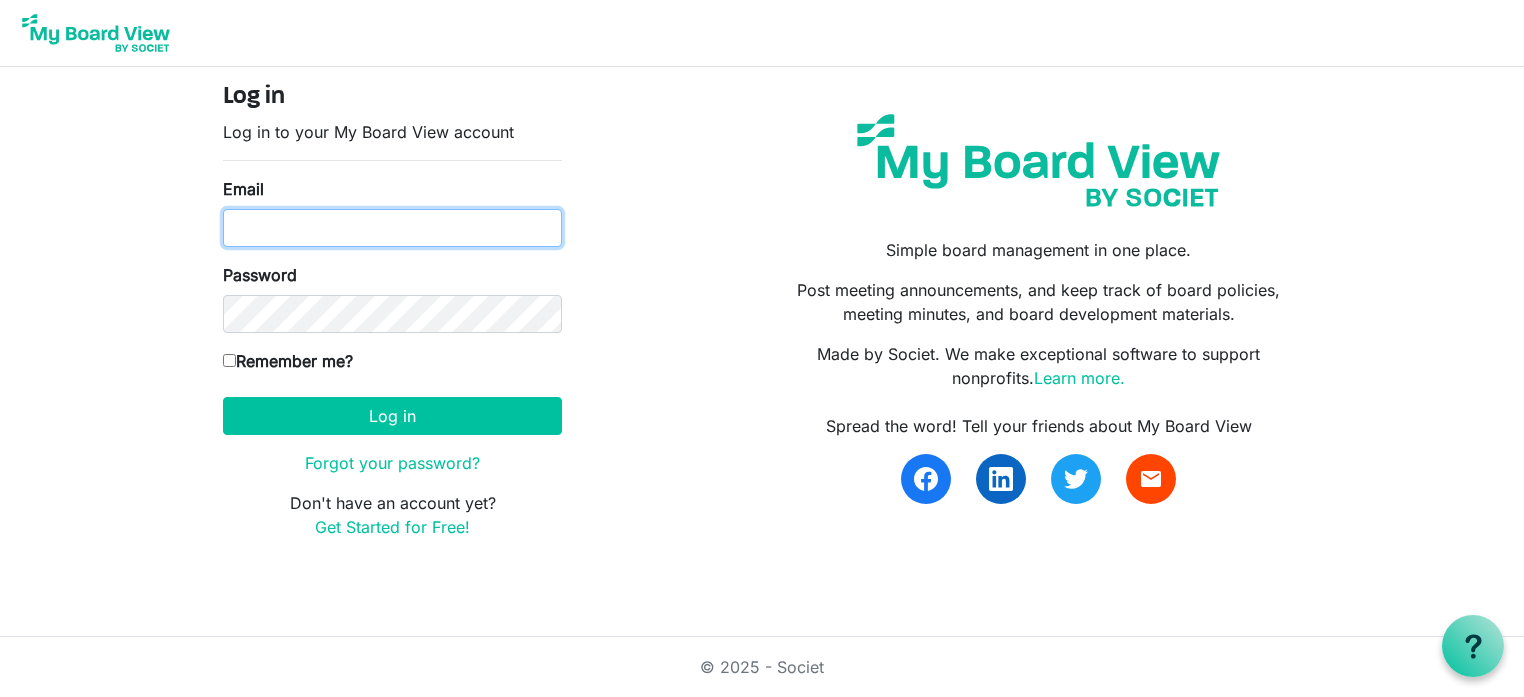 click on "Email" at bounding box center (392, 228) 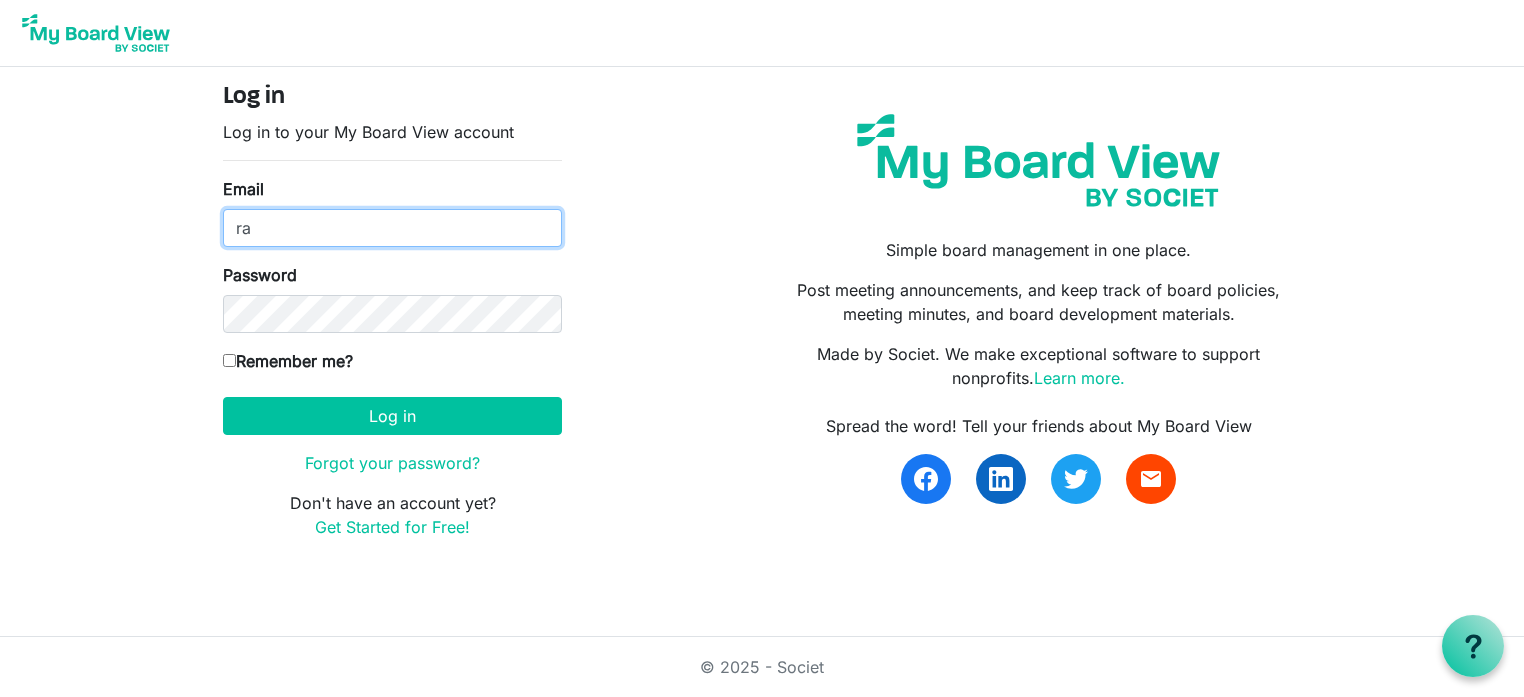 type on "rajastanley@maharishi.net" 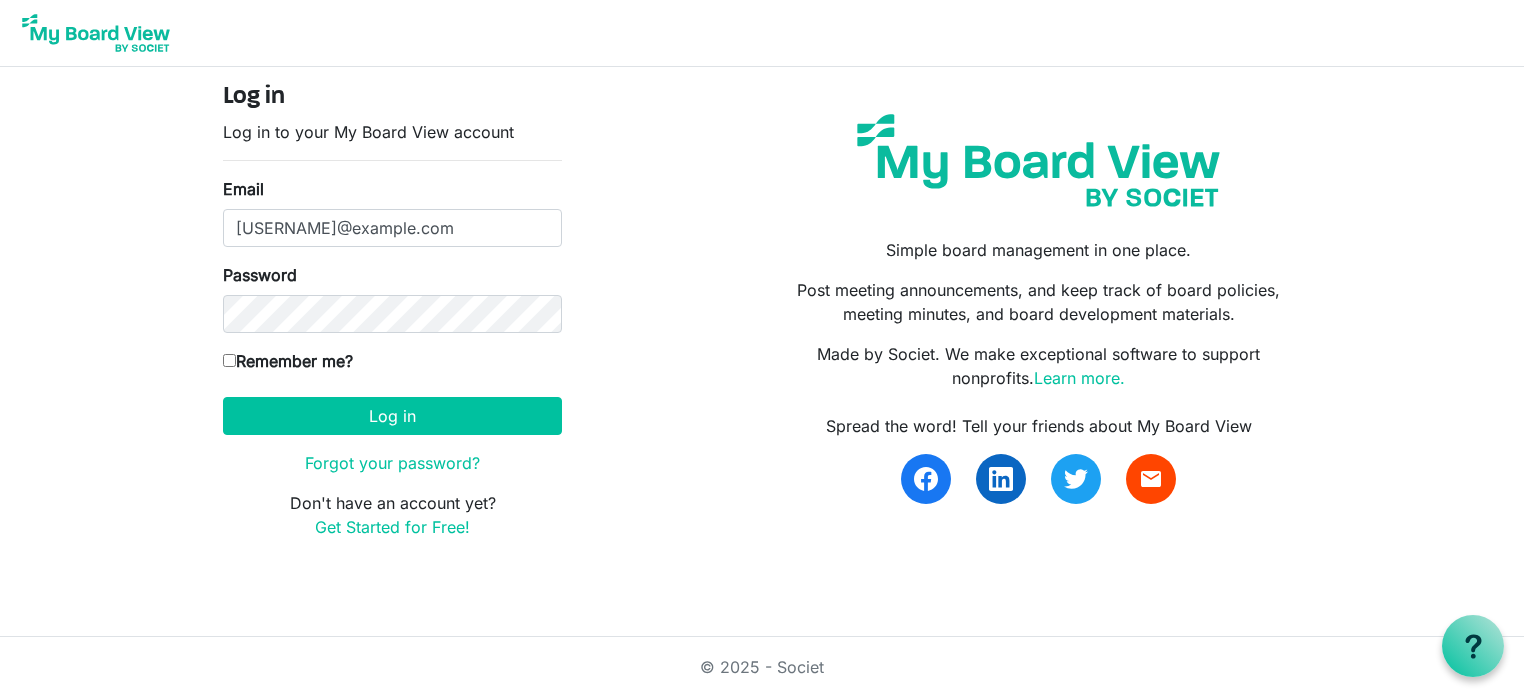click on "Remember me?" at bounding box center [229, 360] 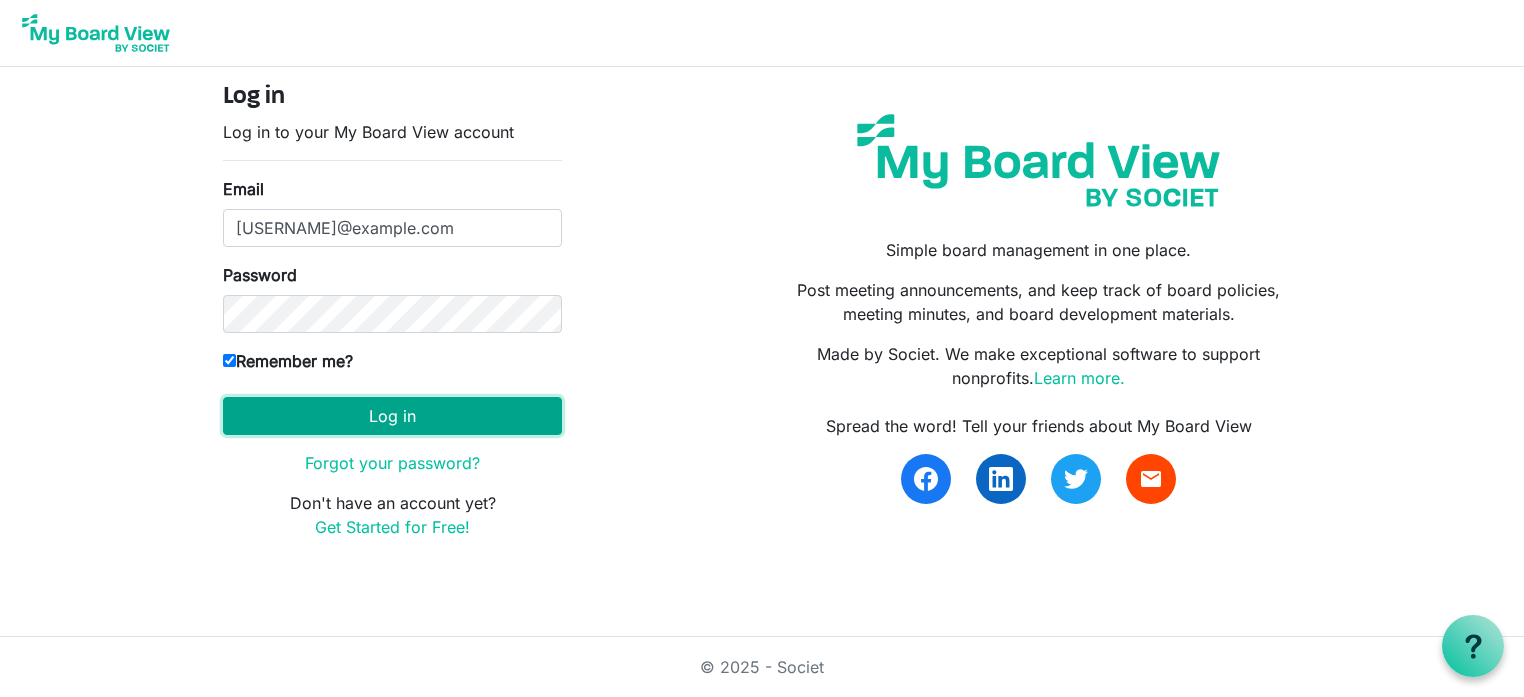 click on "Log in" at bounding box center (392, 416) 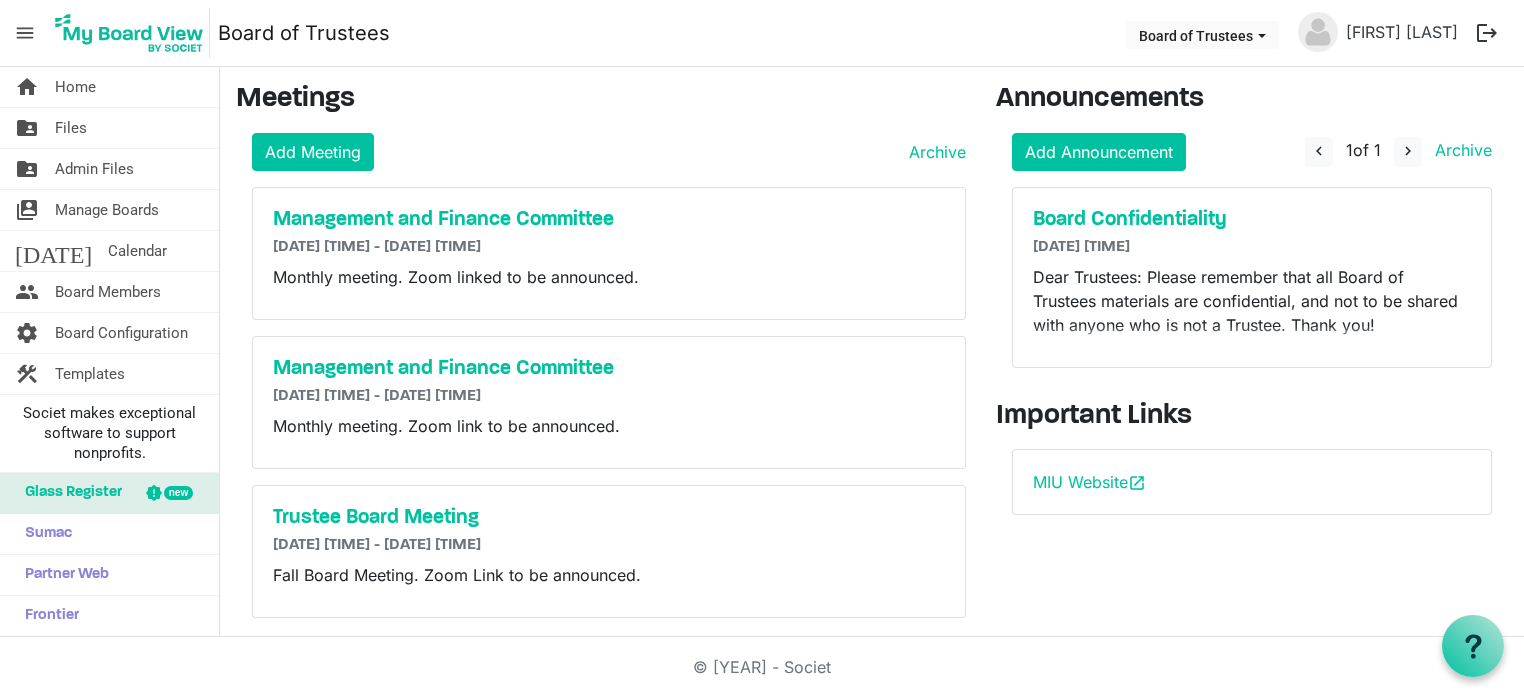 scroll, scrollTop: 0, scrollLeft: 0, axis: both 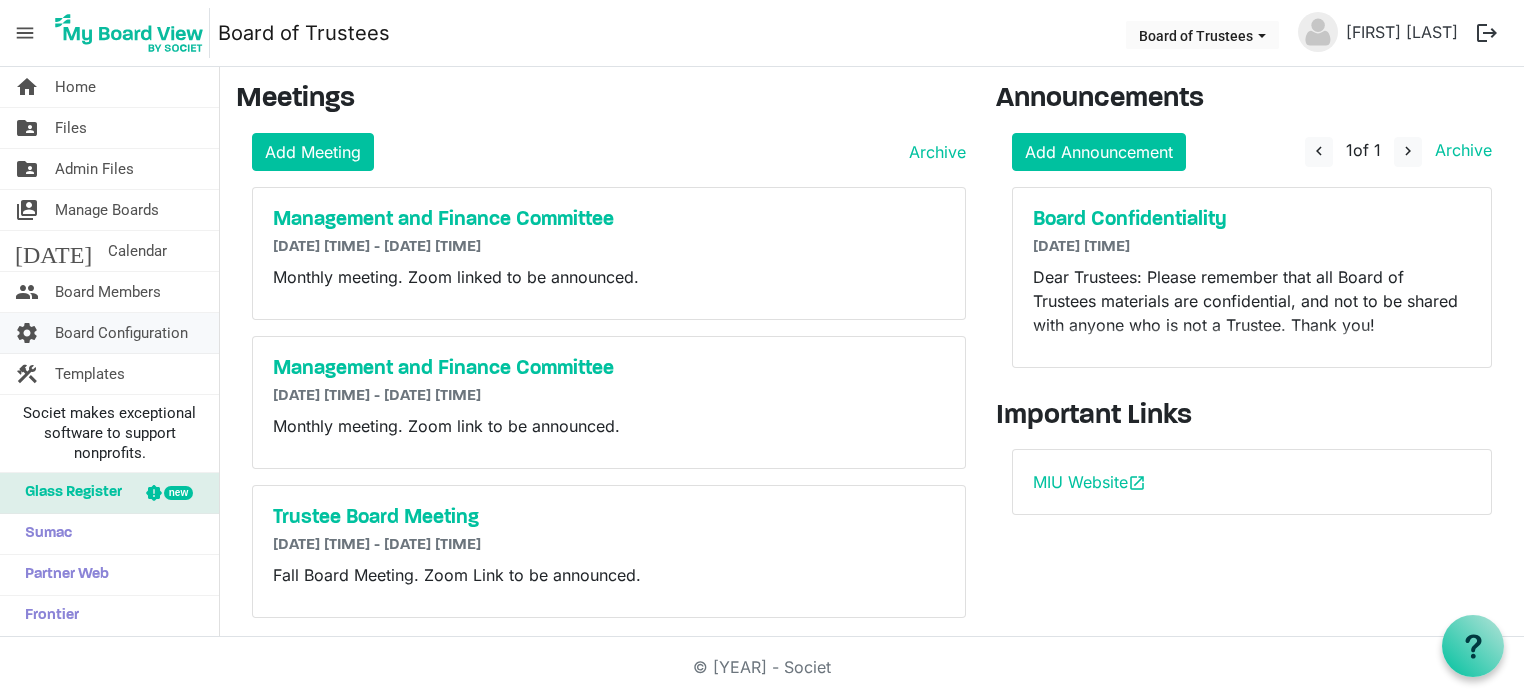 click on "Board Configuration" at bounding box center [121, 333] 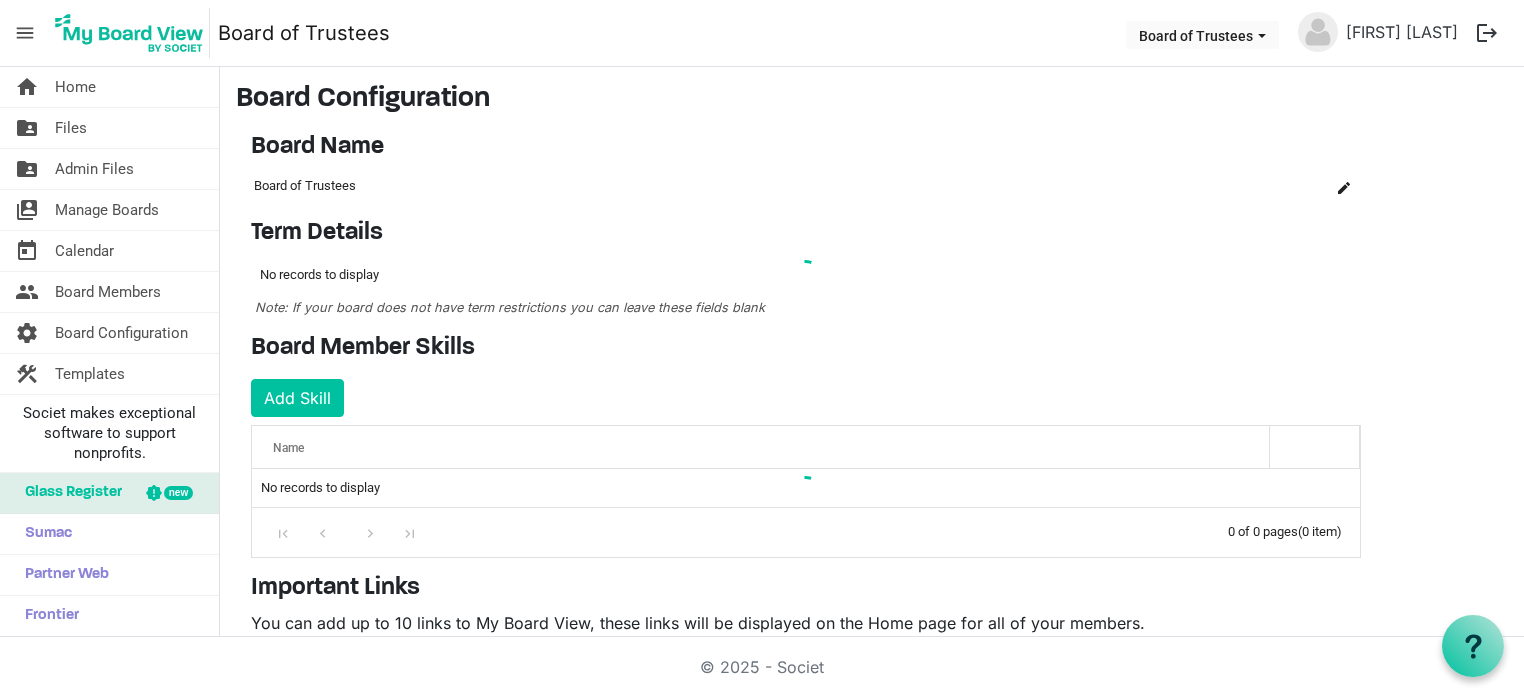 scroll, scrollTop: 0, scrollLeft: 0, axis: both 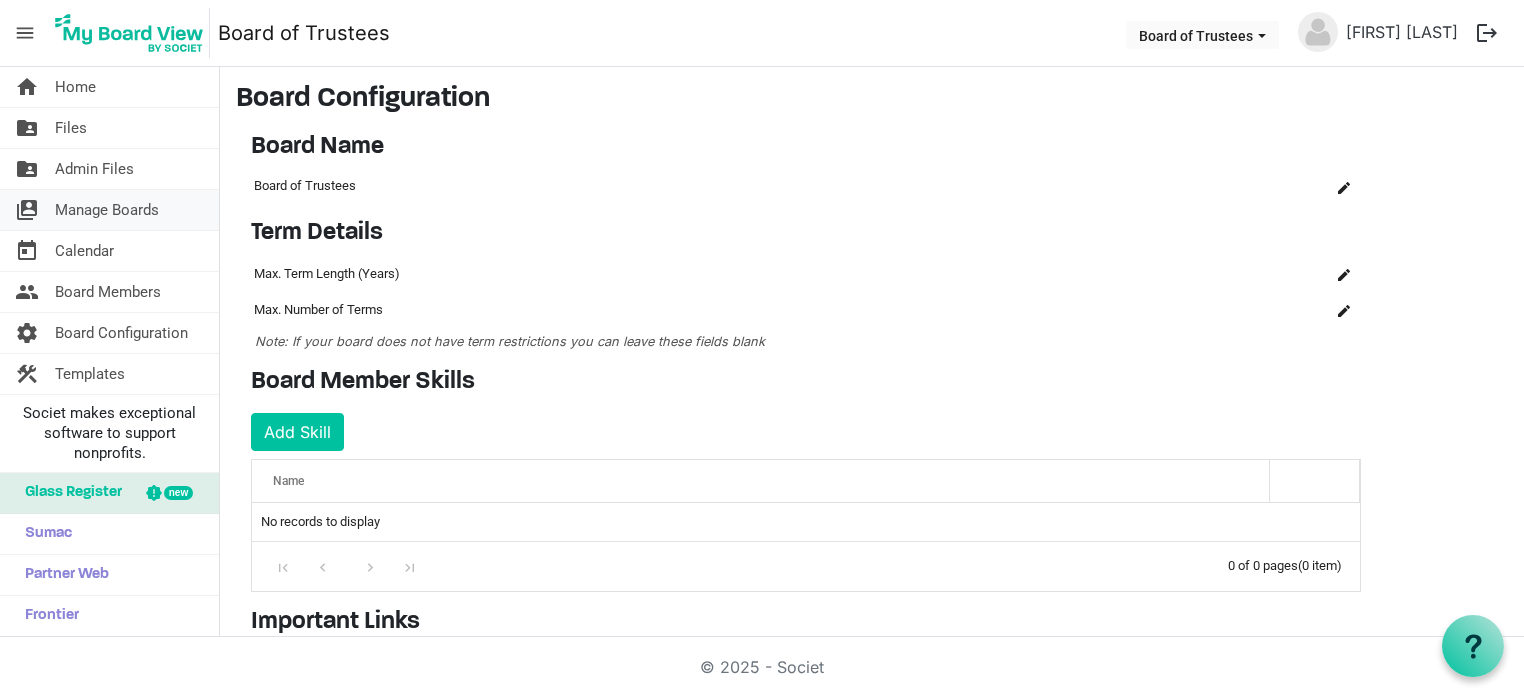 click on "Manage Boards" at bounding box center [107, 210] 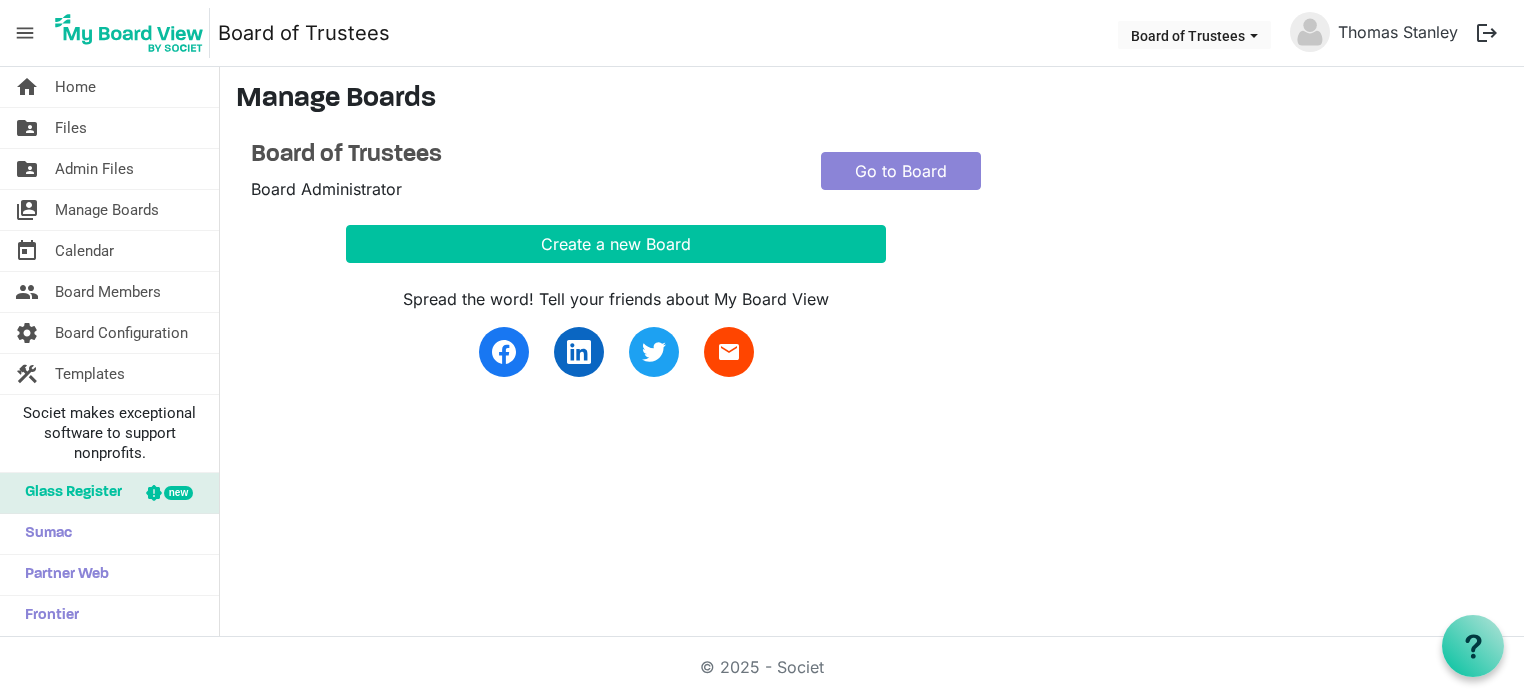 scroll, scrollTop: 0, scrollLeft: 0, axis: both 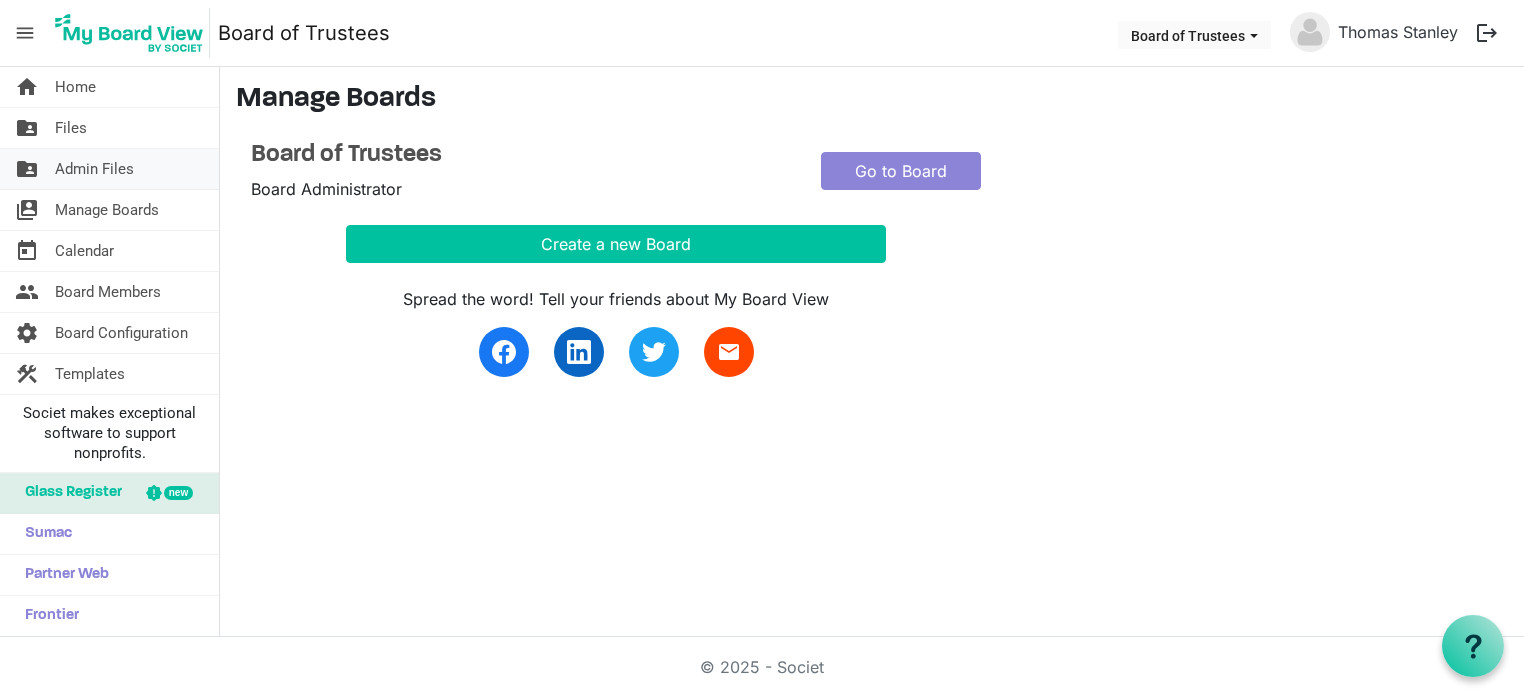 click on "Admin Files" at bounding box center (94, 169) 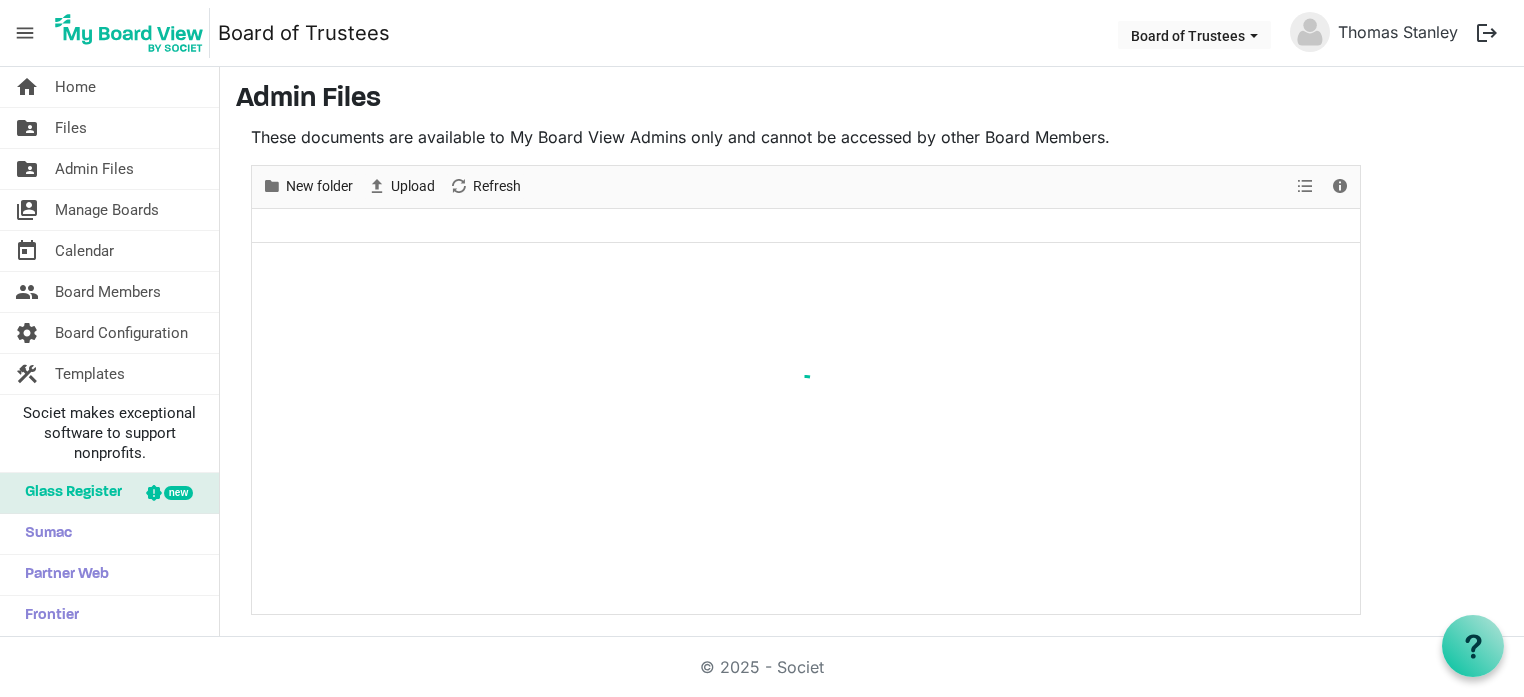 scroll, scrollTop: 0, scrollLeft: 0, axis: both 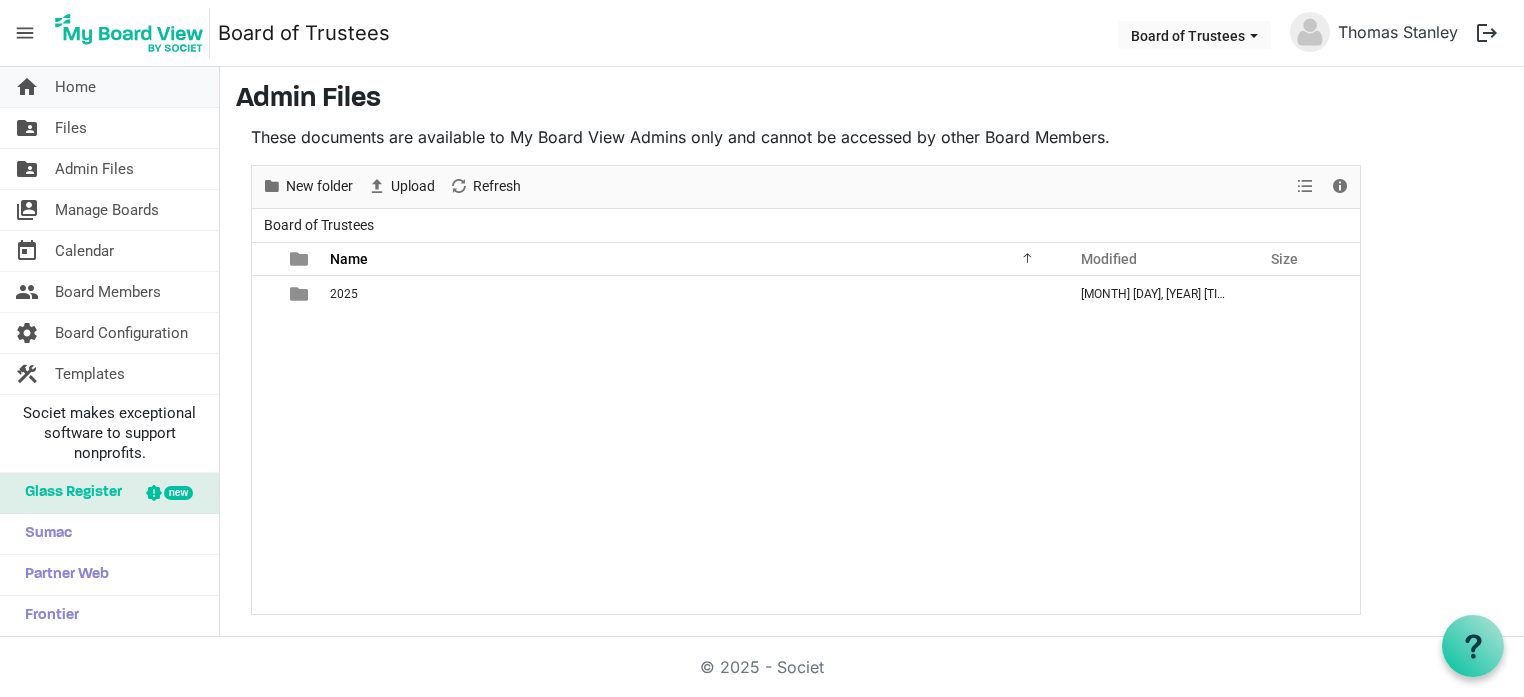 click on "Home" at bounding box center (75, 87) 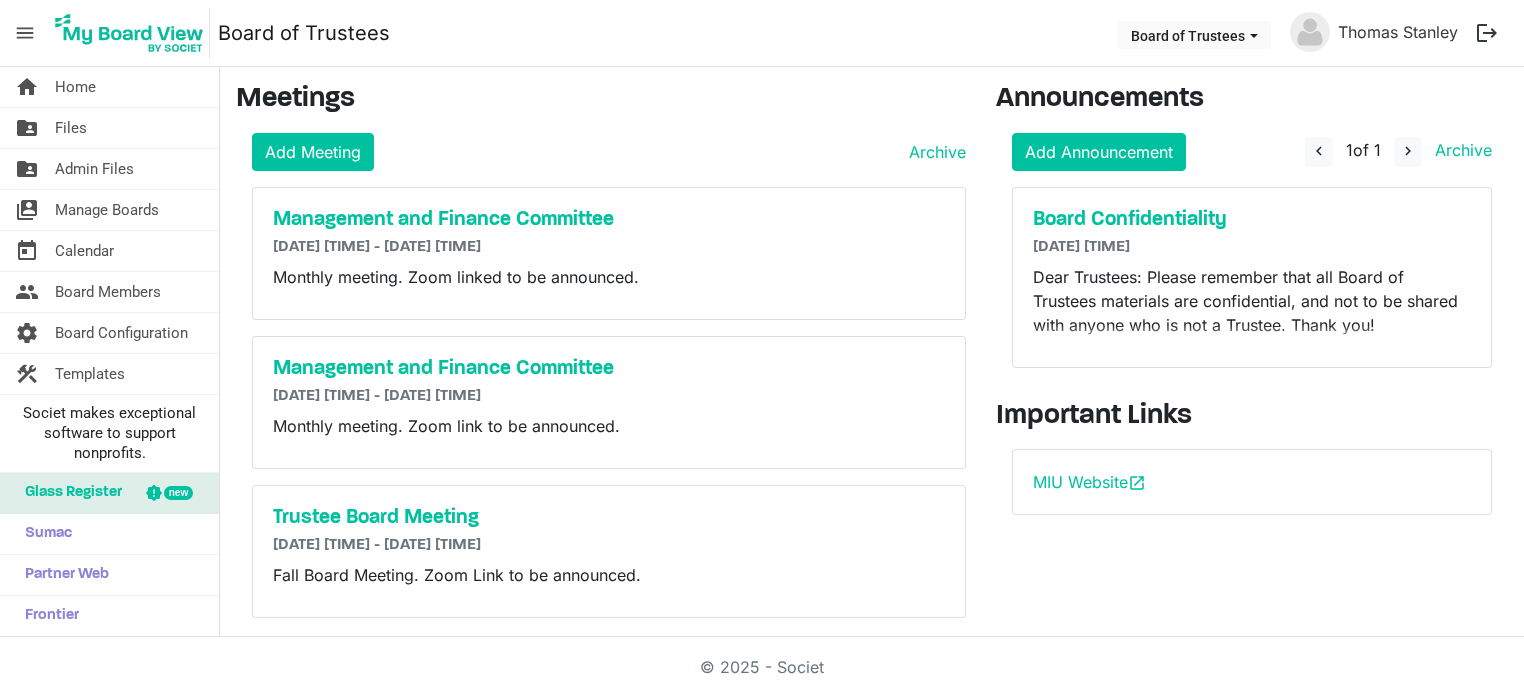 scroll, scrollTop: 0, scrollLeft: 0, axis: both 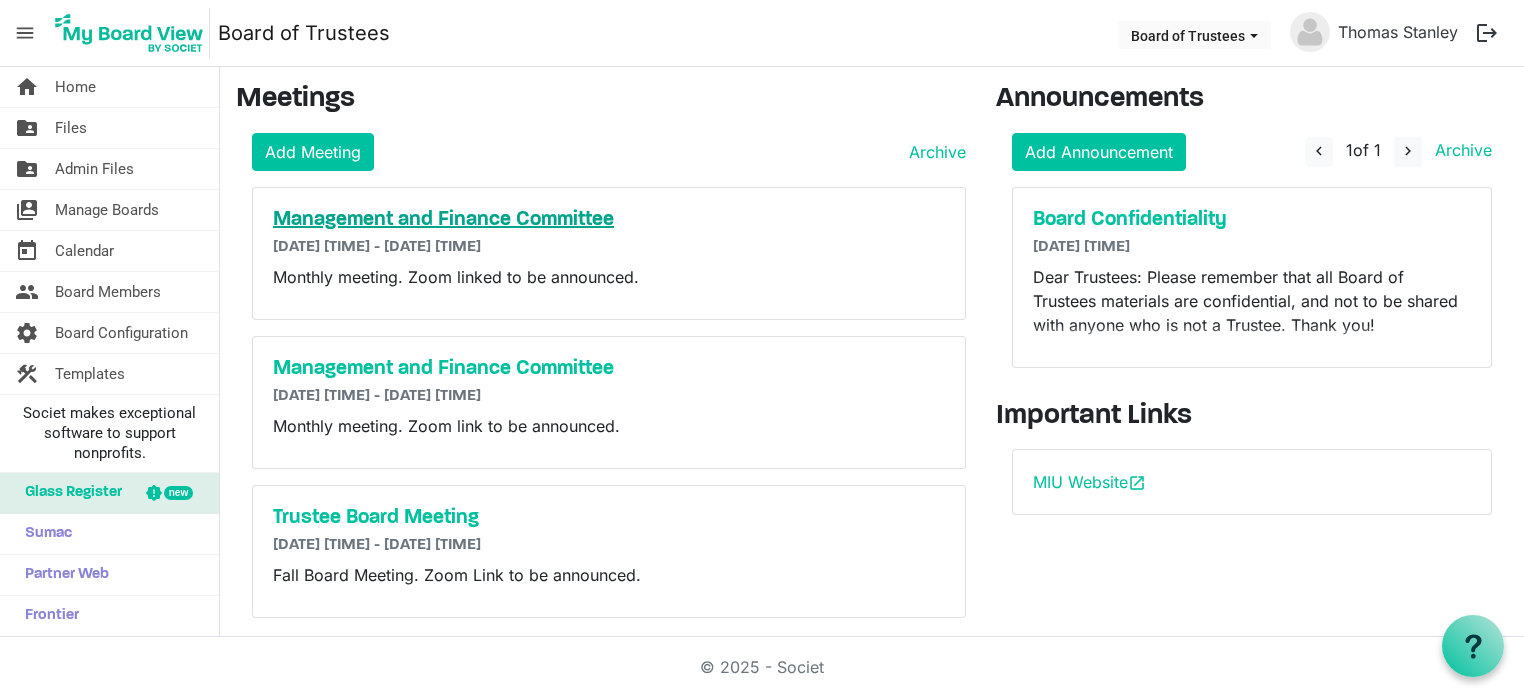 click on "Management and Finance Committee" at bounding box center (609, 220) 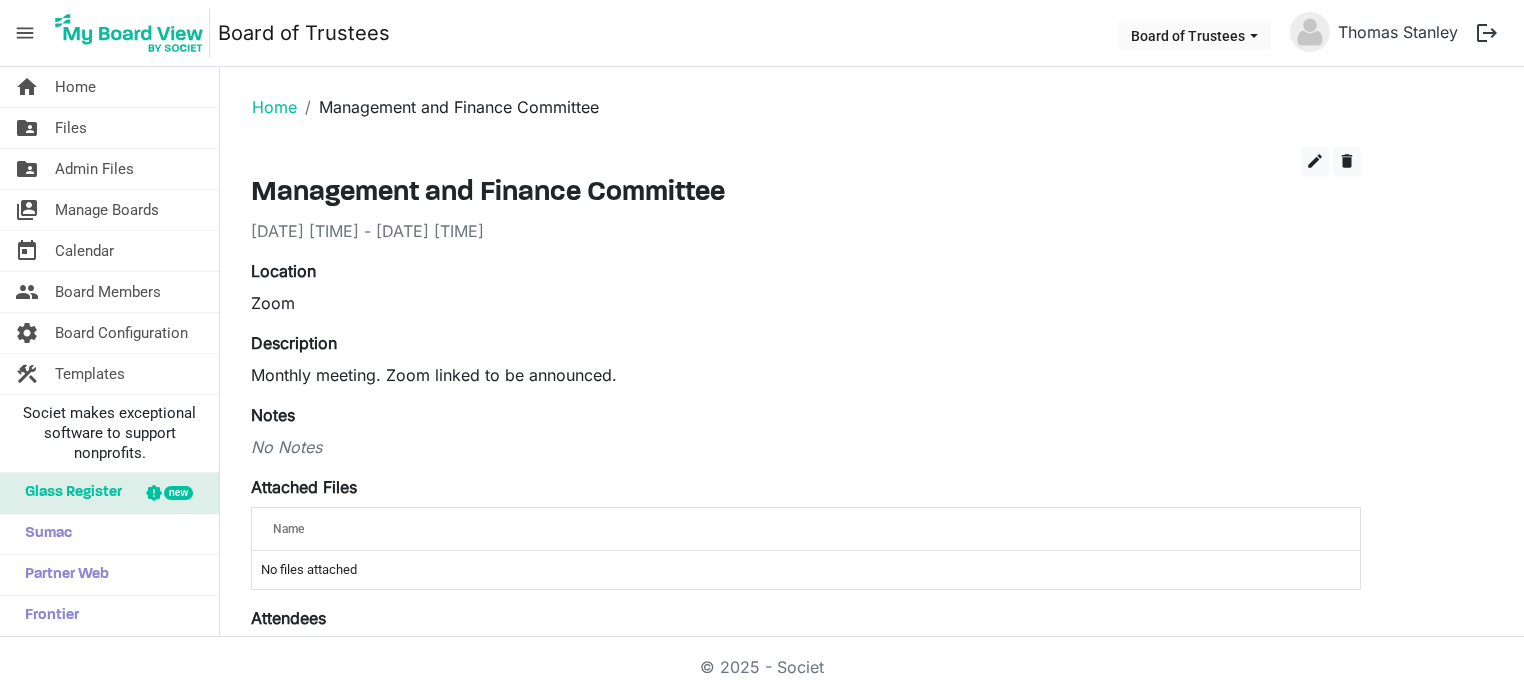 scroll, scrollTop: 0, scrollLeft: 0, axis: both 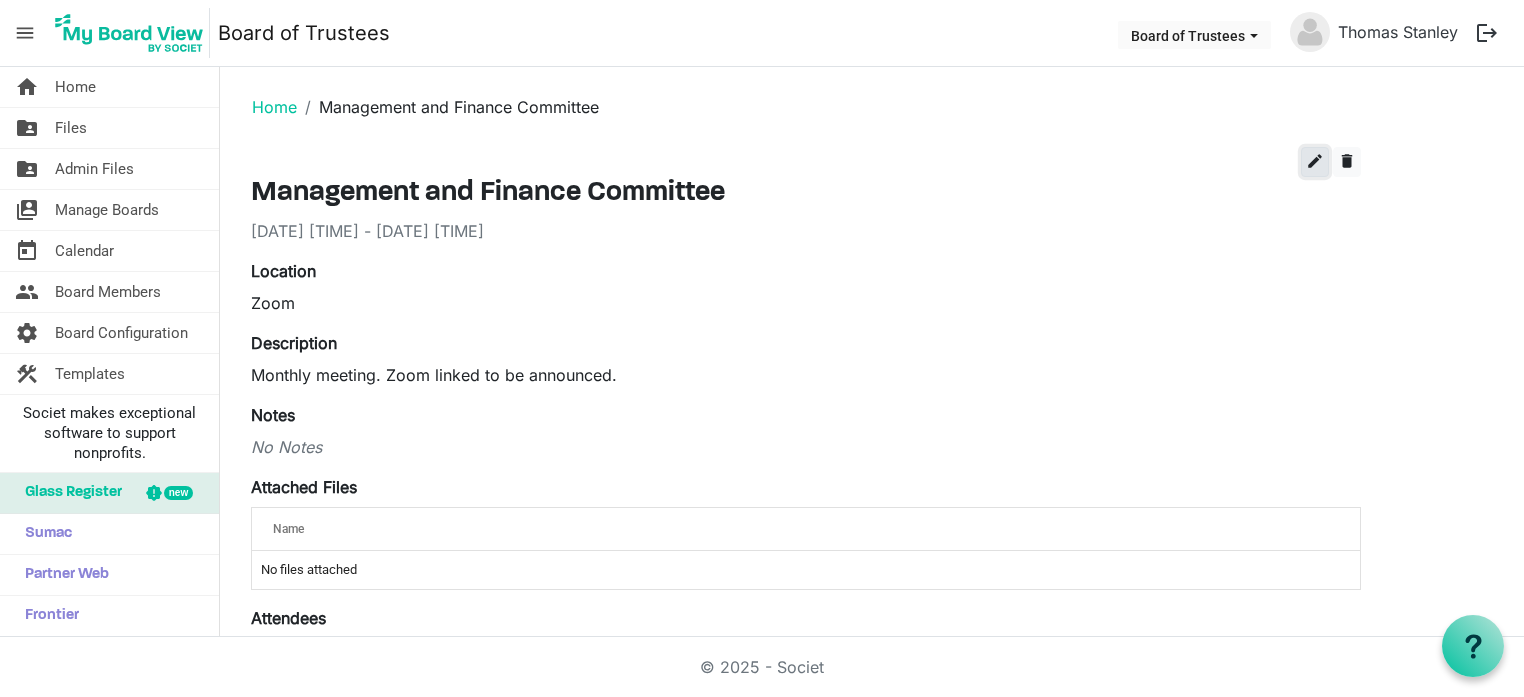 click on "edit" at bounding box center [1315, 161] 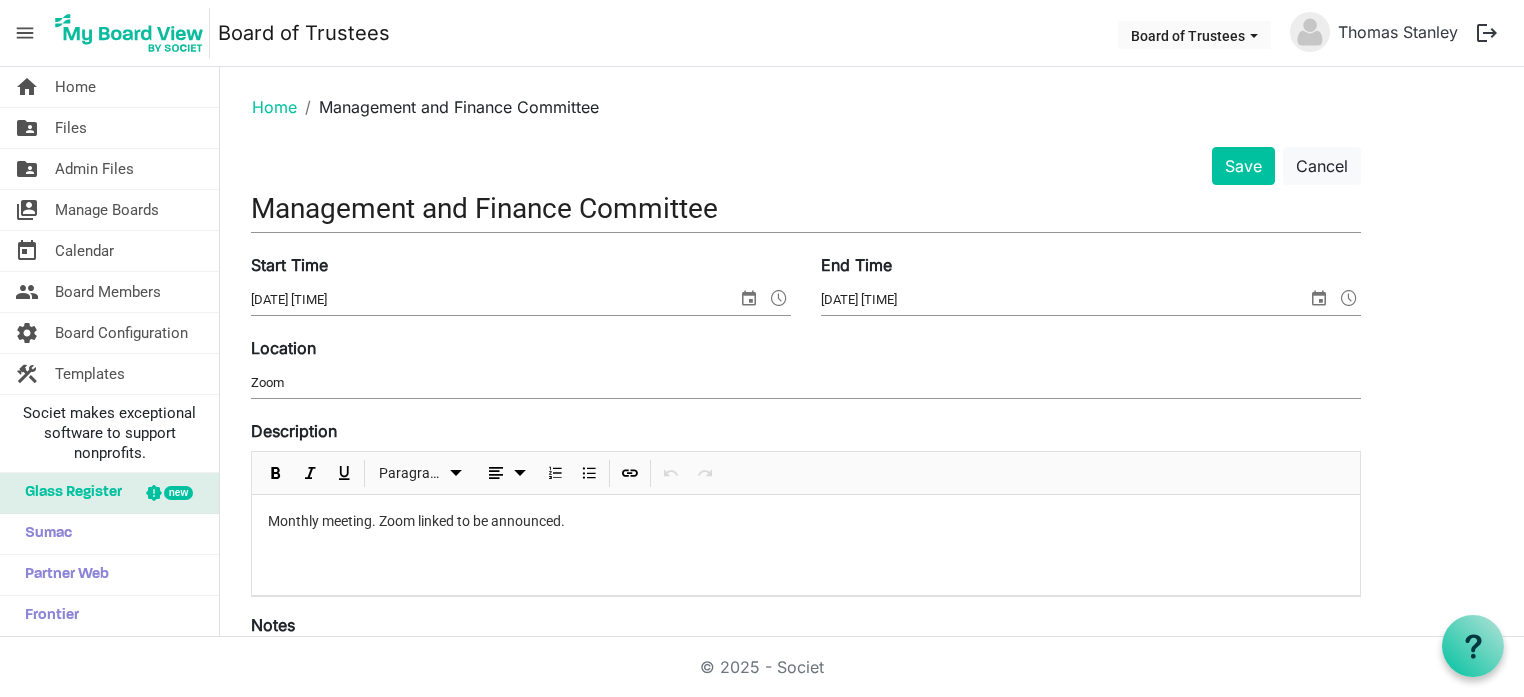click at bounding box center [1349, 298] 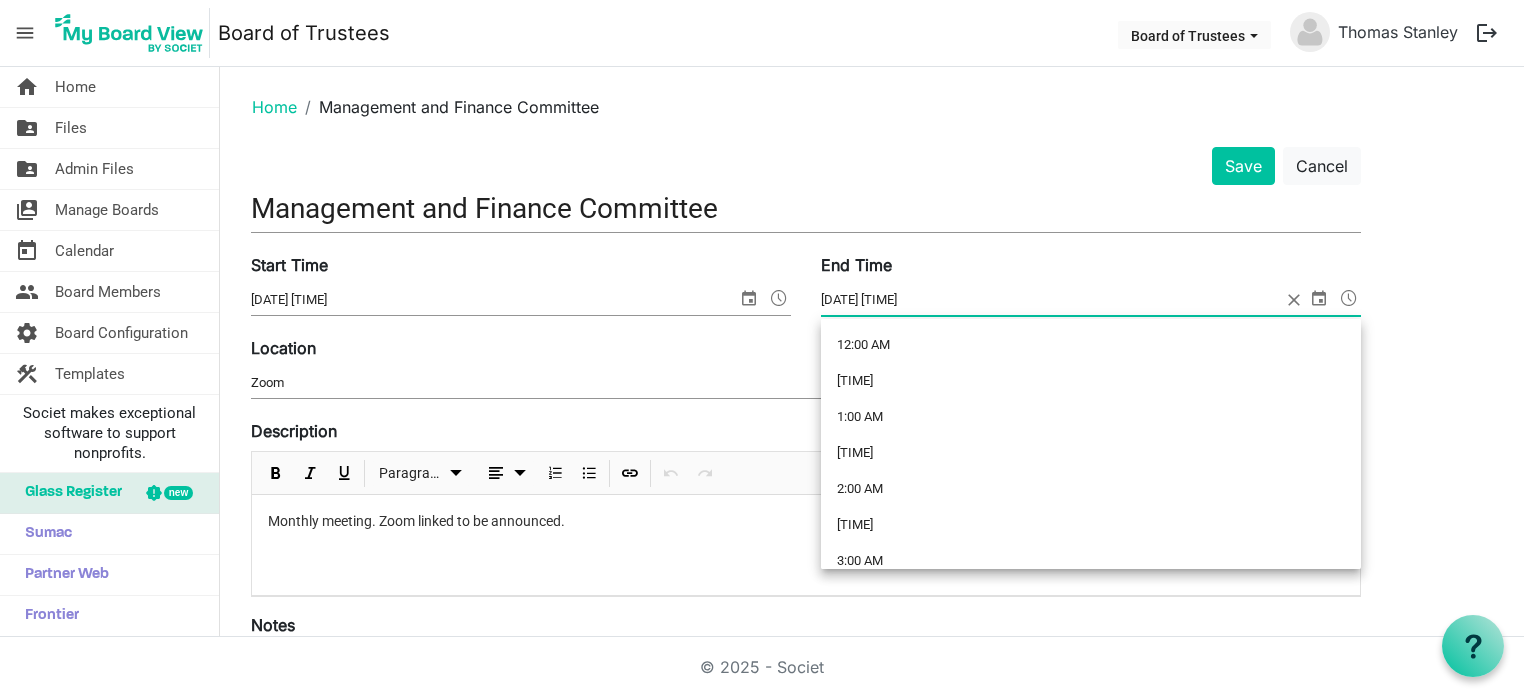 scroll, scrollTop: 1233, scrollLeft: 0, axis: vertical 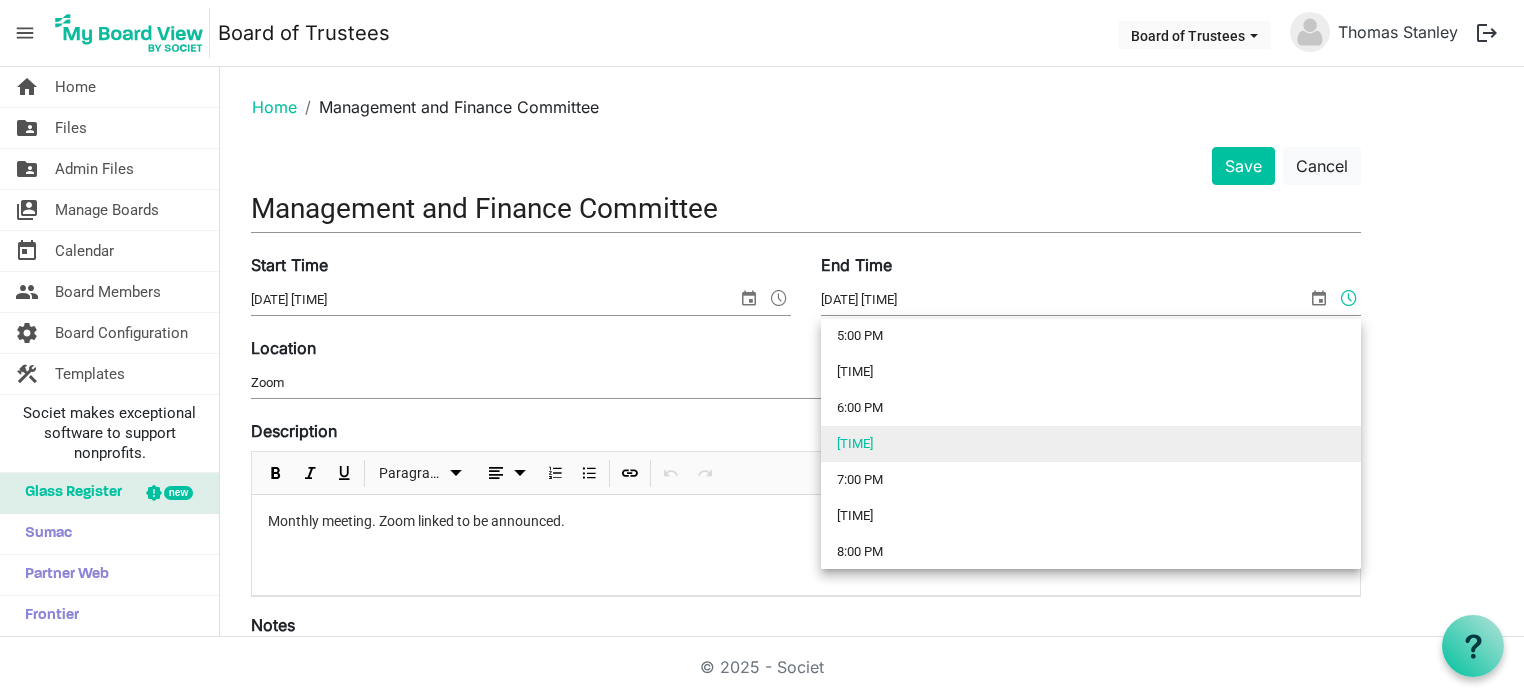 click on "Location
Zoom" at bounding box center [806, 369] 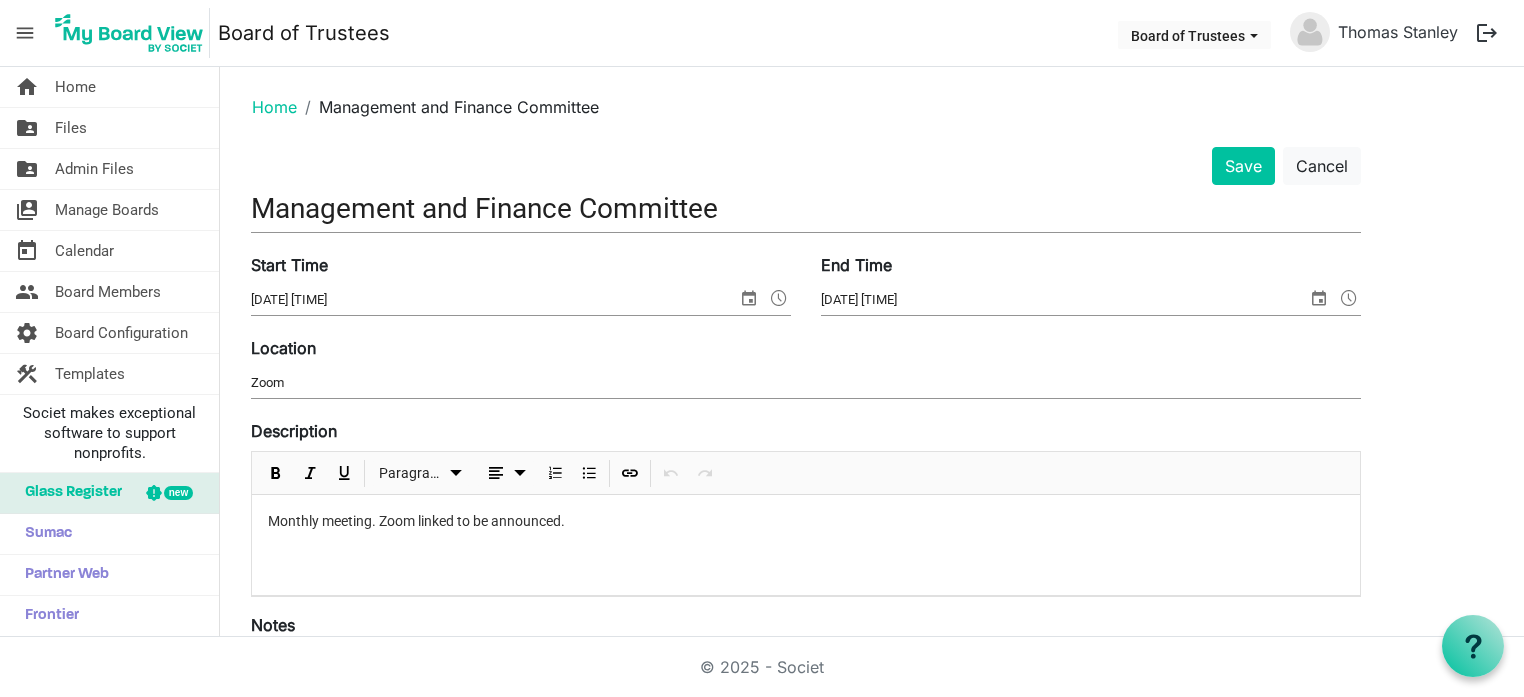 click on "Location
Zoom" at bounding box center (806, 369) 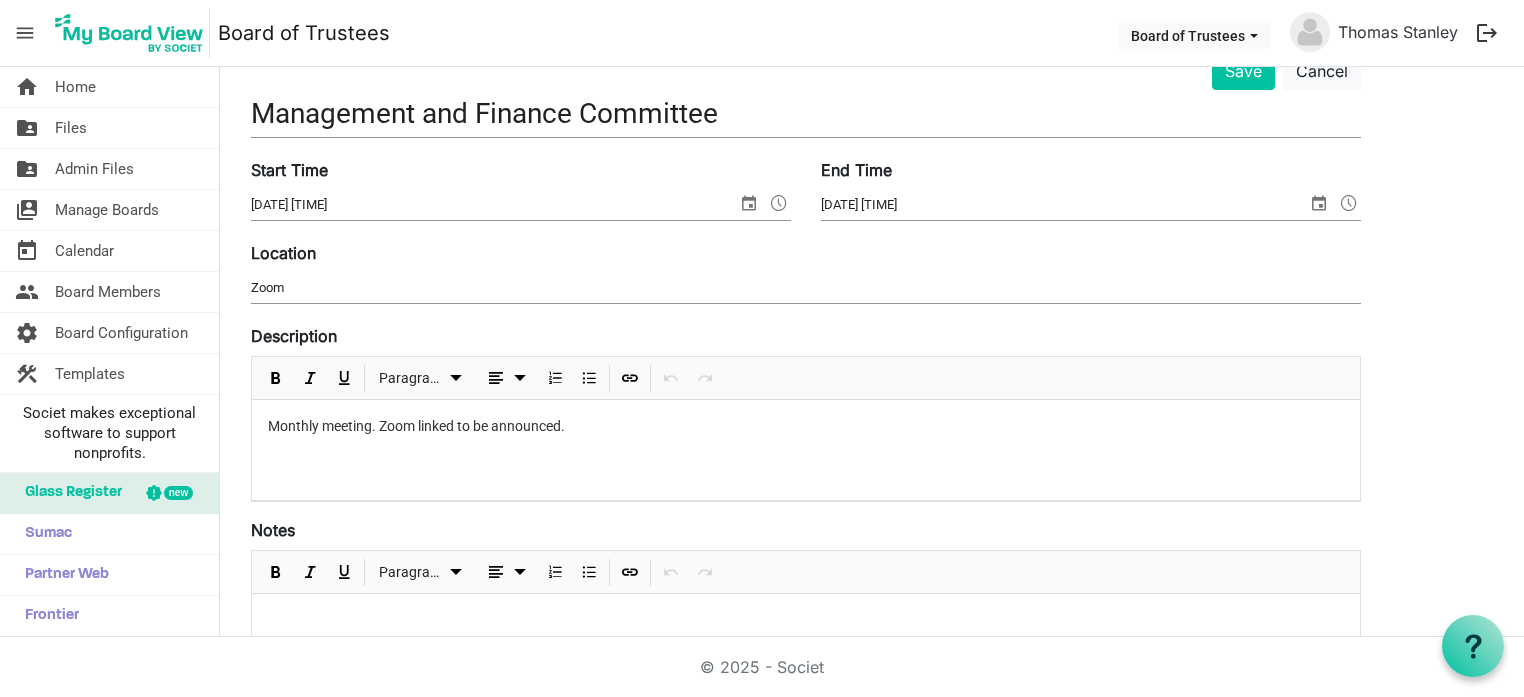 scroll, scrollTop: 0, scrollLeft: 0, axis: both 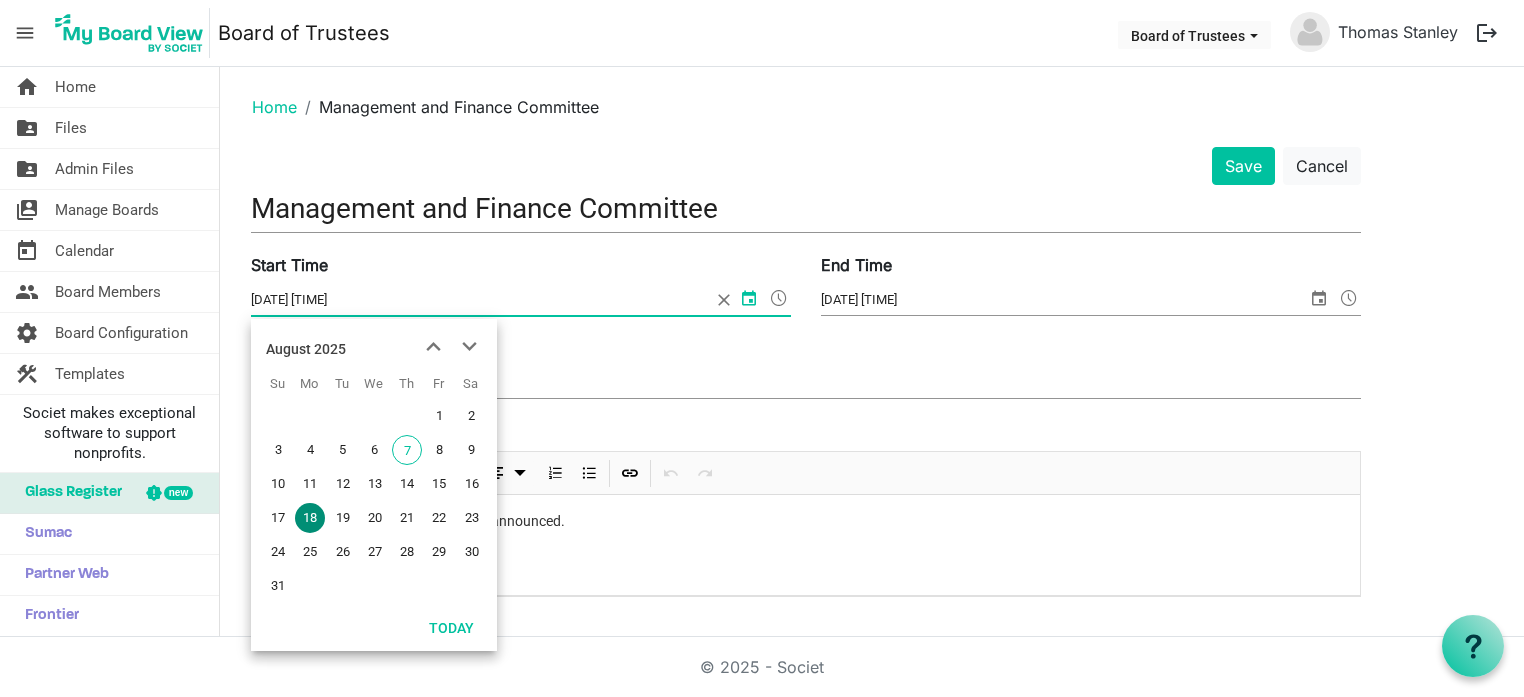 click on "8/18/2025 5:30 PM" at bounding box center (481, 300) 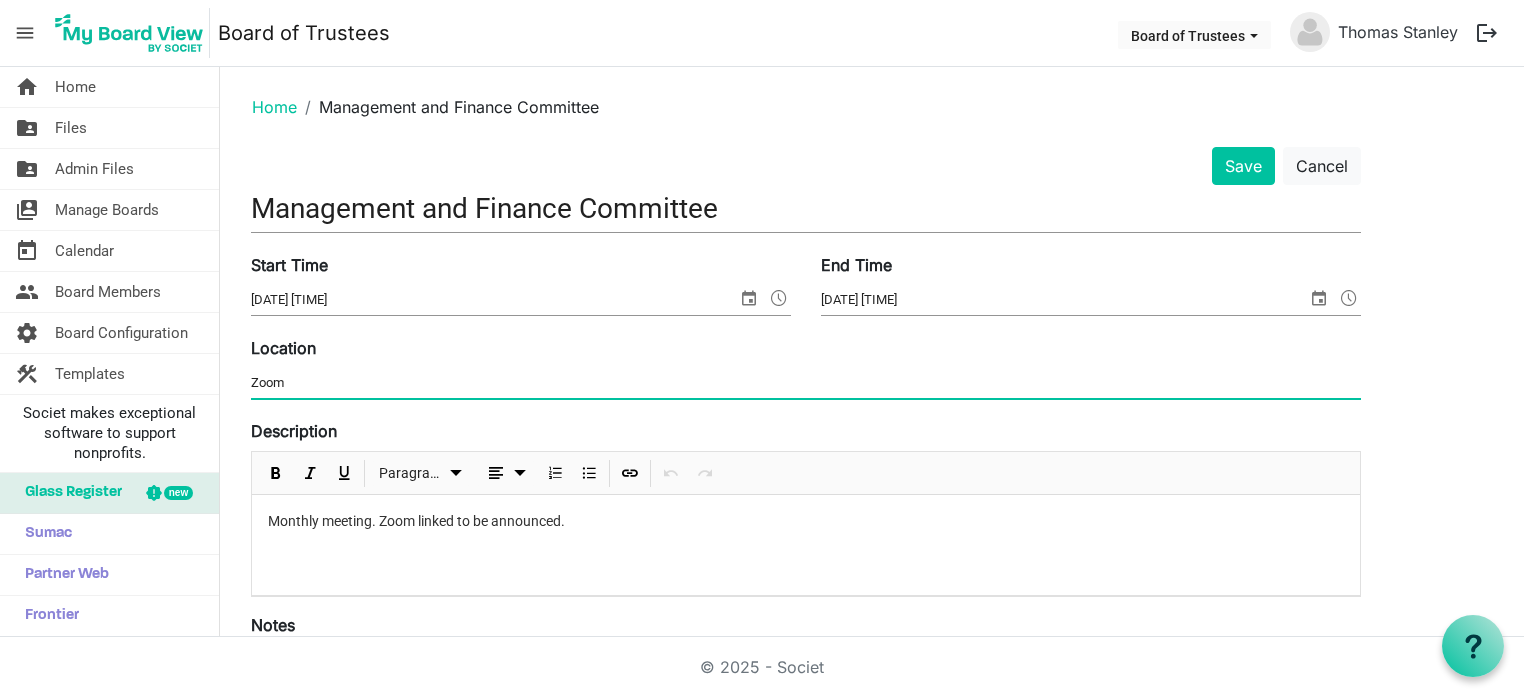click on "Zoom" at bounding box center (806, 383) 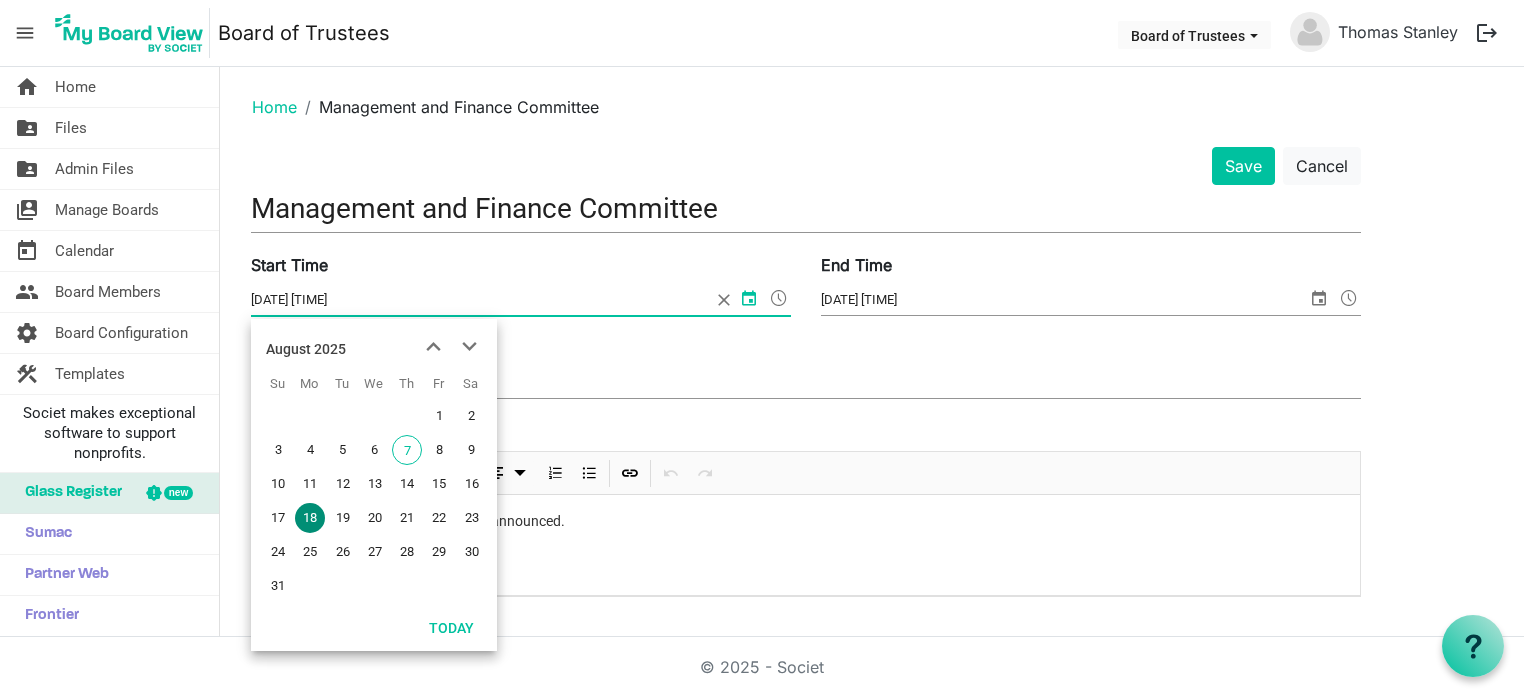 click on "Location
Zoom" at bounding box center [806, 369] 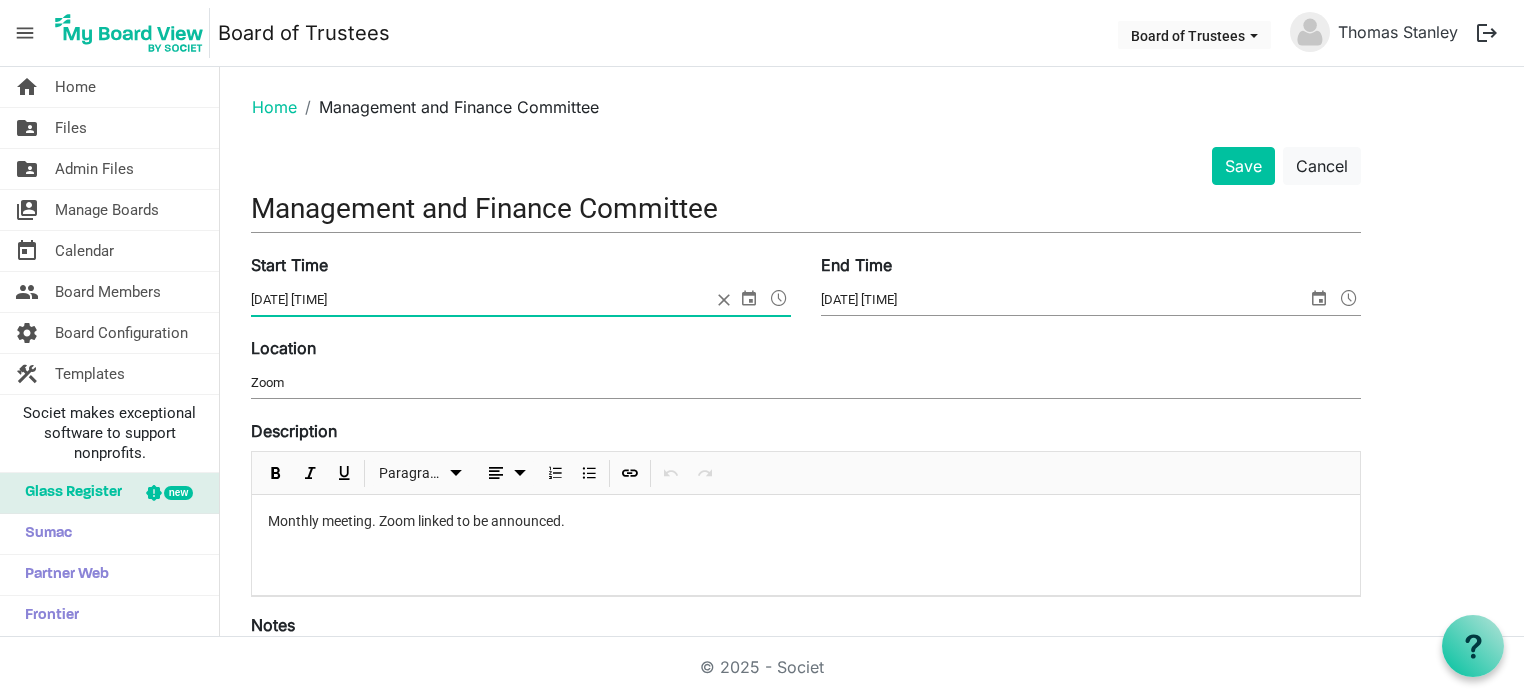 click at bounding box center (779, 298) 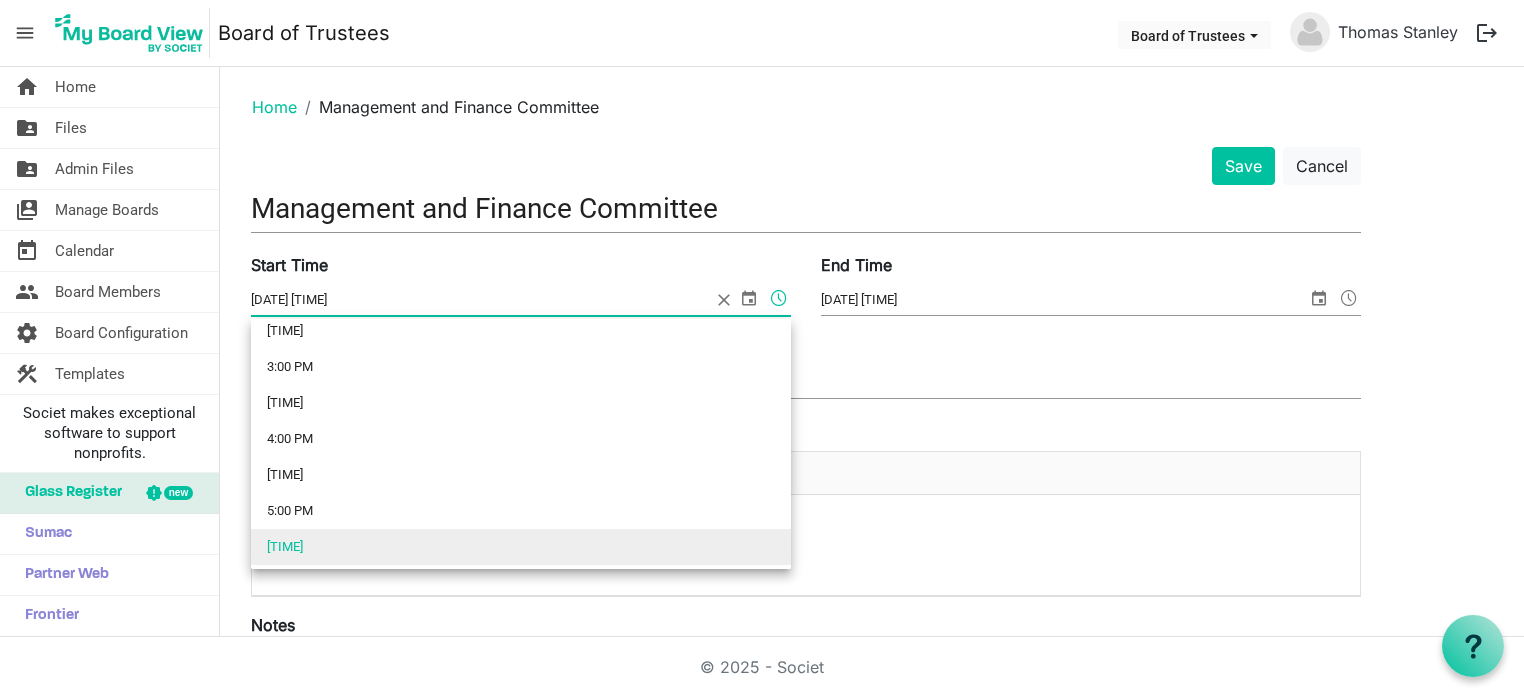 scroll, scrollTop: 1041, scrollLeft: 0, axis: vertical 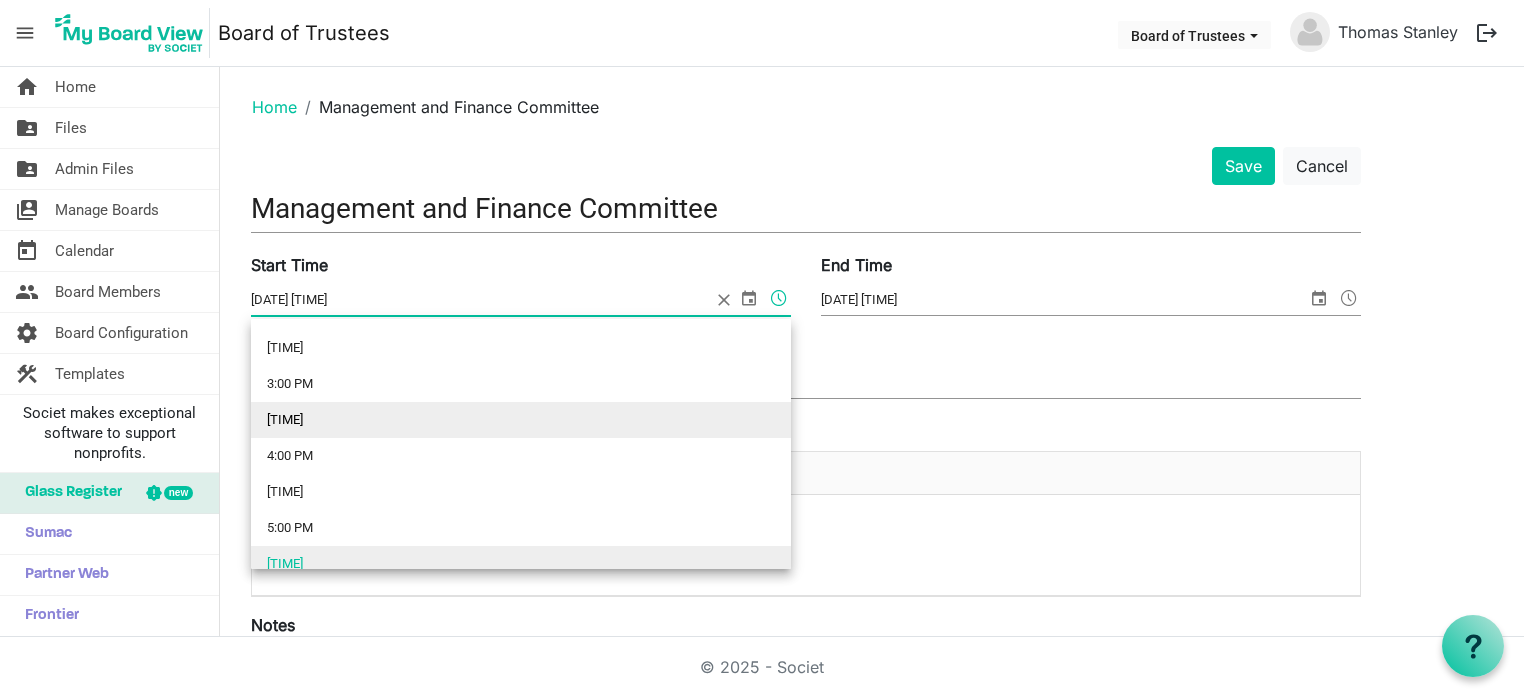 click on "3:30 PM" at bounding box center [521, 420] 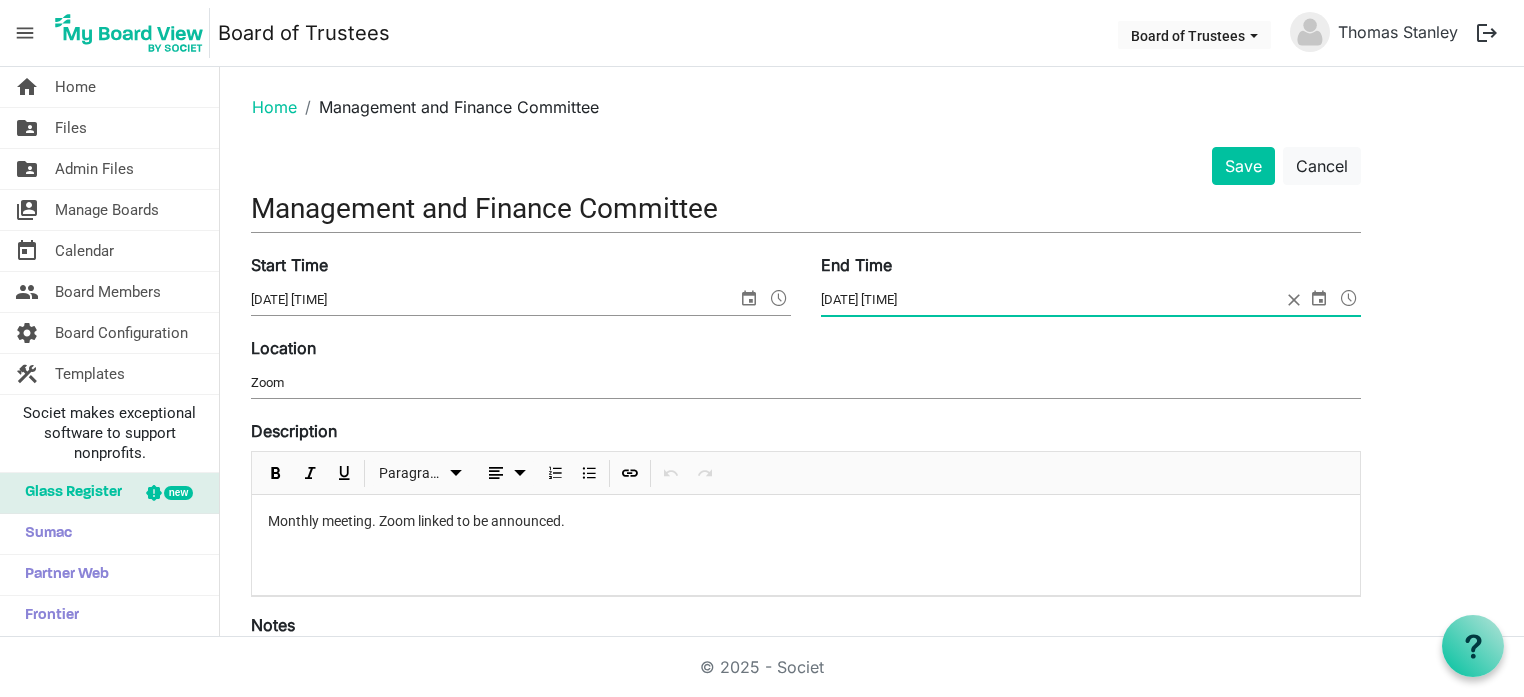 click at bounding box center (1349, 298) 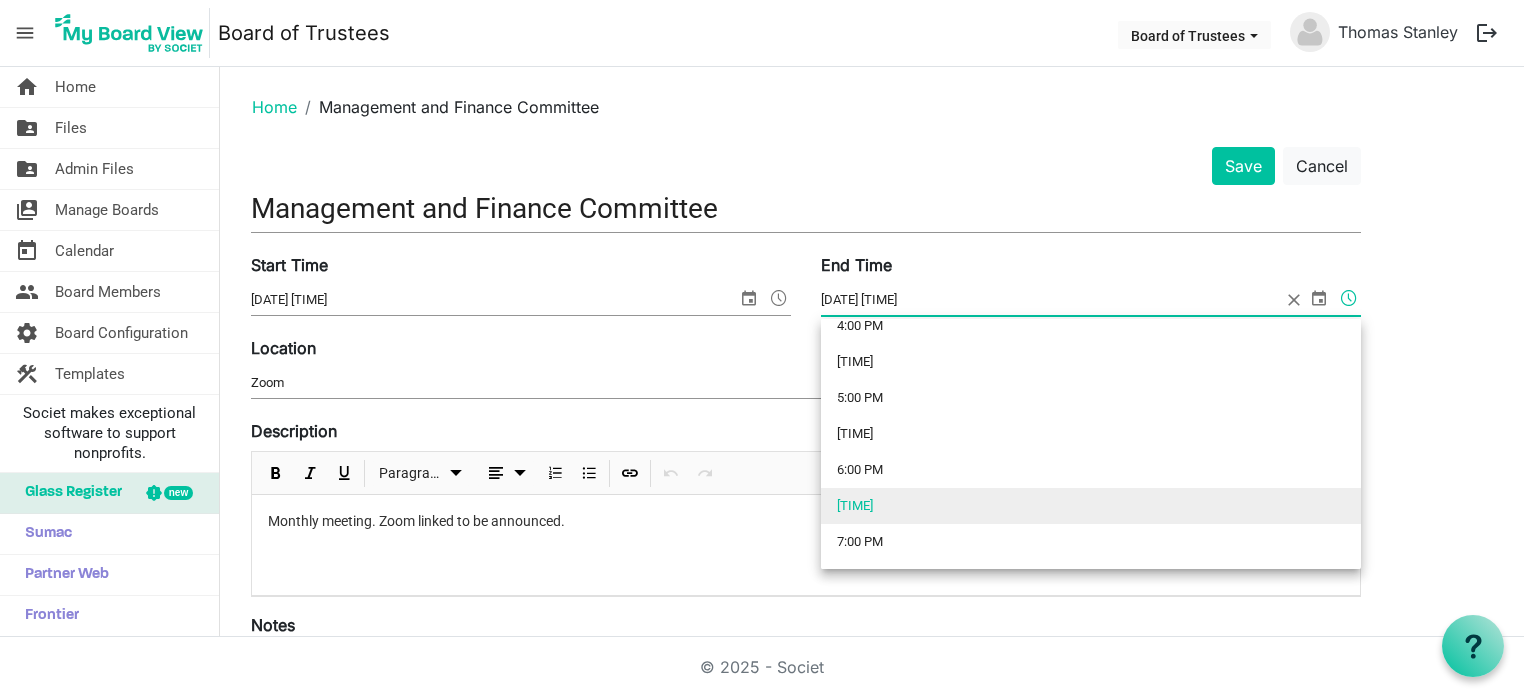 scroll, scrollTop: 1153, scrollLeft: 0, axis: vertical 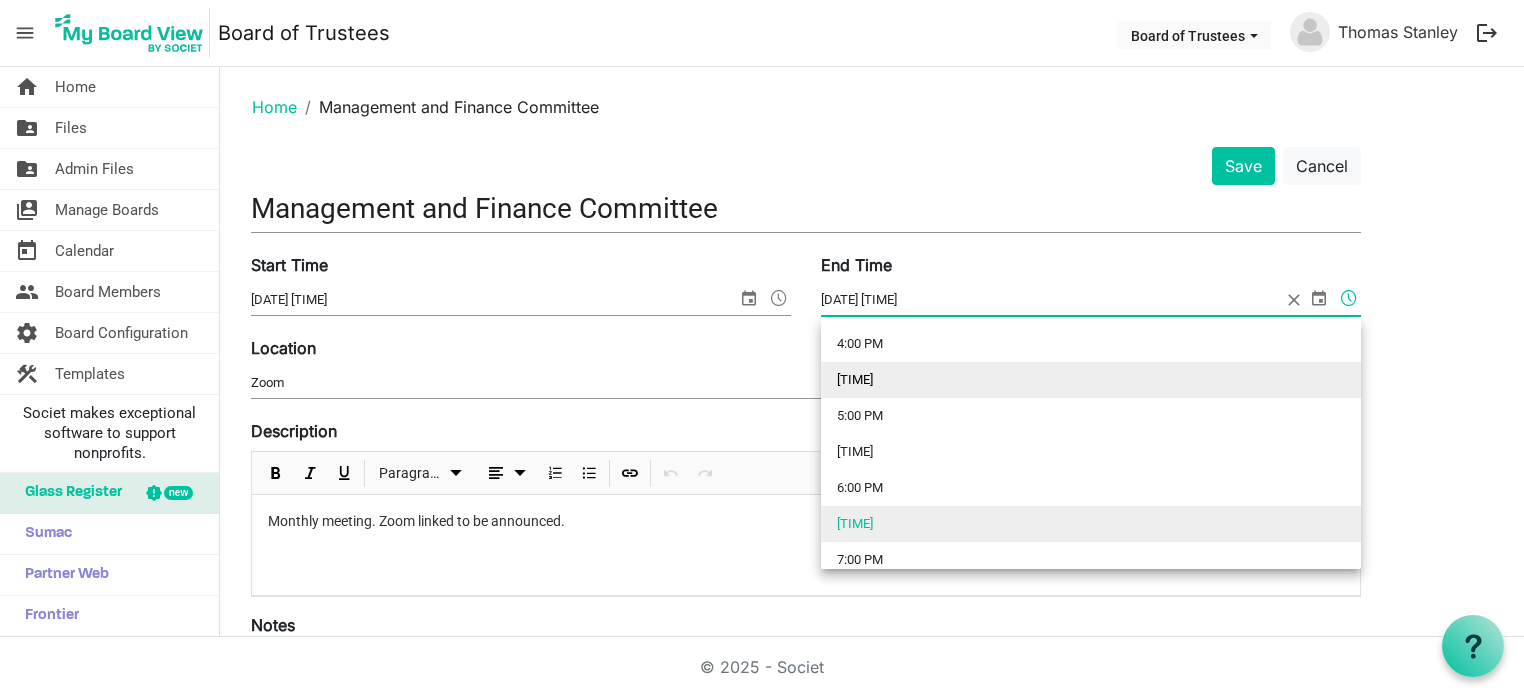 click on "4:30 PM" at bounding box center [1091, 380] 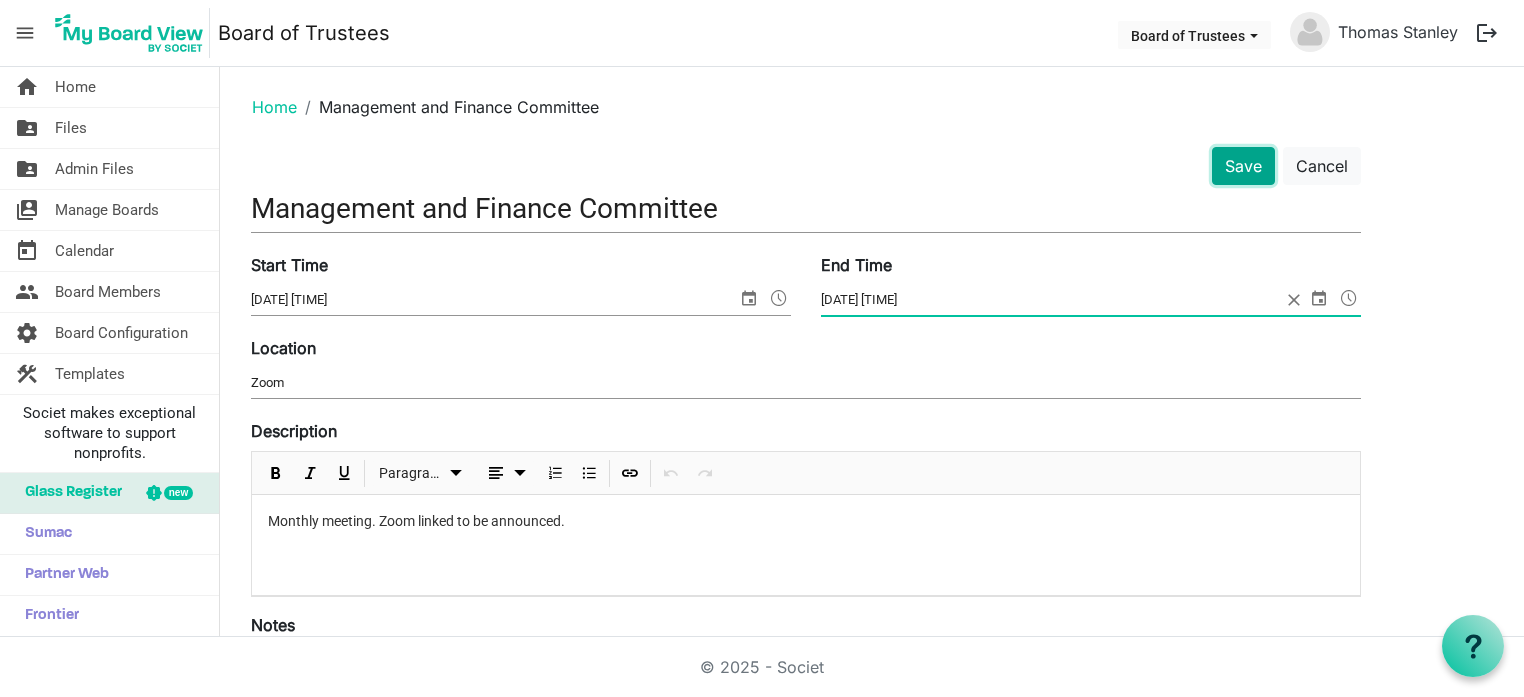 click on "Save" at bounding box center [1243, 166] 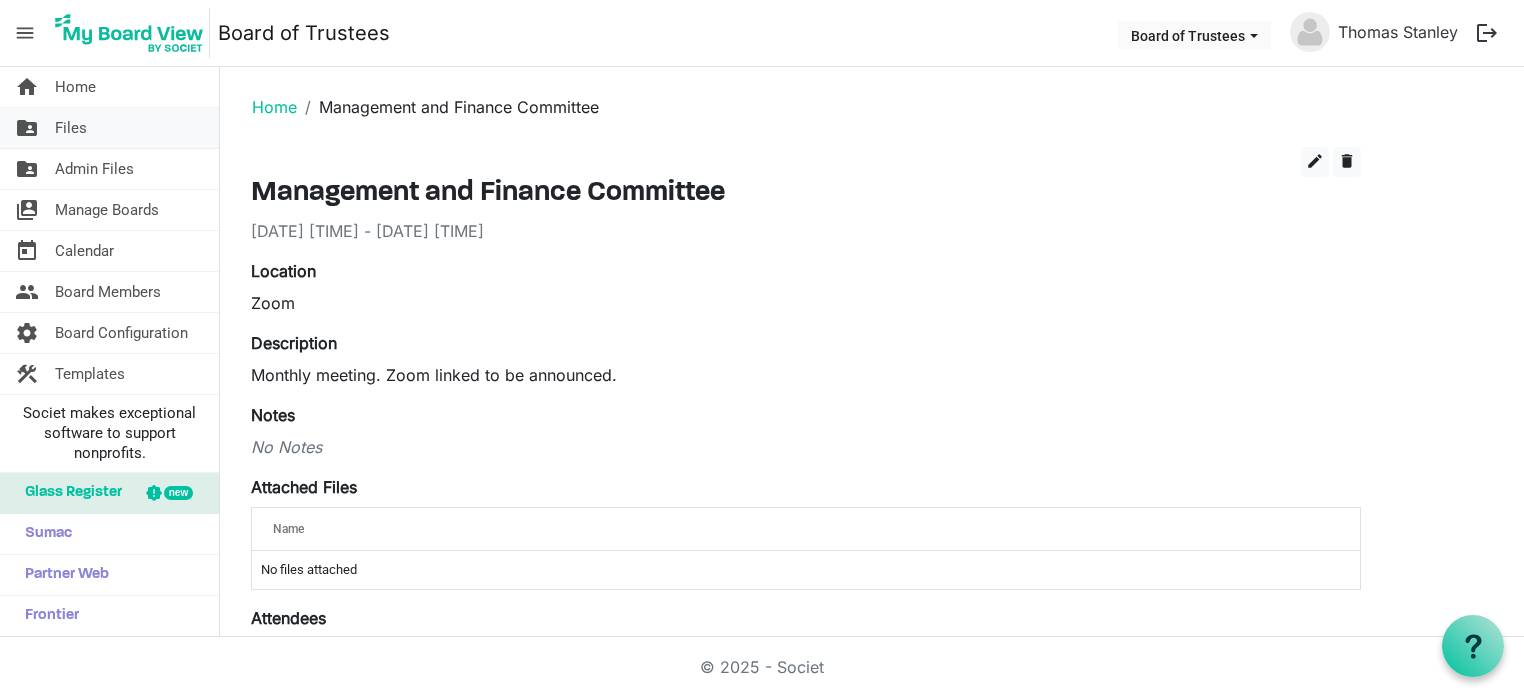 click on "Files" at bounding box center [71, 128] 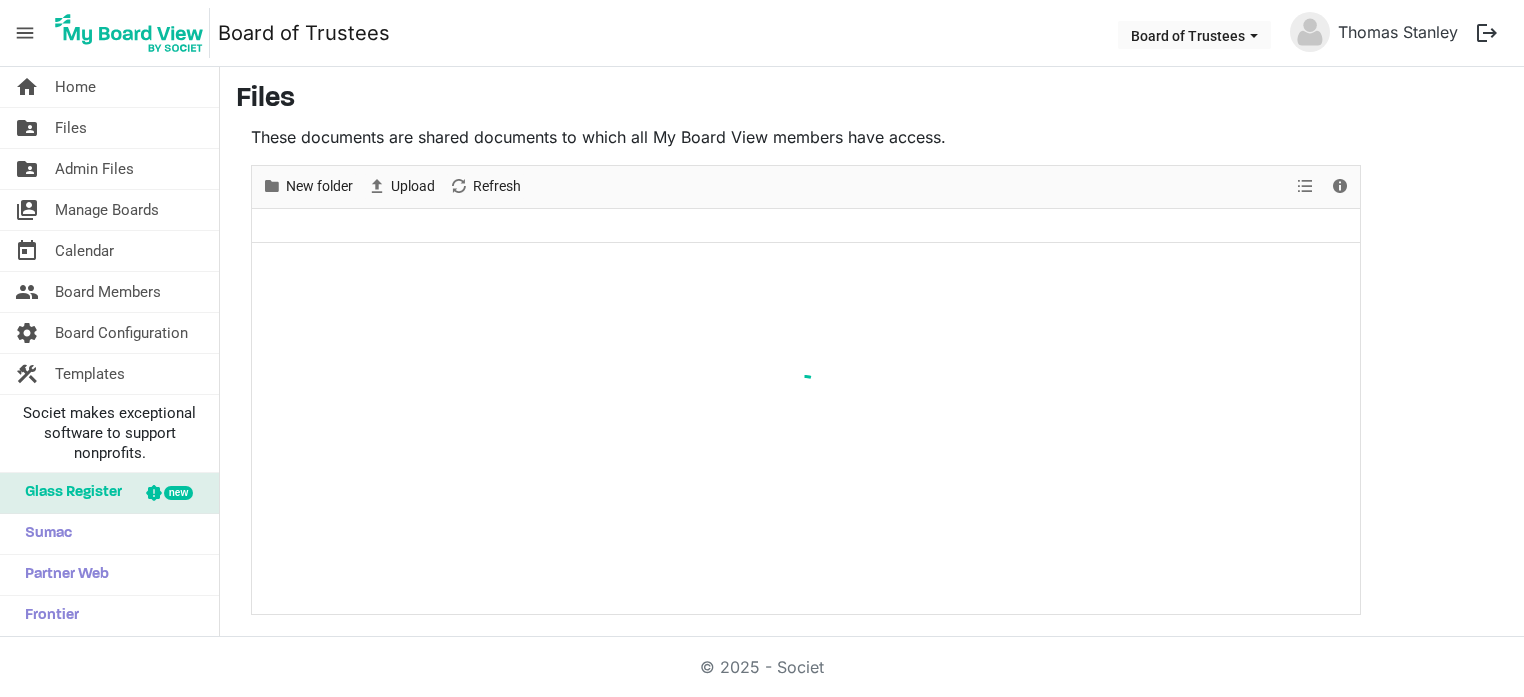 scroll, scrollTop: 0, scrollLeft: 0, axis: both 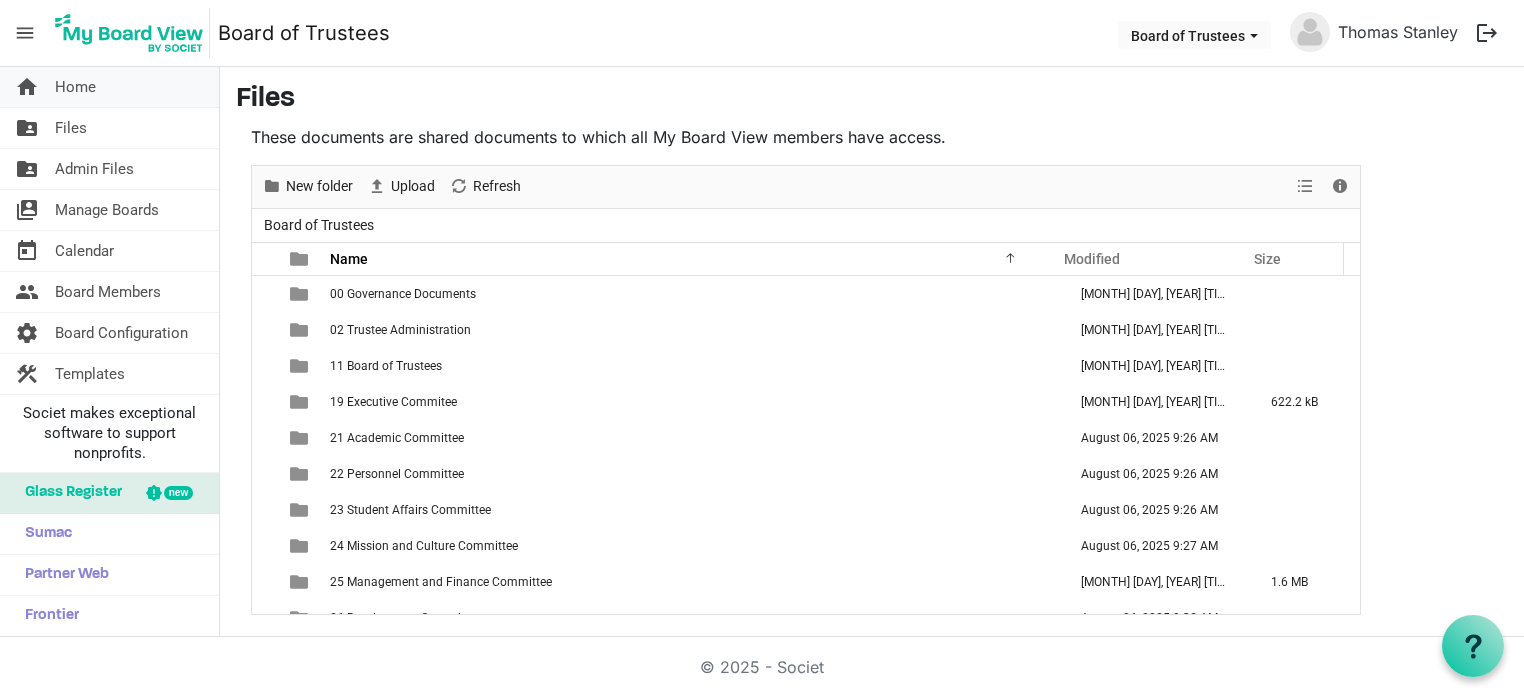 click on "Home" at bounding box center (75, 87) 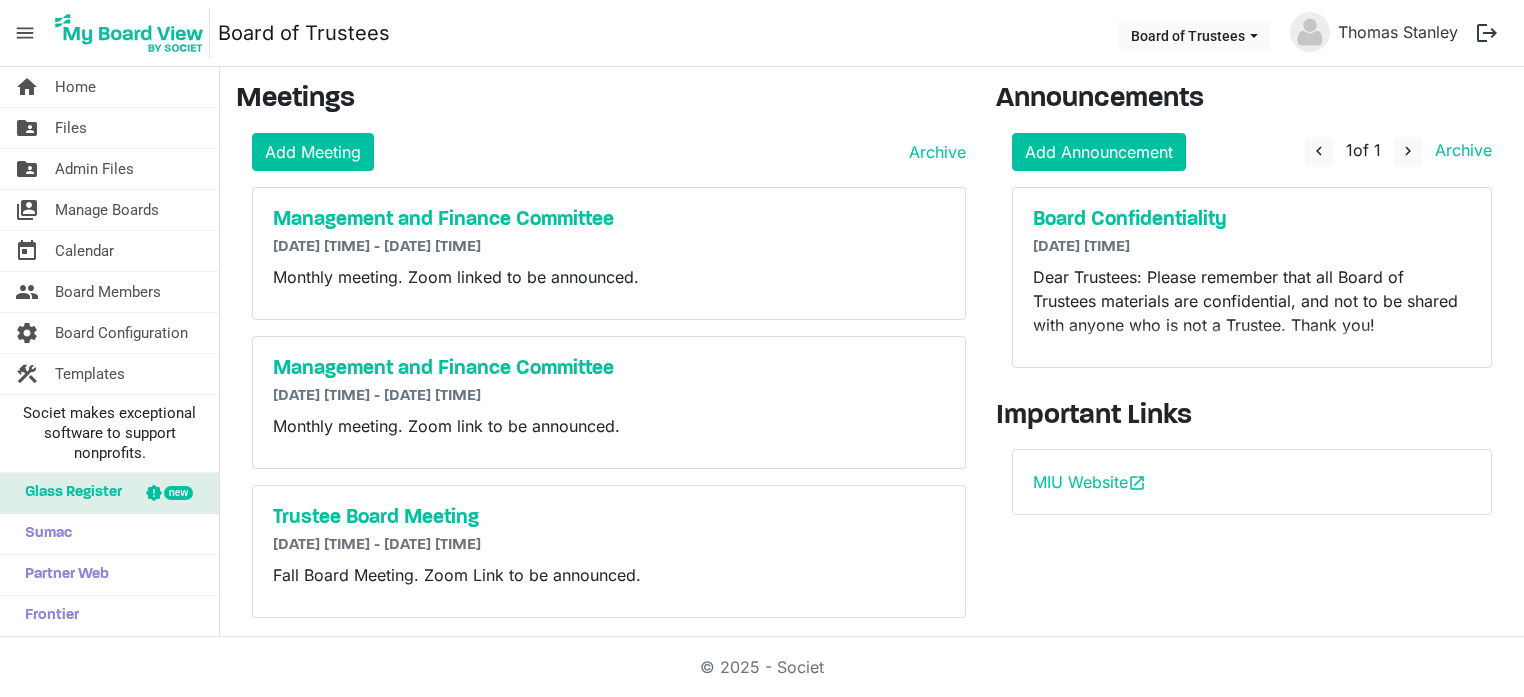 scroll, scrollTop: 0, scrollLeft: 0, axis: both 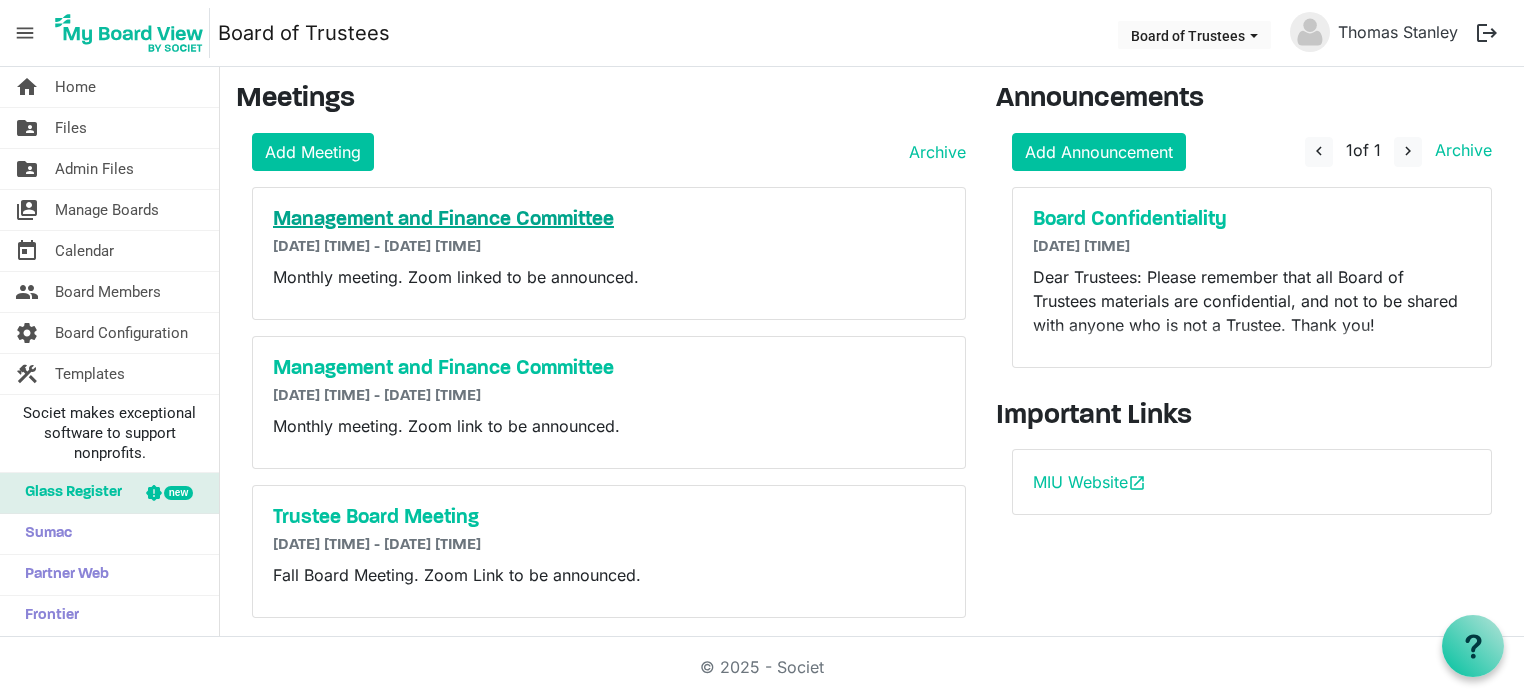 click on "Management and Finance Committee" at bounding box center (609, 220) 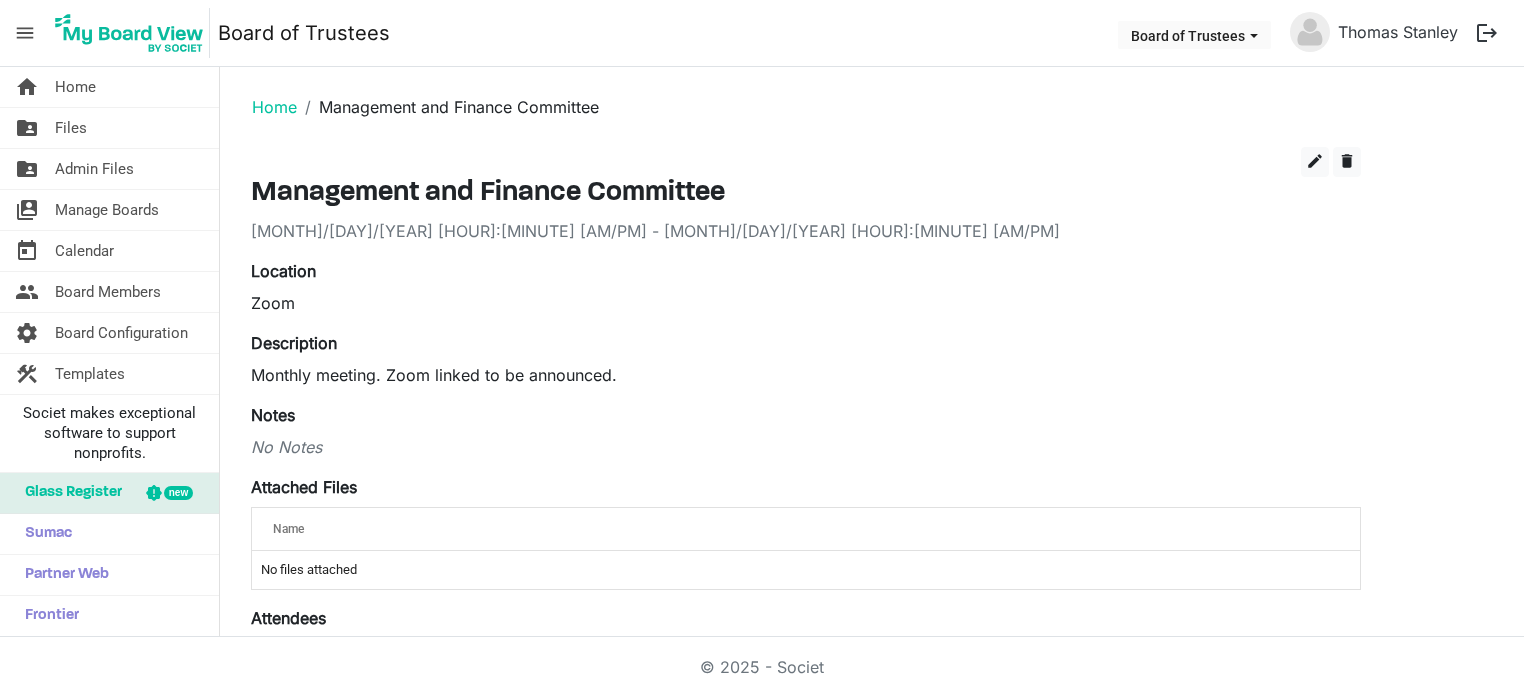 scroll, scrollTop: 0, scrollLeft: 0, axis: both 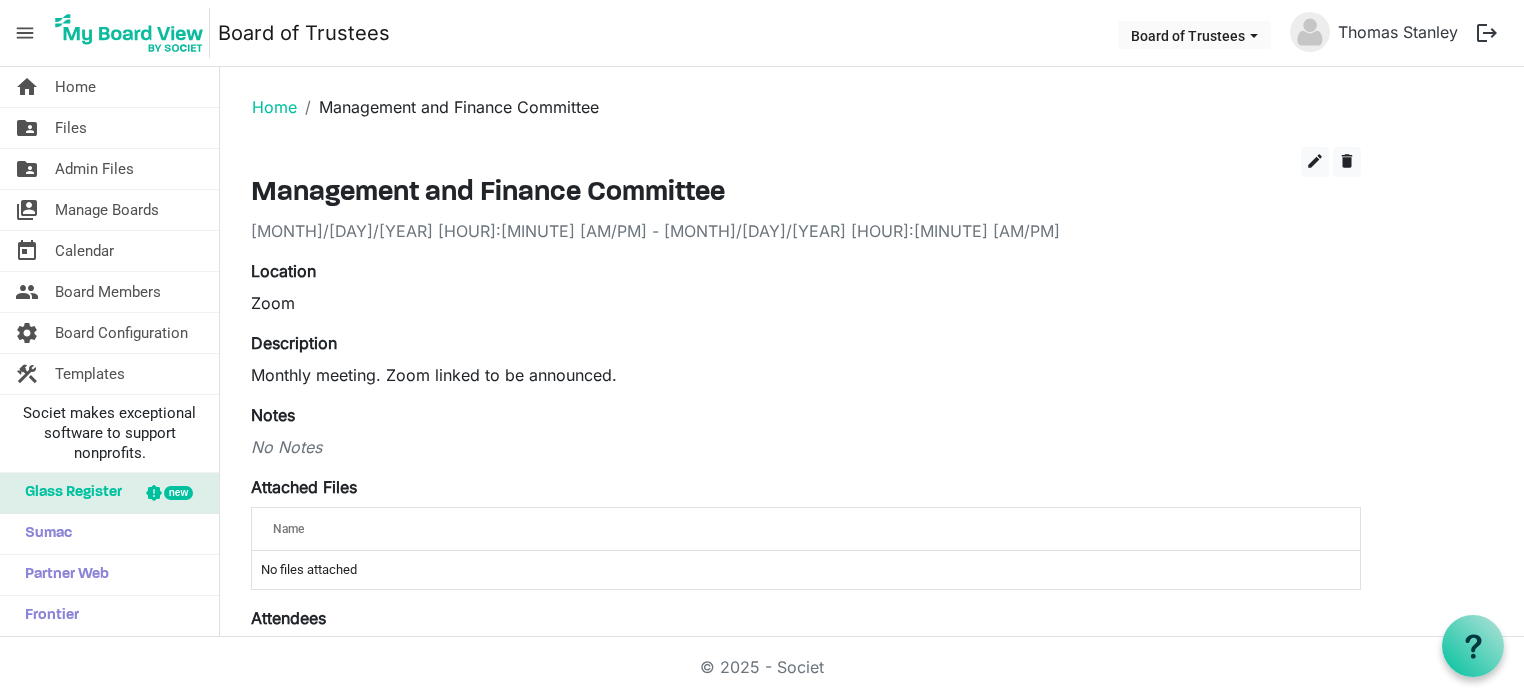 click on "Monthly meeting. Zoom linked to be announced." at bounding box center (806, 375) 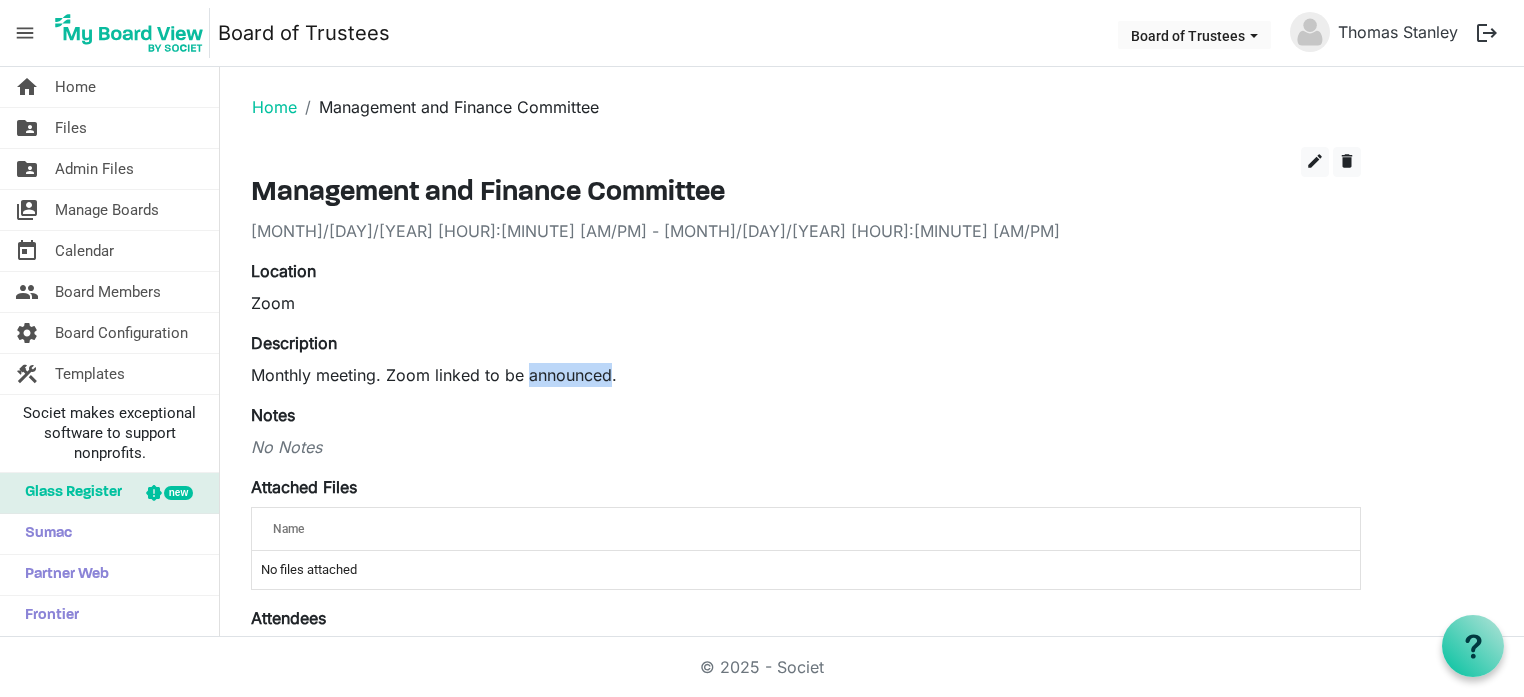 click on "Monthly meeting. Zoom linked to be announced." at bounding box center (806, 375) 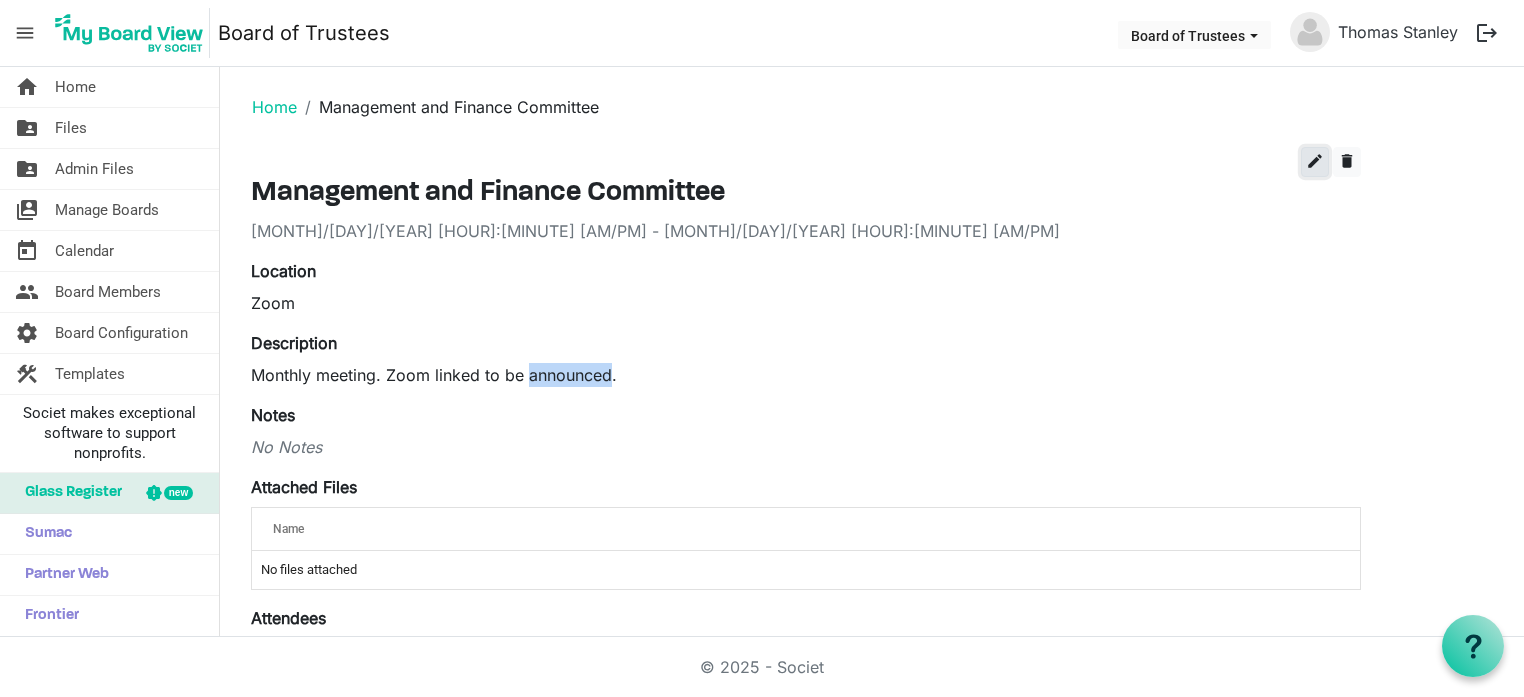 click on "edit" at bounding box center [1315, 161] 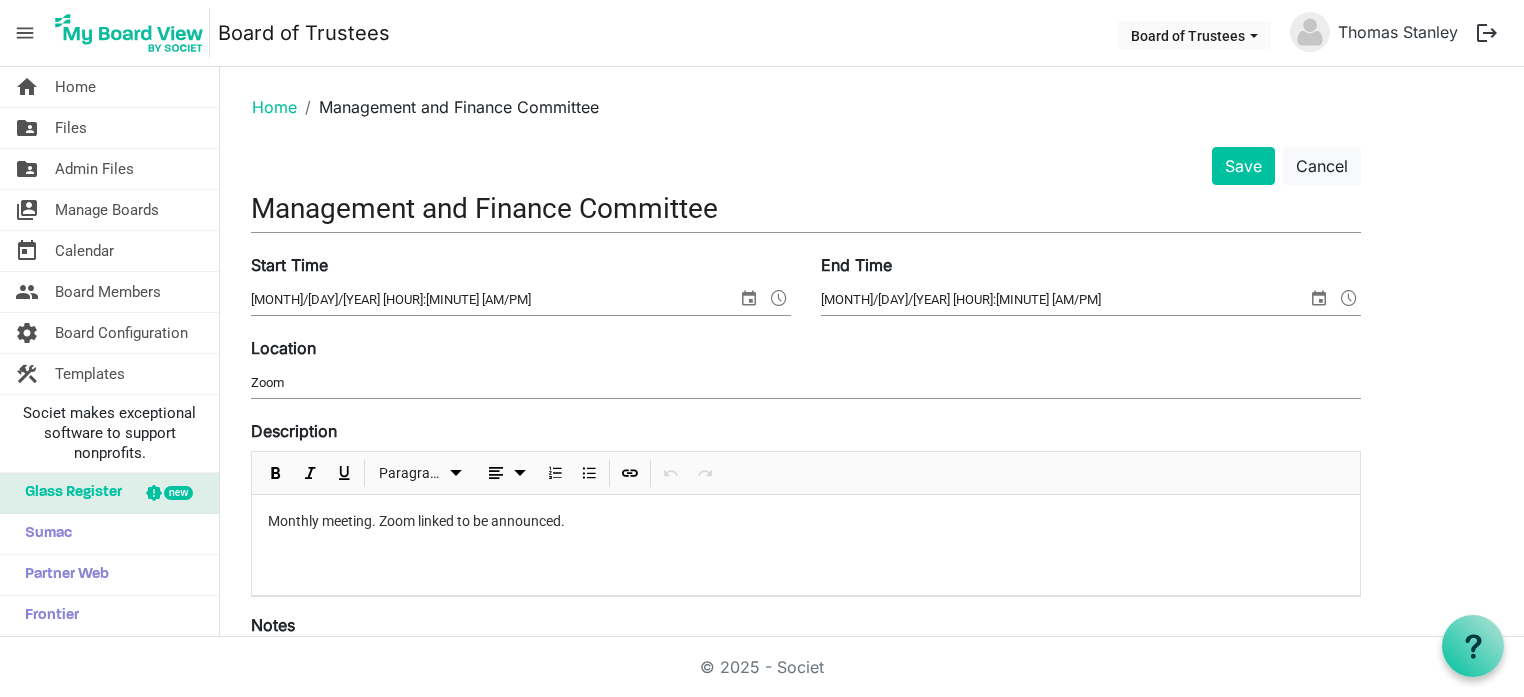 click on "Monthly meeting. Zoom linked to be announced." at bounding box center [806, 521] 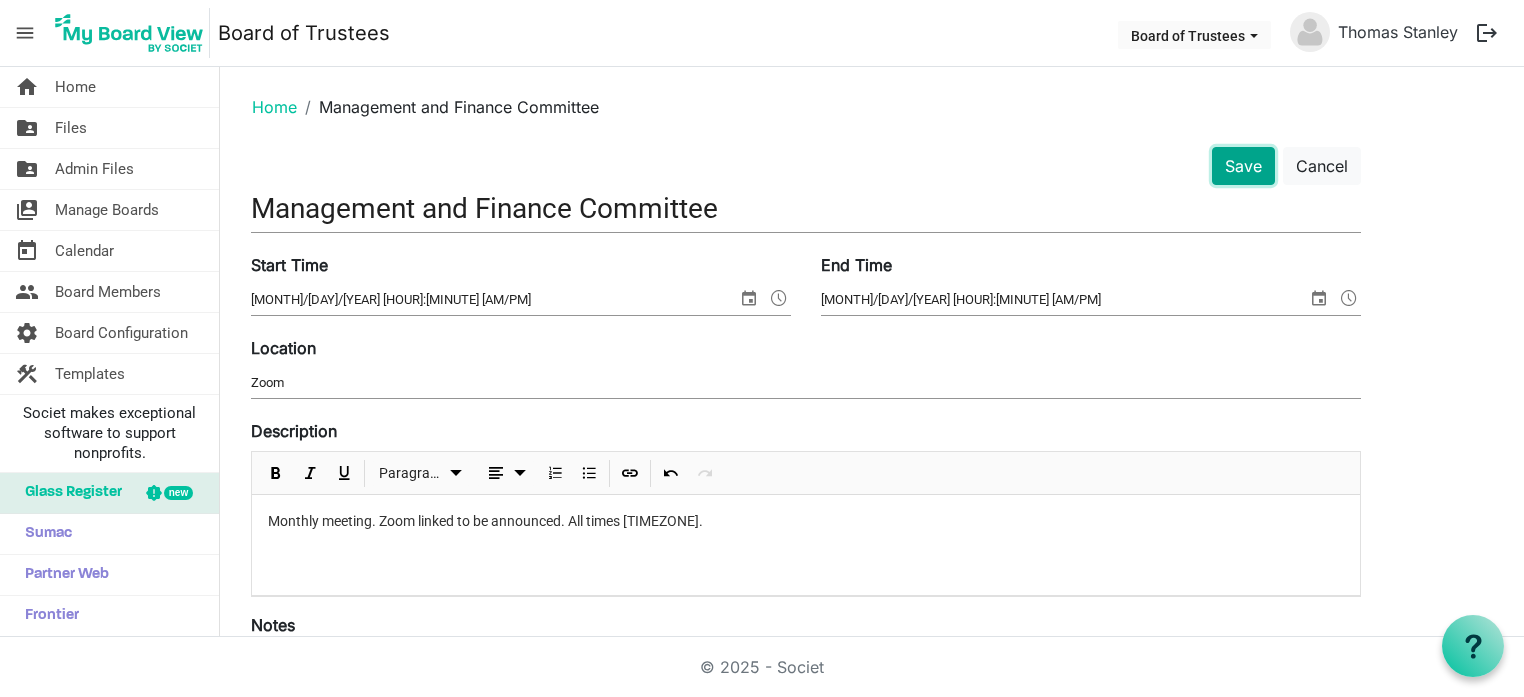 click on "Save" at bounding box center (1243, 166) 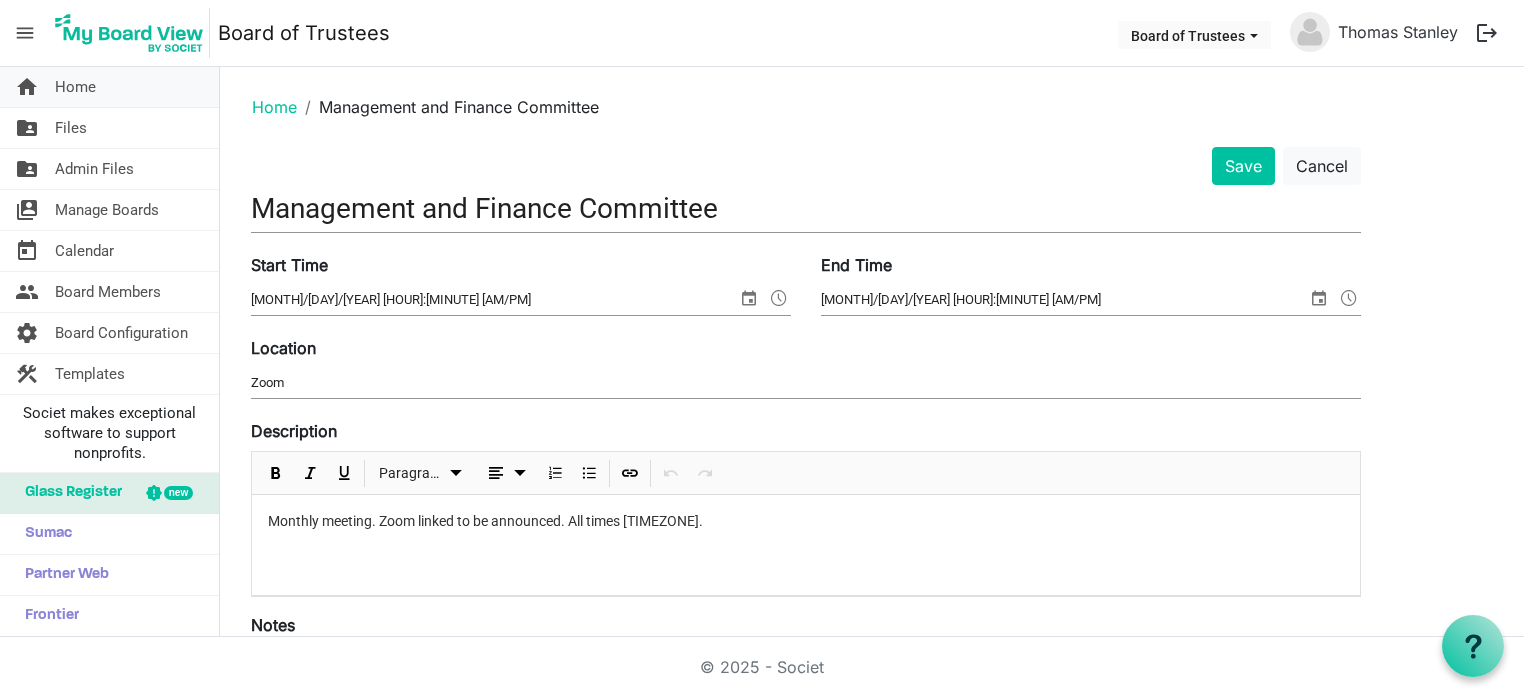 click on "Home" at bounding box center [75, 87] 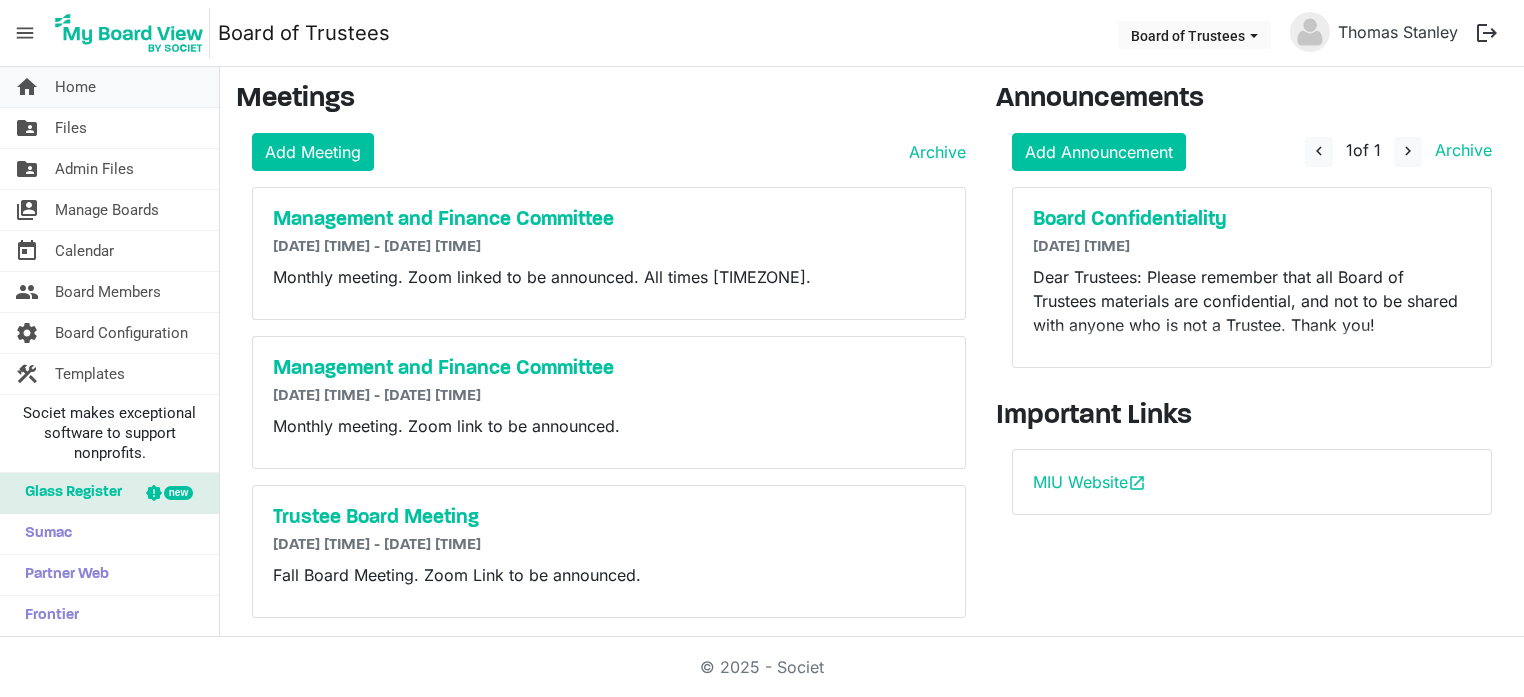 scroll, scrollTop: 0, scrollLeft: 0, axis: both 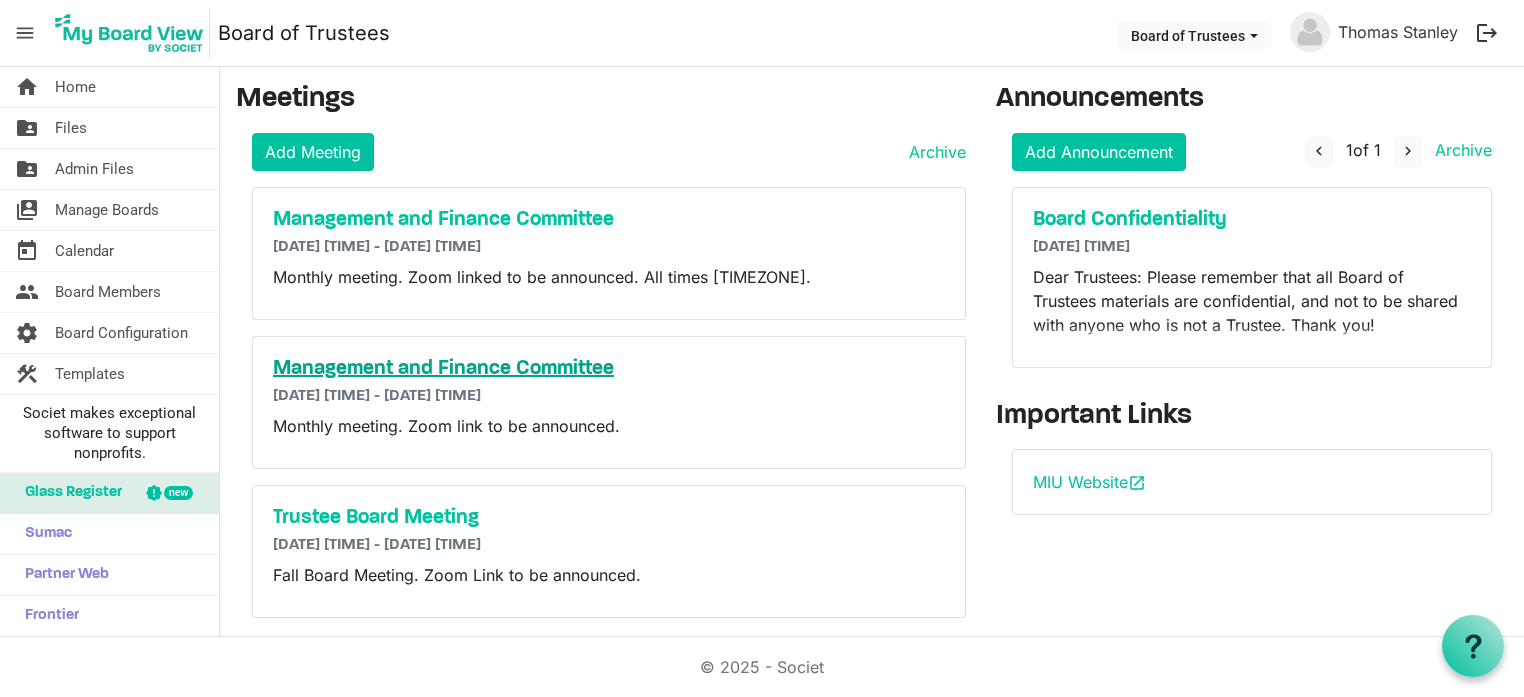 click on "Management and Finance Committee" at bounding box center (609, 369) 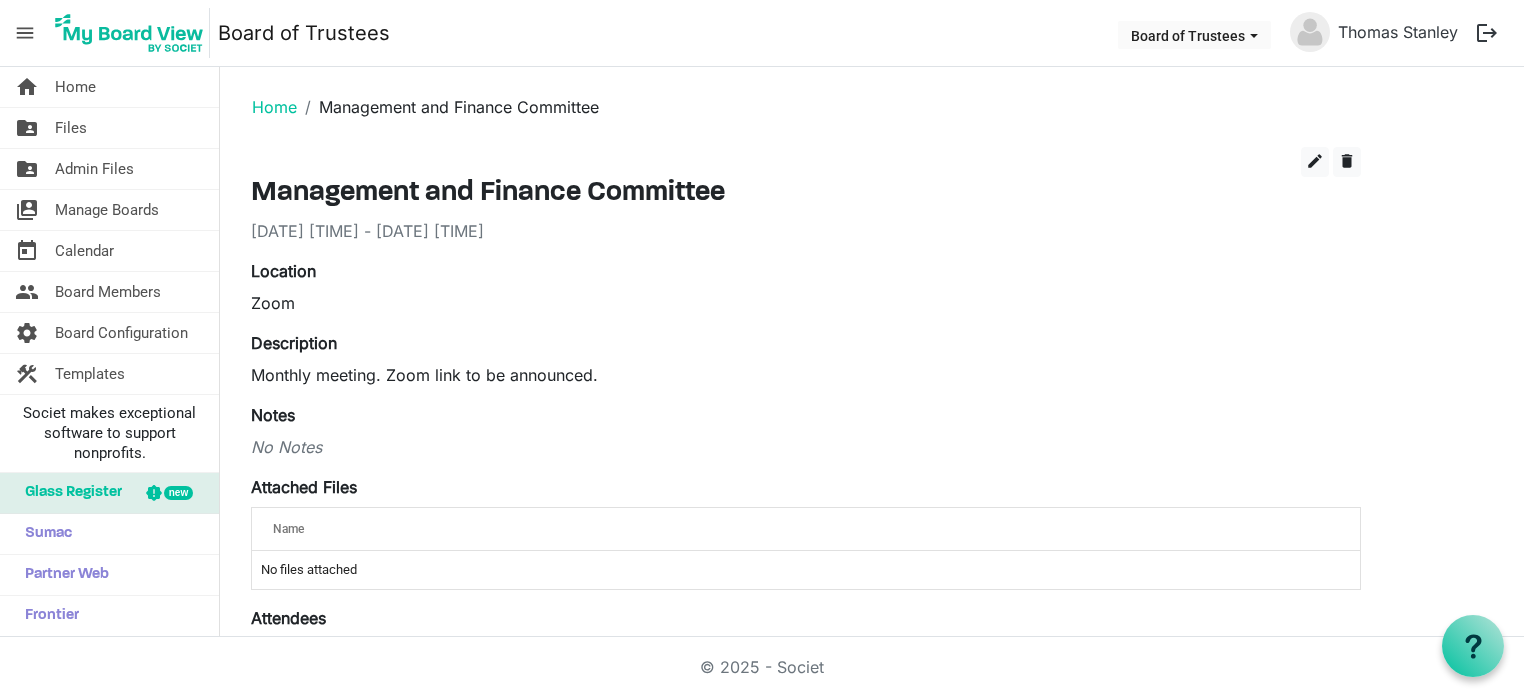 scroll, scrollTop: 0, scrollLeft: 0, axis: both 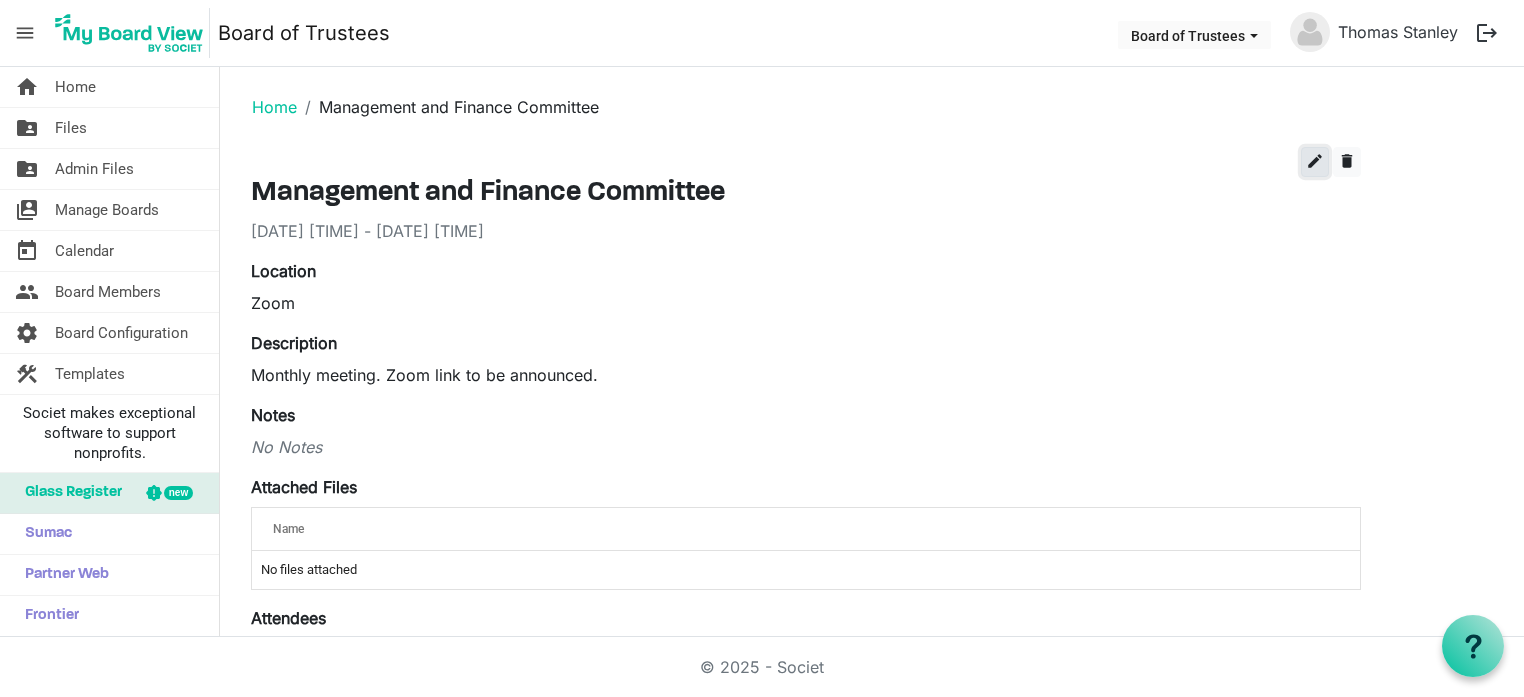 click on "edit" at bounding box center (1315, 161) 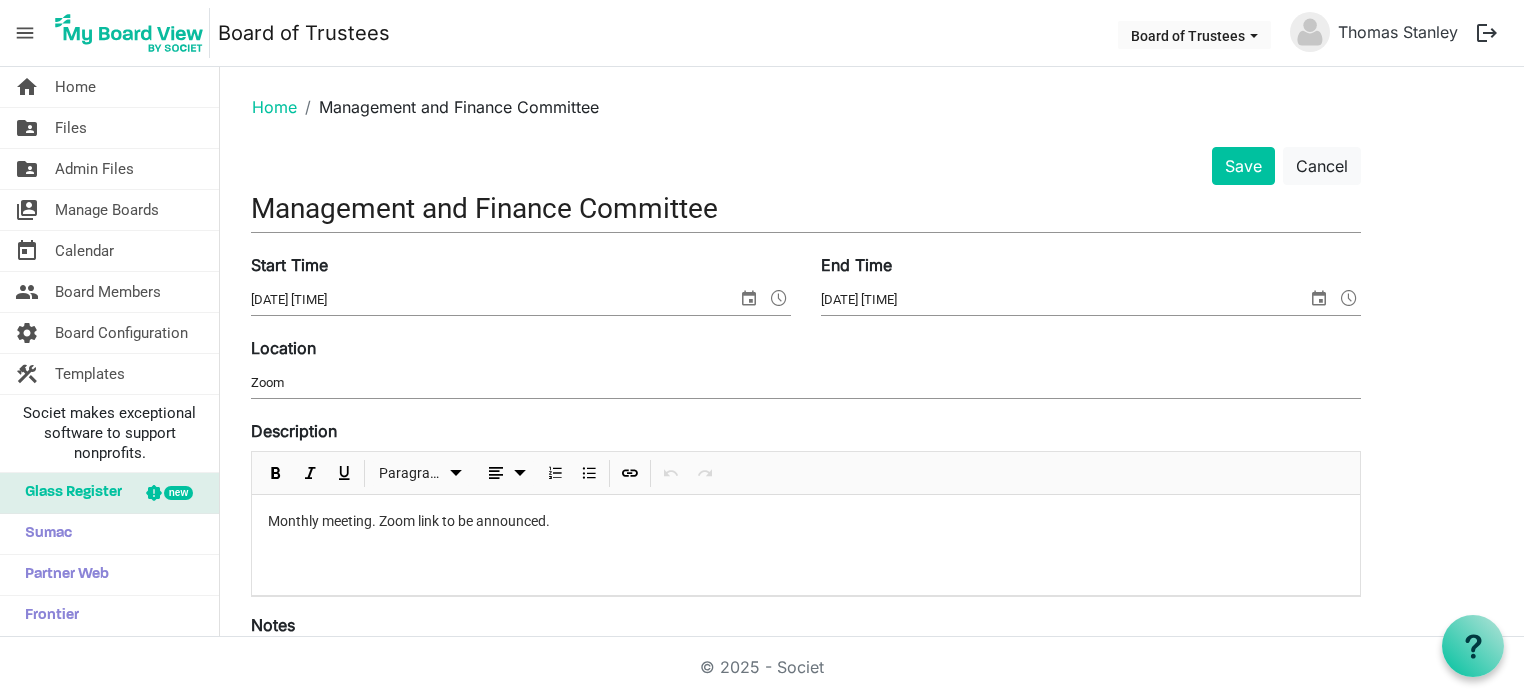 click at bounding box center [779, 298] 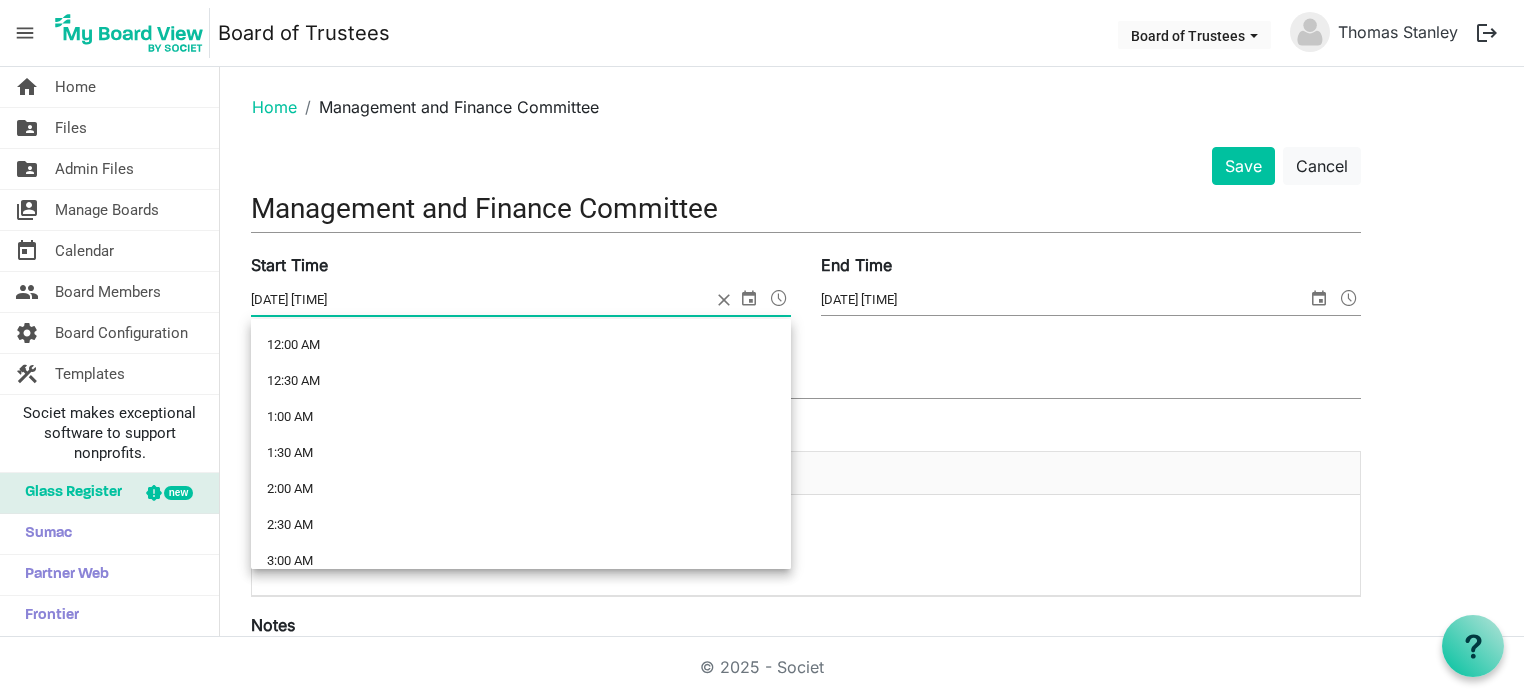 scroll, scrollTop: 1161, scrollLeft: 0, axis: vertical 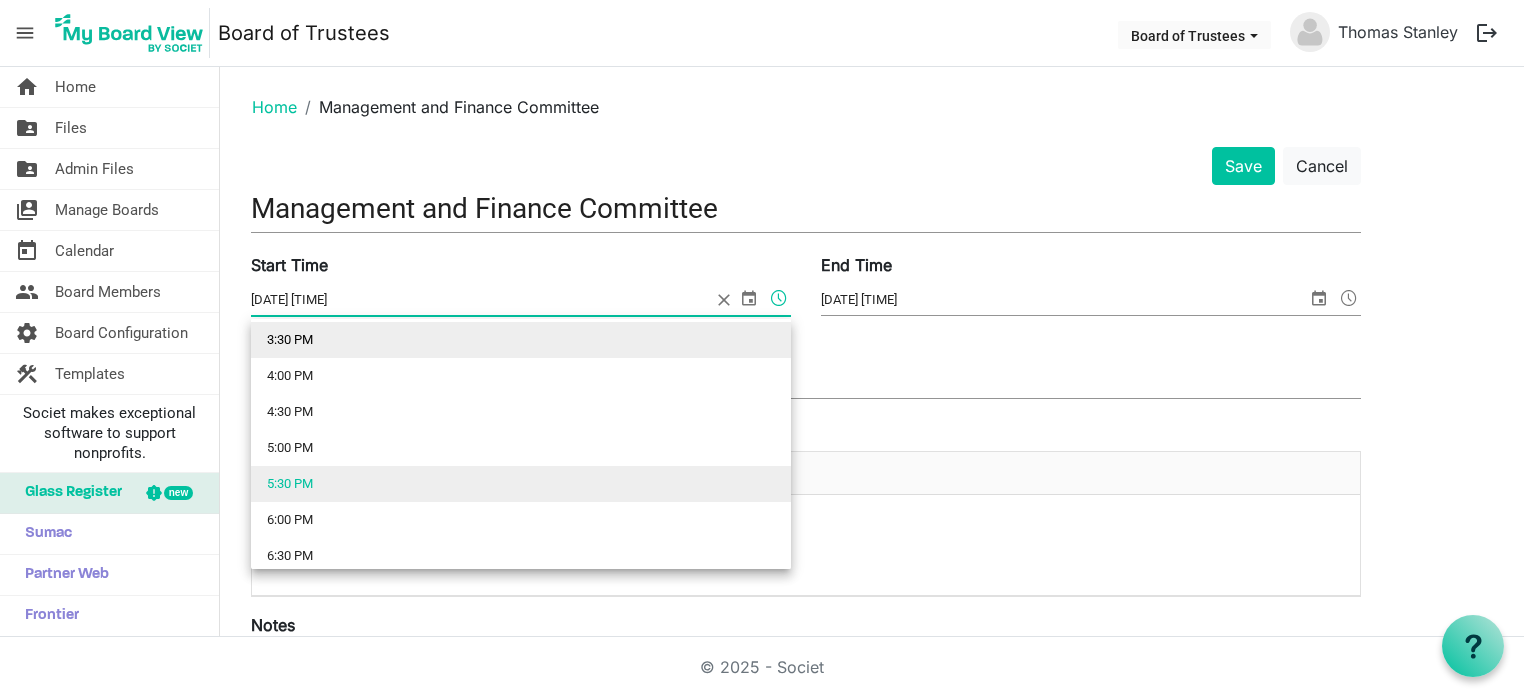 click on "3:30 PM" at bounding box center [521, 340] 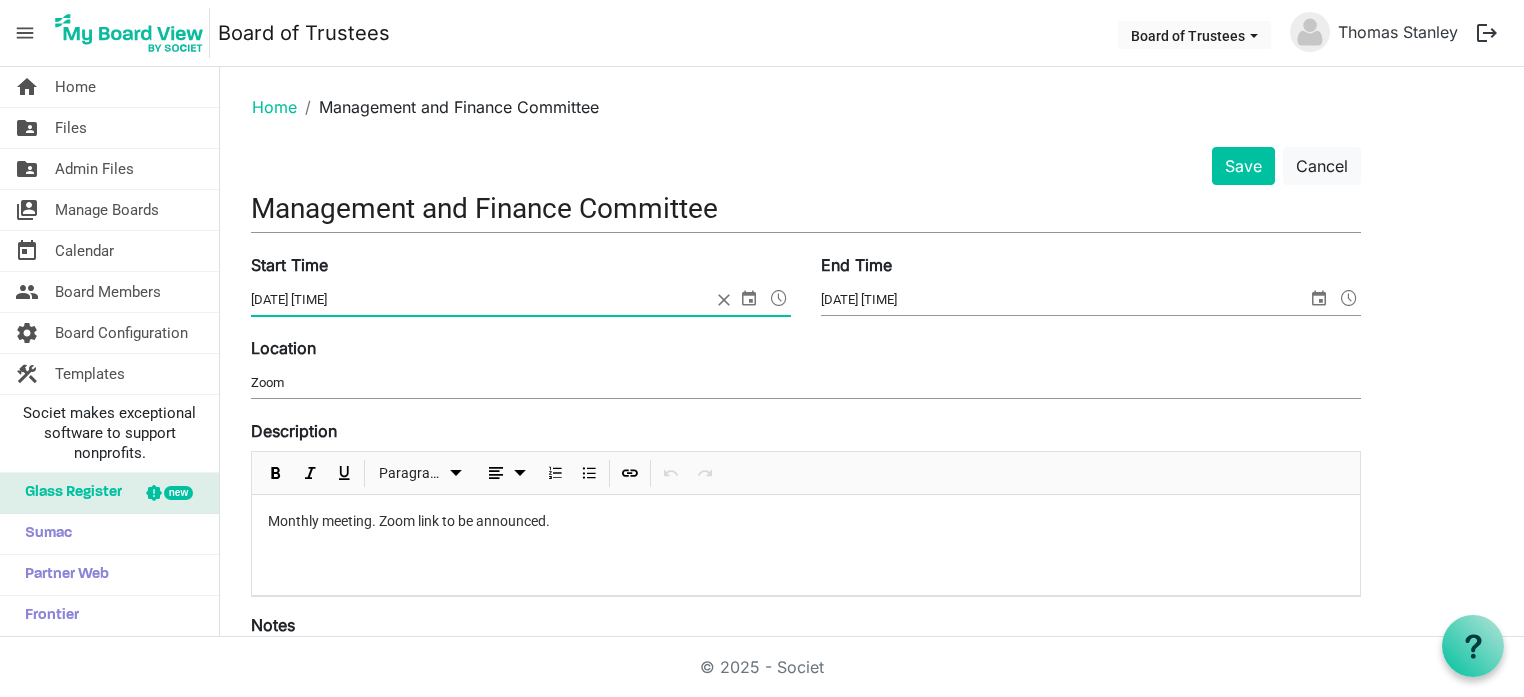 click at bounding box center [1349, 298] 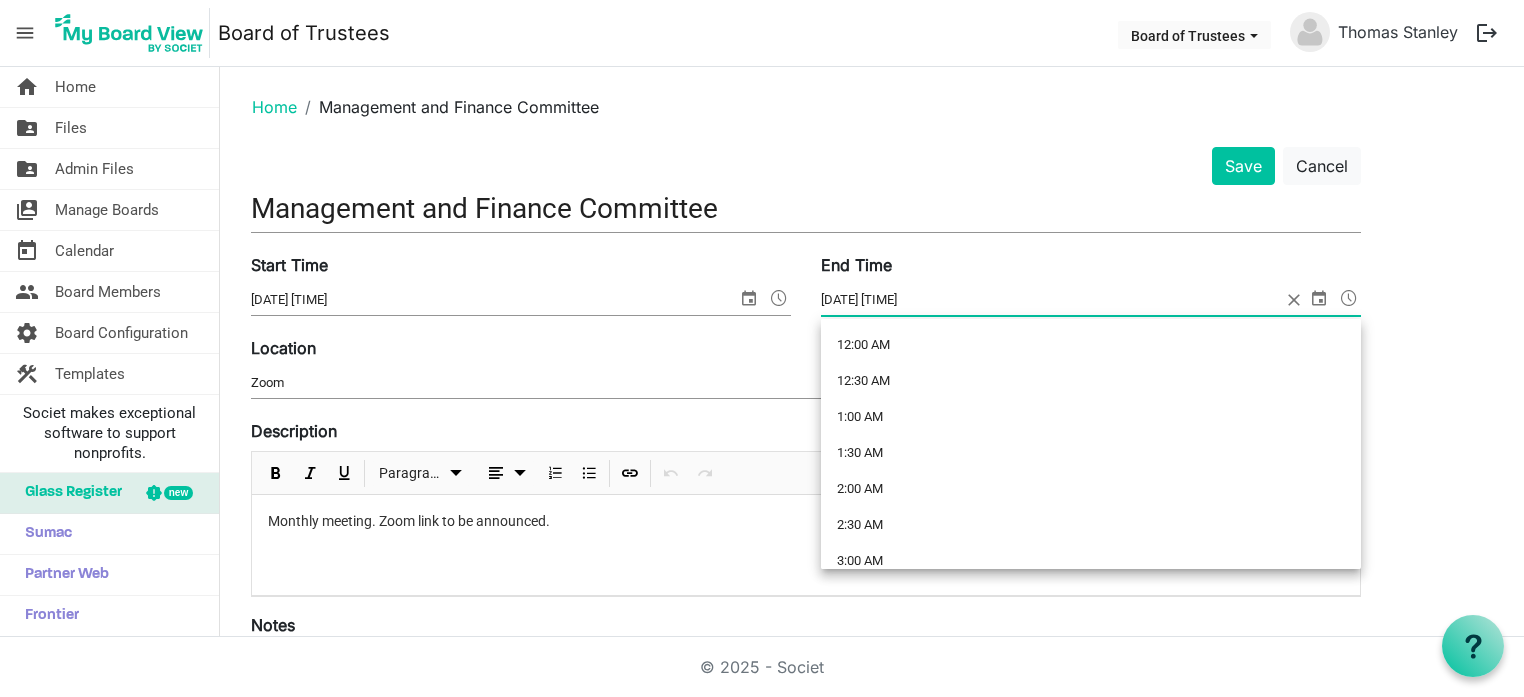 scroll, scrollTop: 1233, scrollLeft: 0, axis: vertical 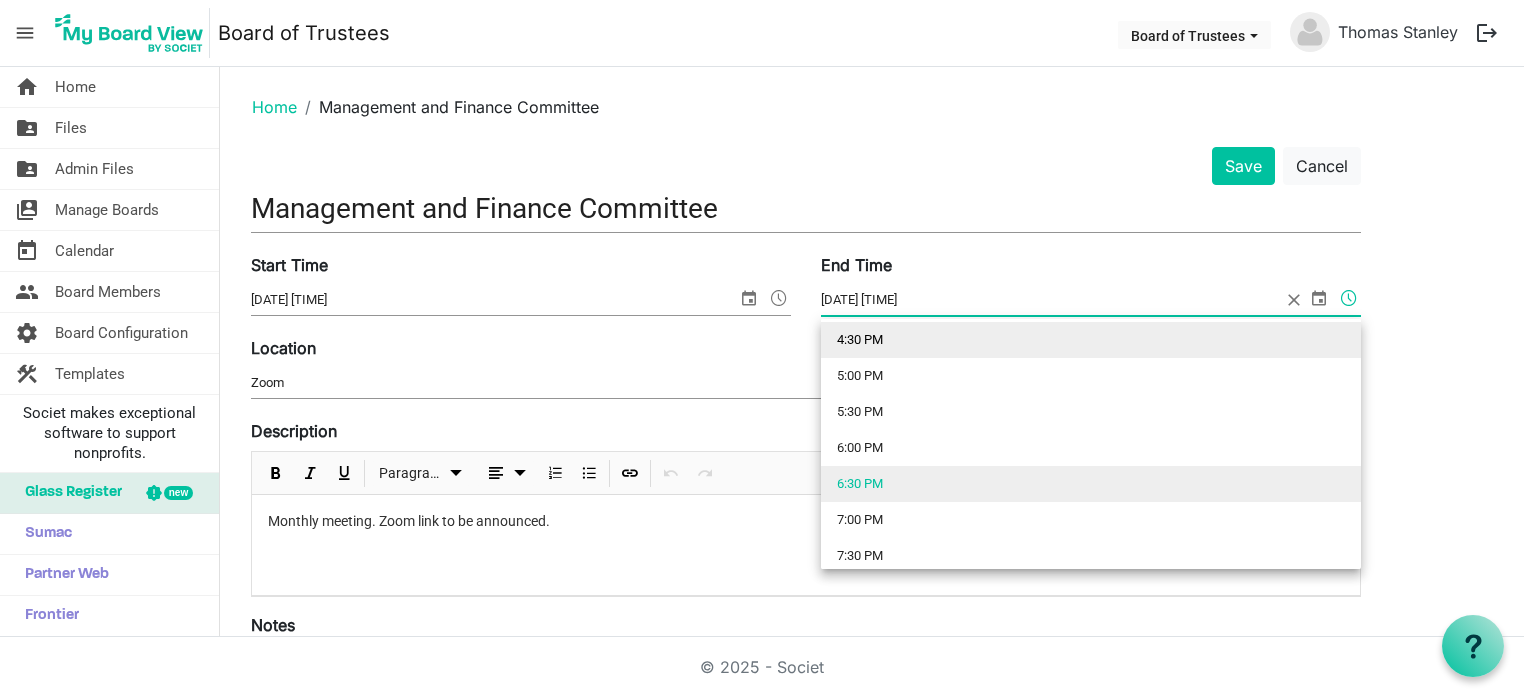click on "4:30 PM" at bounding box center (1091, 340) 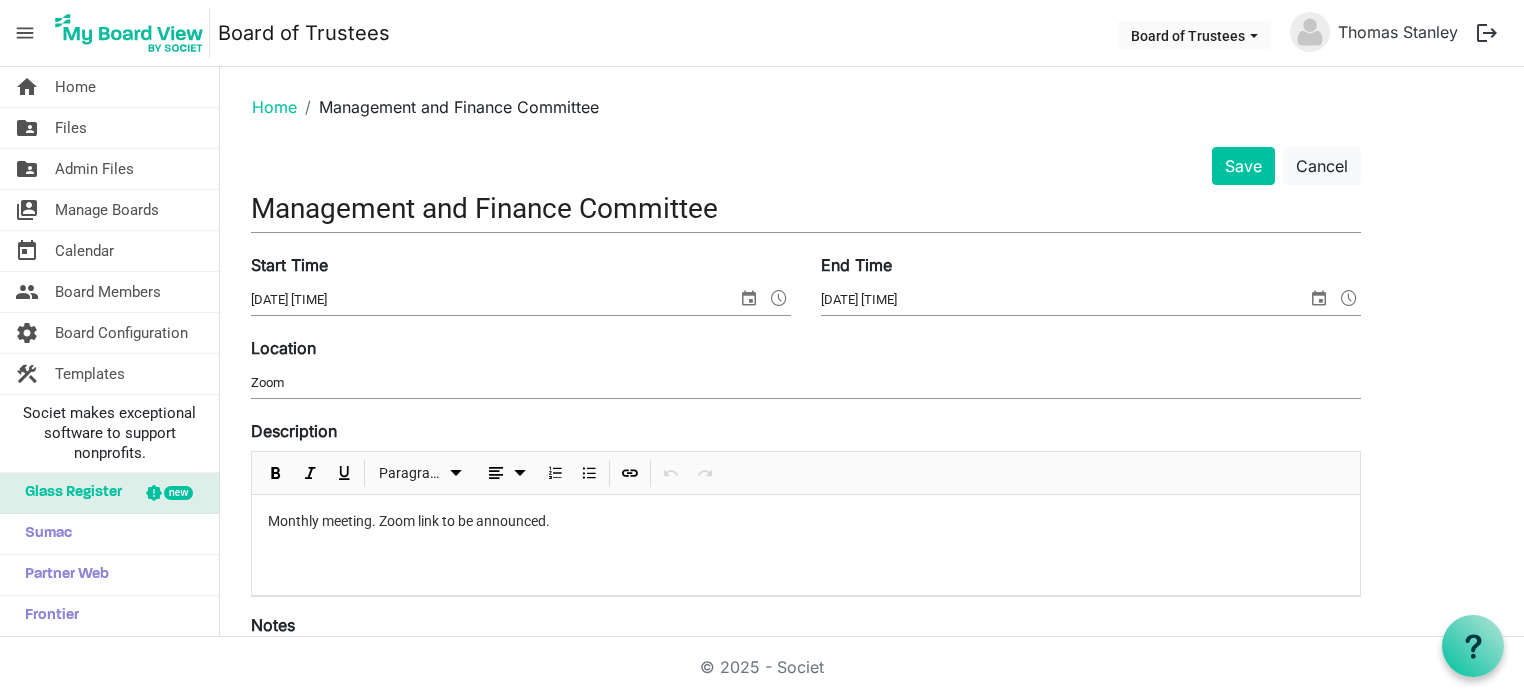 click on "Monthly meeting. Zoom link to be announced." at bounding box center (806, 521) 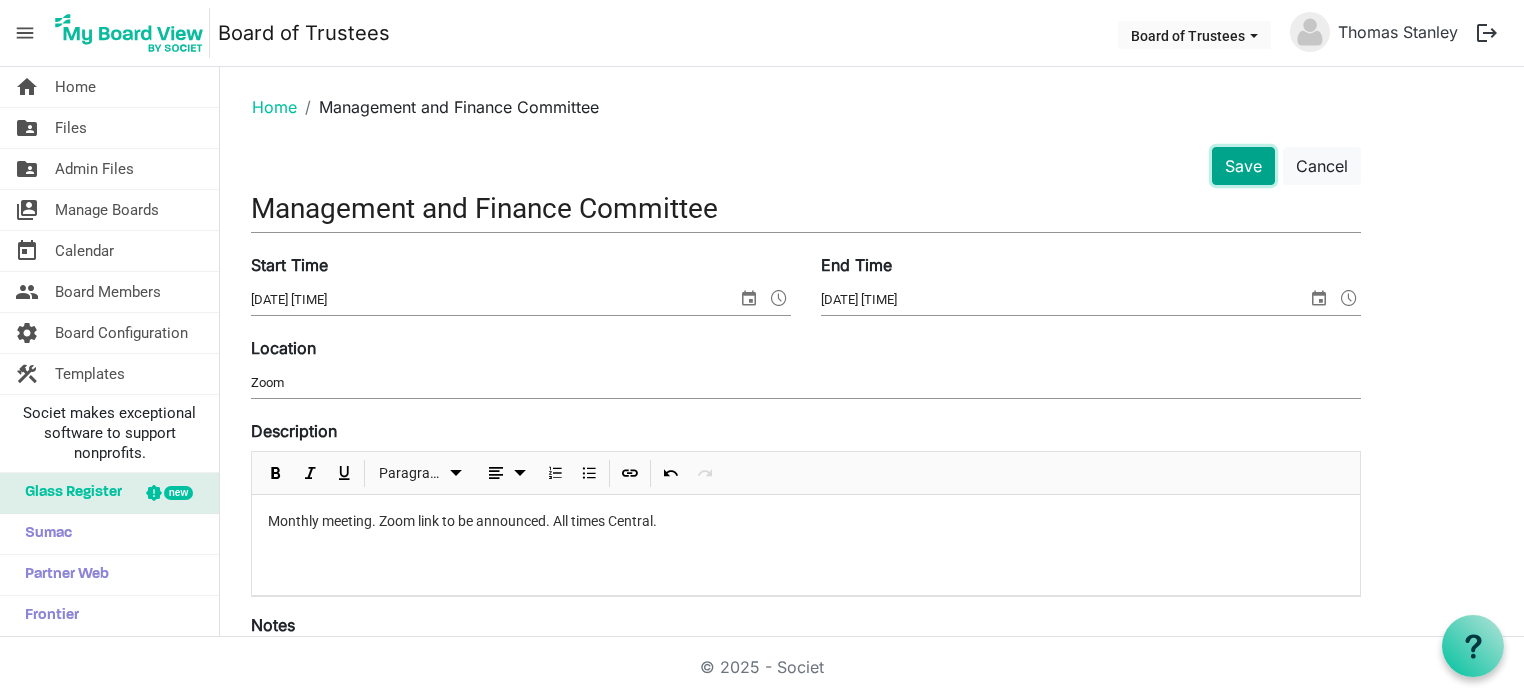 click on "Save" at bounding box center [1243, 166] 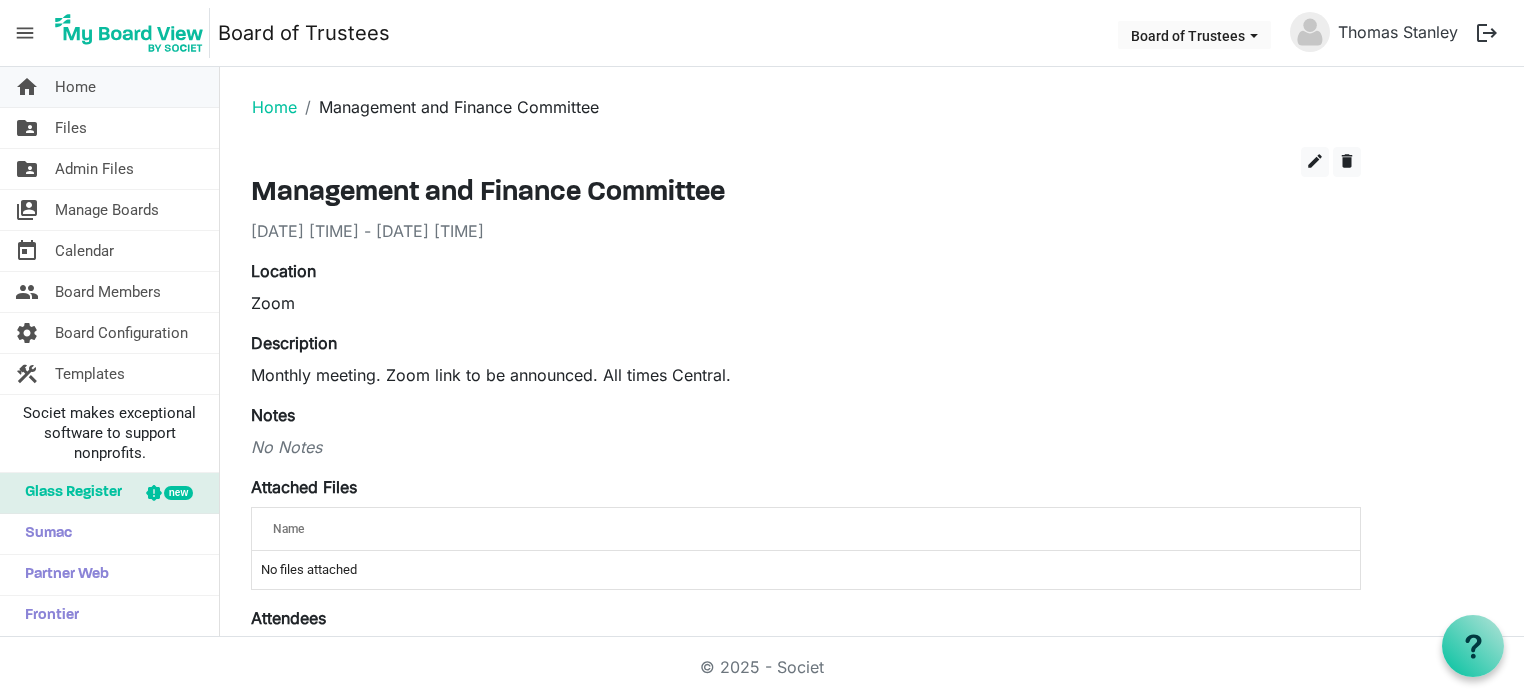 click on "Home" at bounding box center [75, 87] 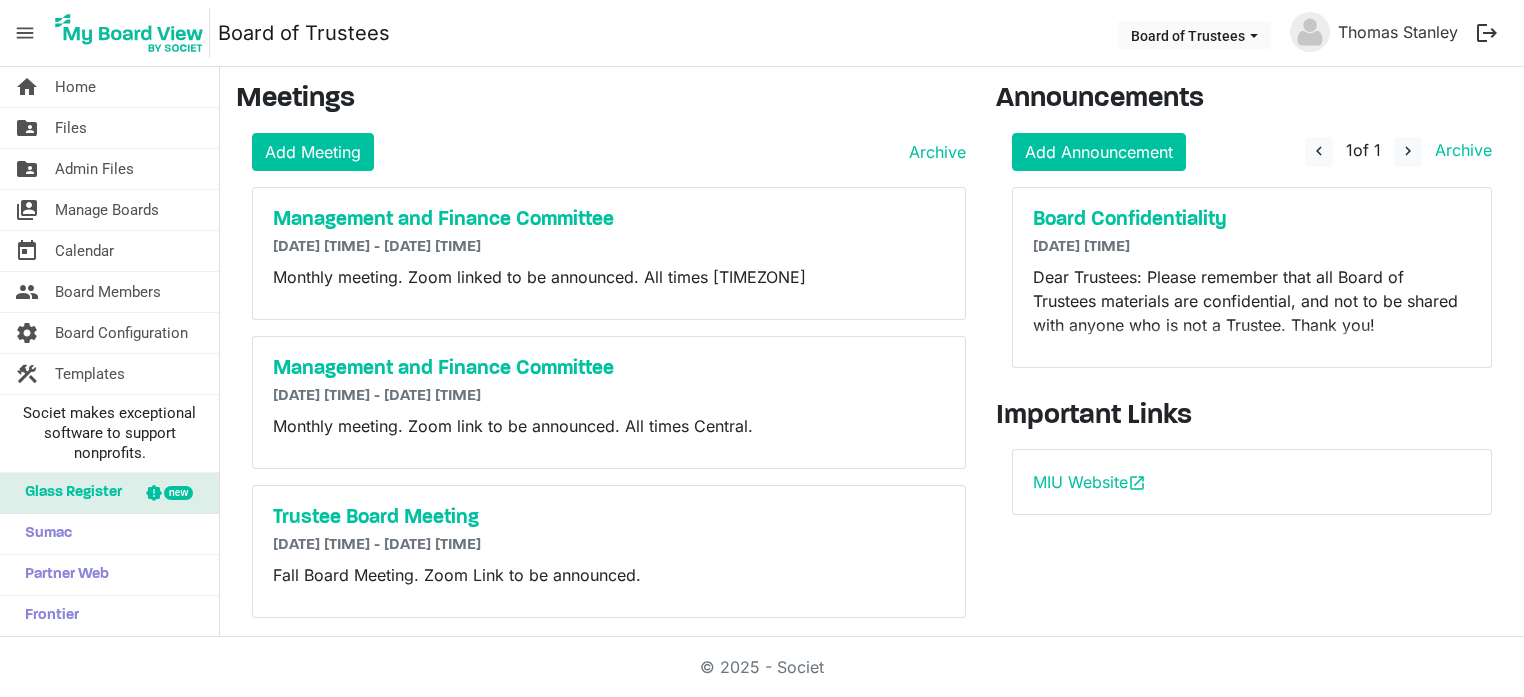 scroll, scrollTop: 0, scrollLeft: 0, axis: both 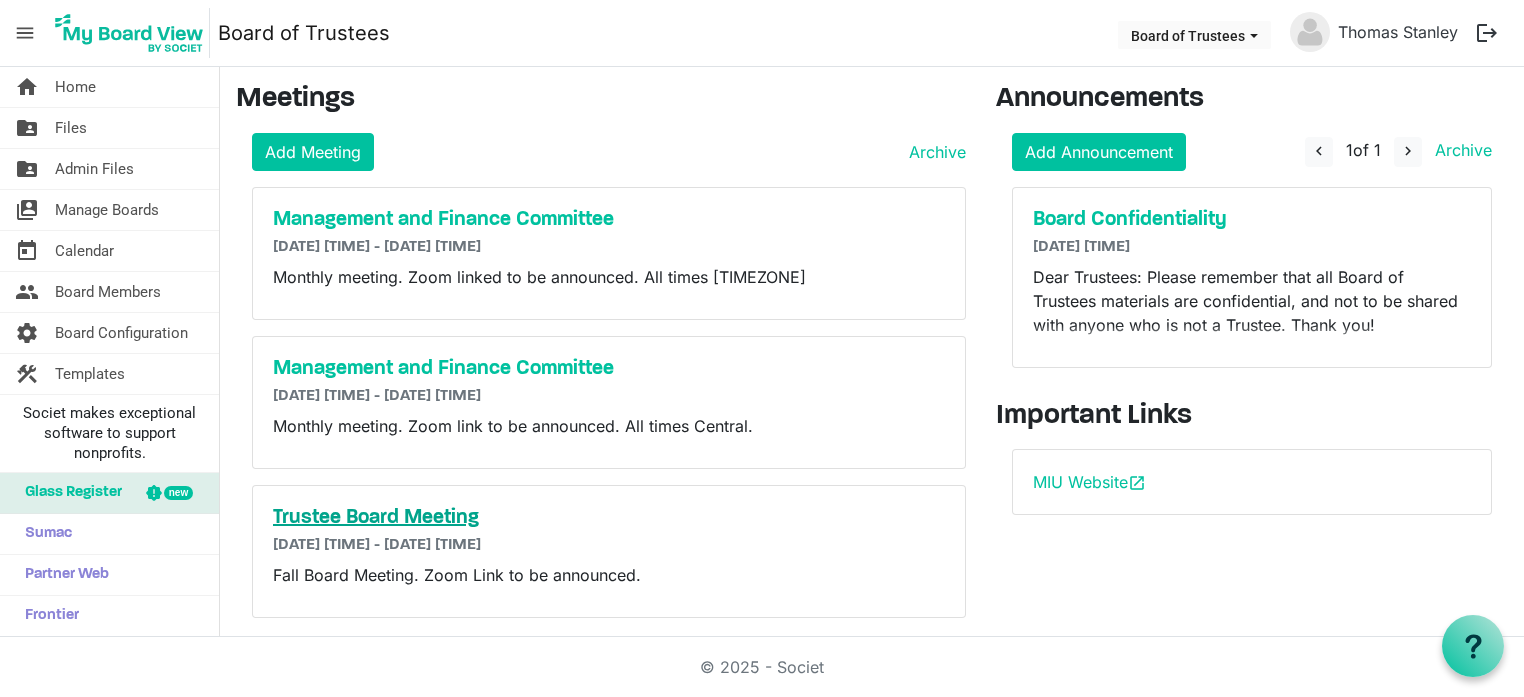 click on "Trustee Board Meeting" at bounding box center [609, 518] 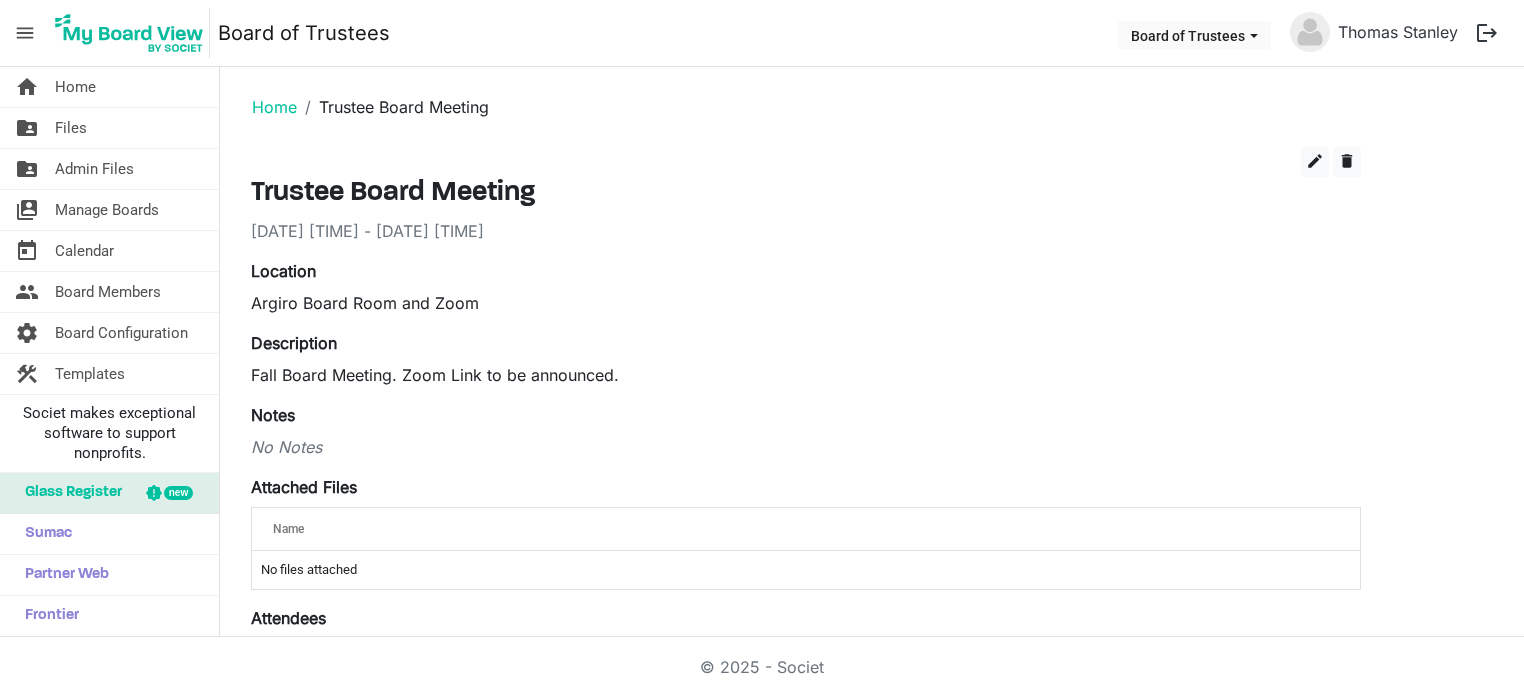 scroll, scrollTop: 0, scrollLeft: 0, axis: both 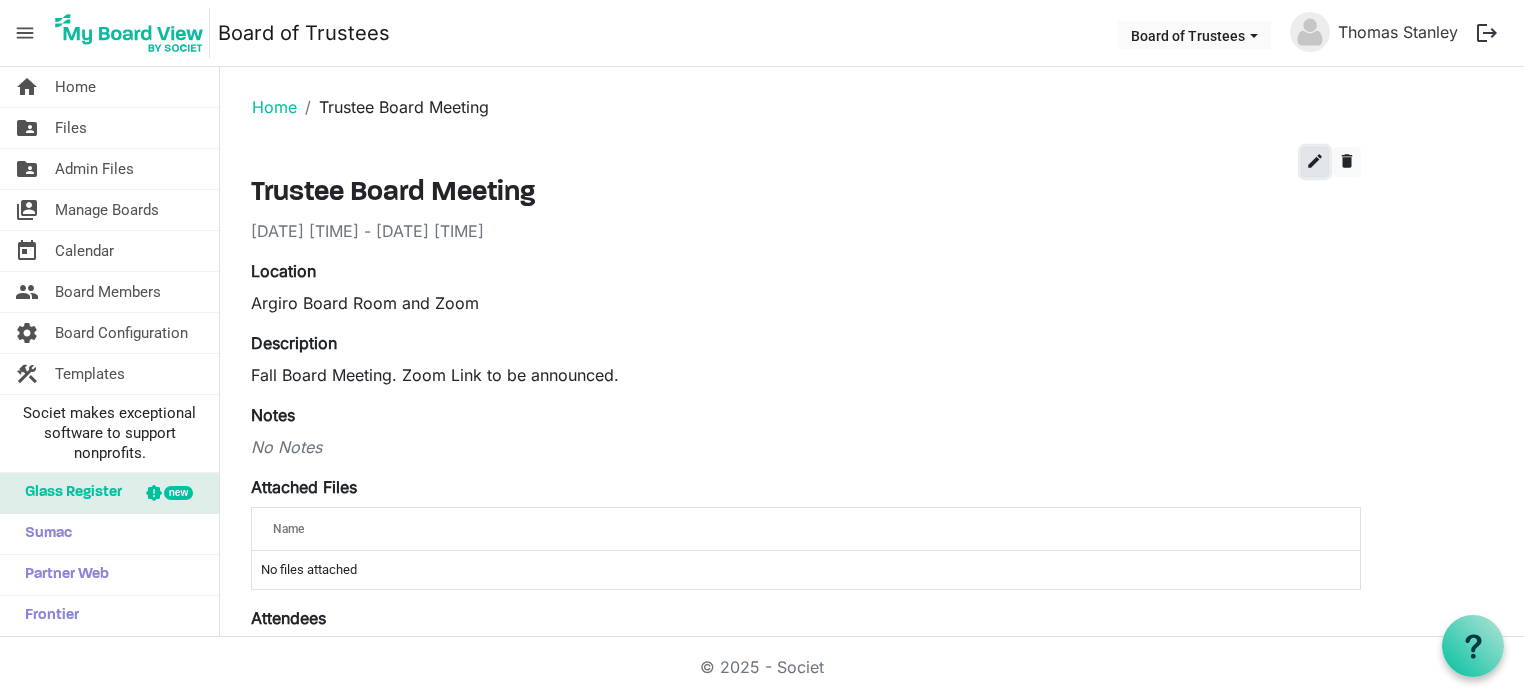 click on "edit" at bounding box center (1315, 161) 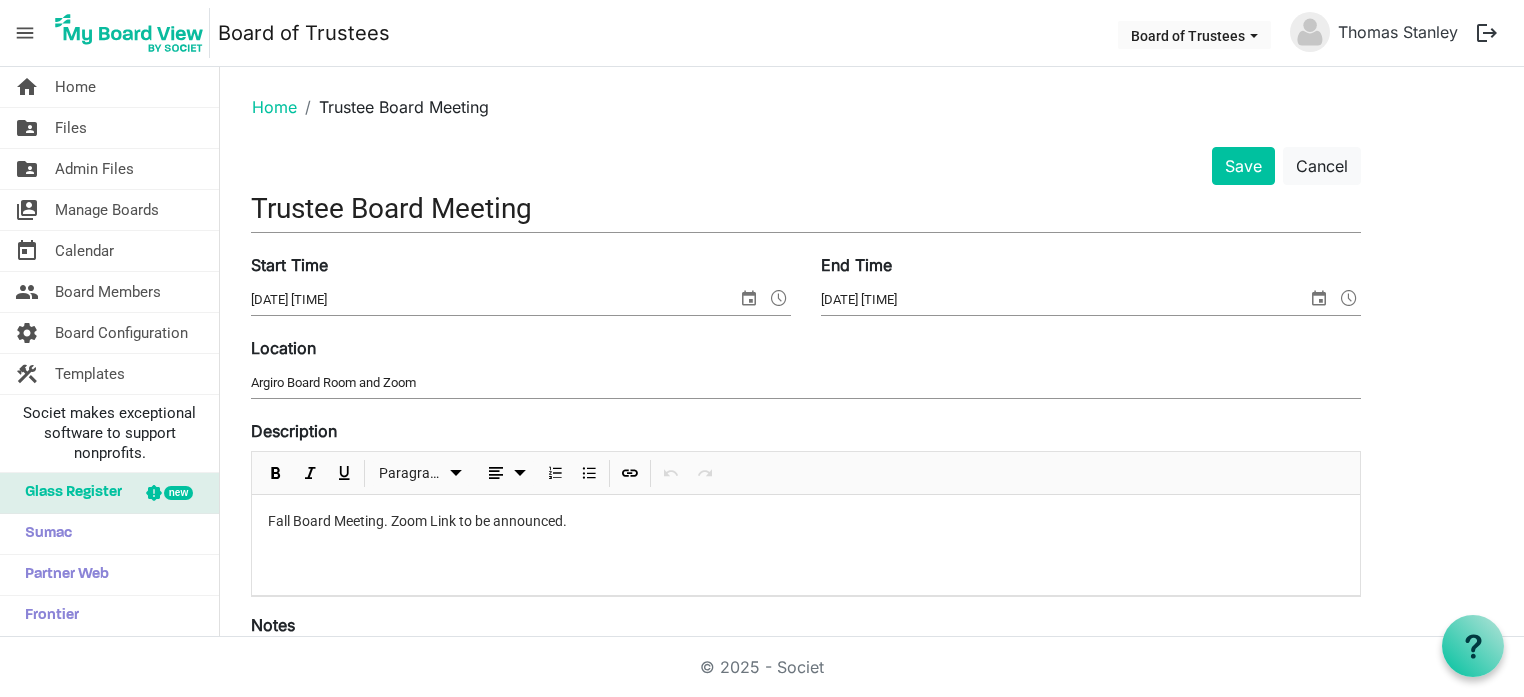 click on "Trustee Board Meeting" at bounding box center [806, 208] 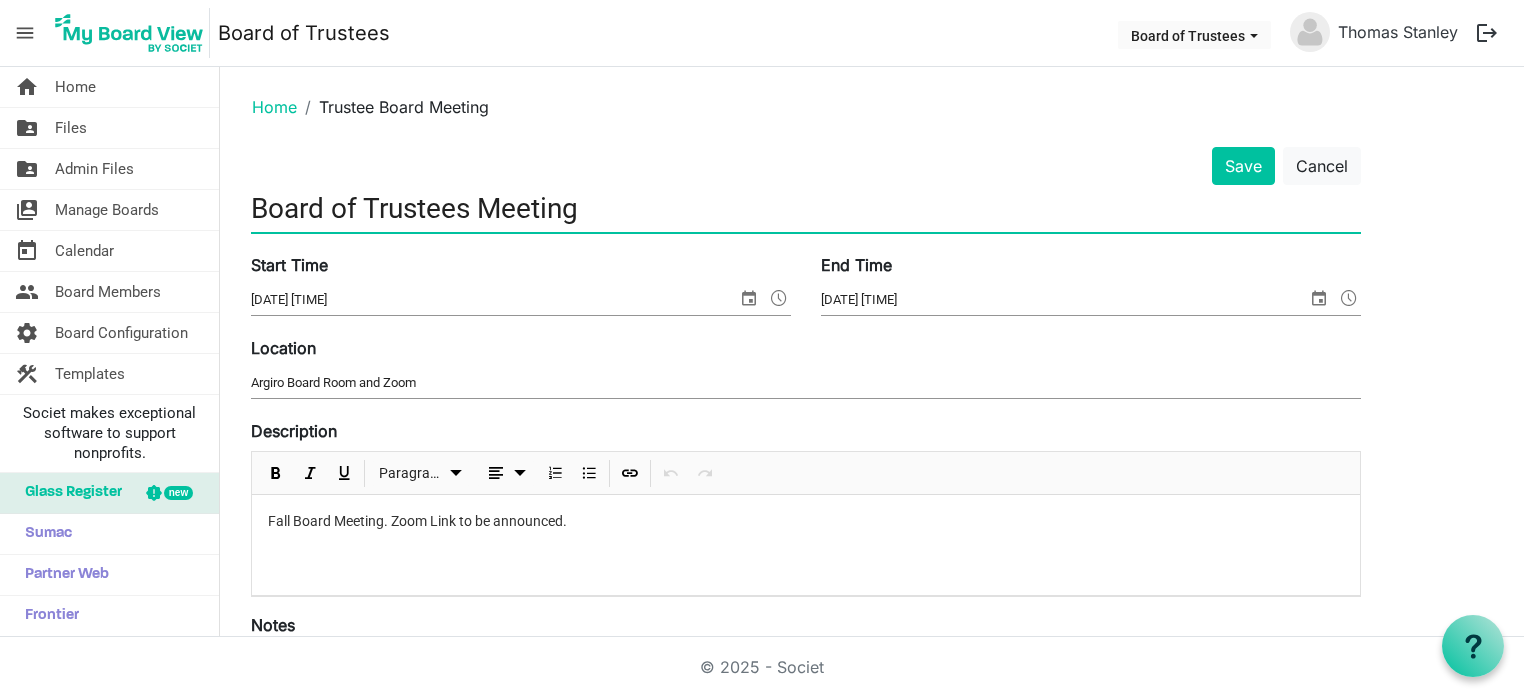 type on "Board of Trustees Meeting" 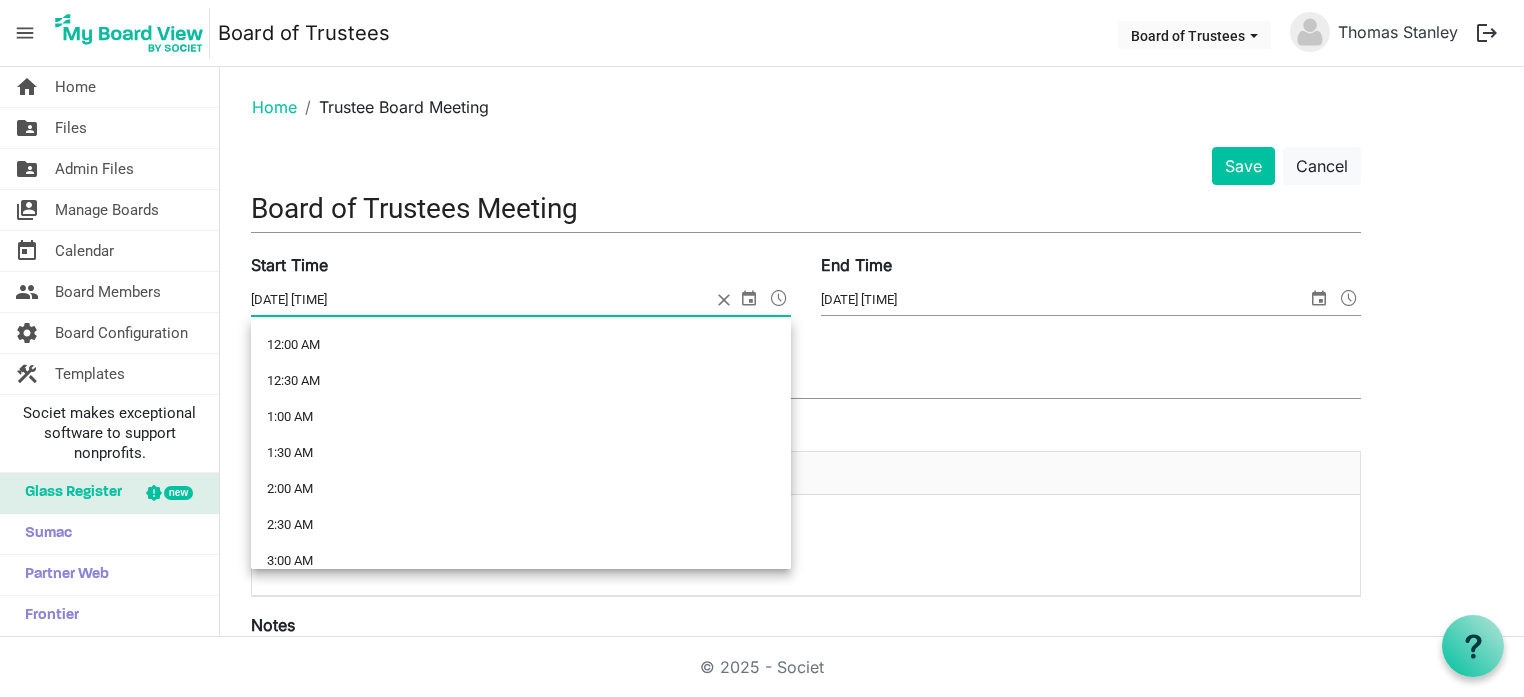 scroll, scrollTop: 765, scrollLeft: 0, axis: vertical 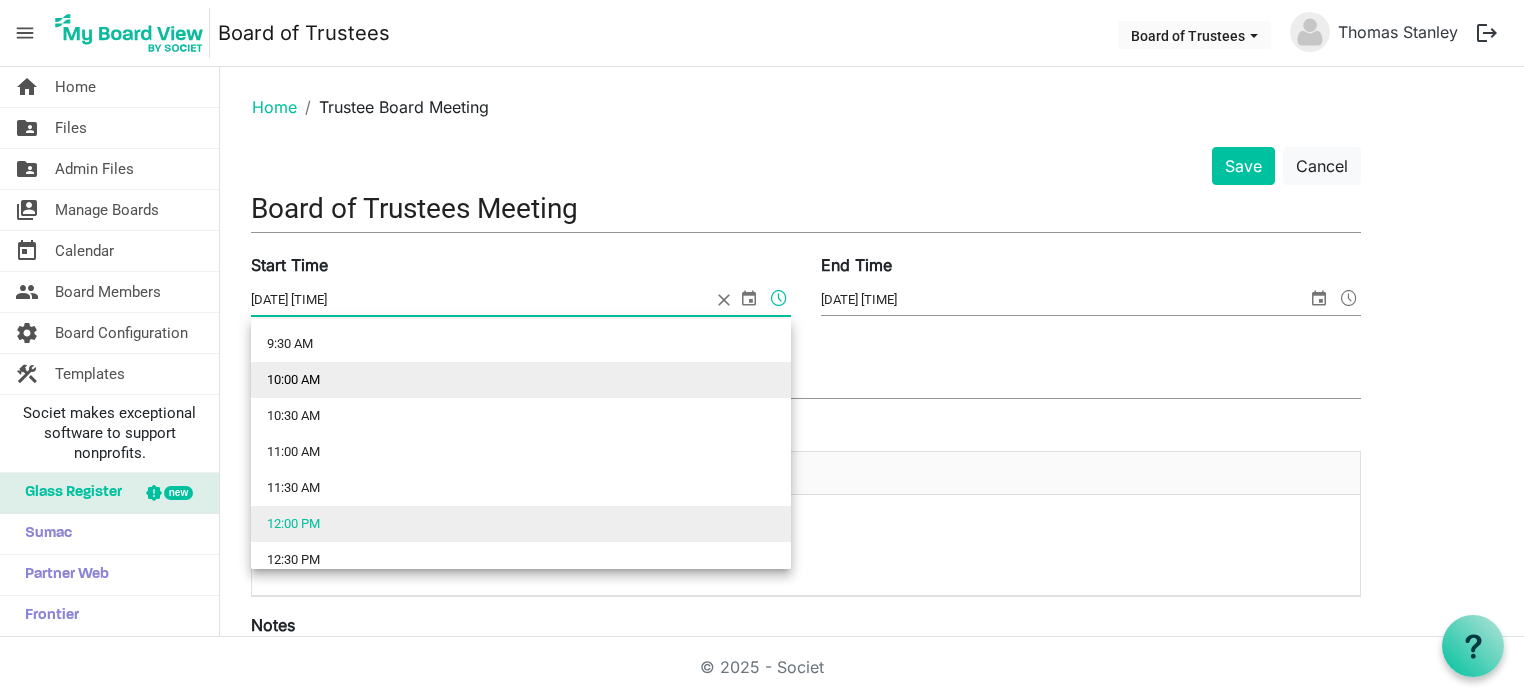 click on "10:00 AM" at bounding box center [521, 380] 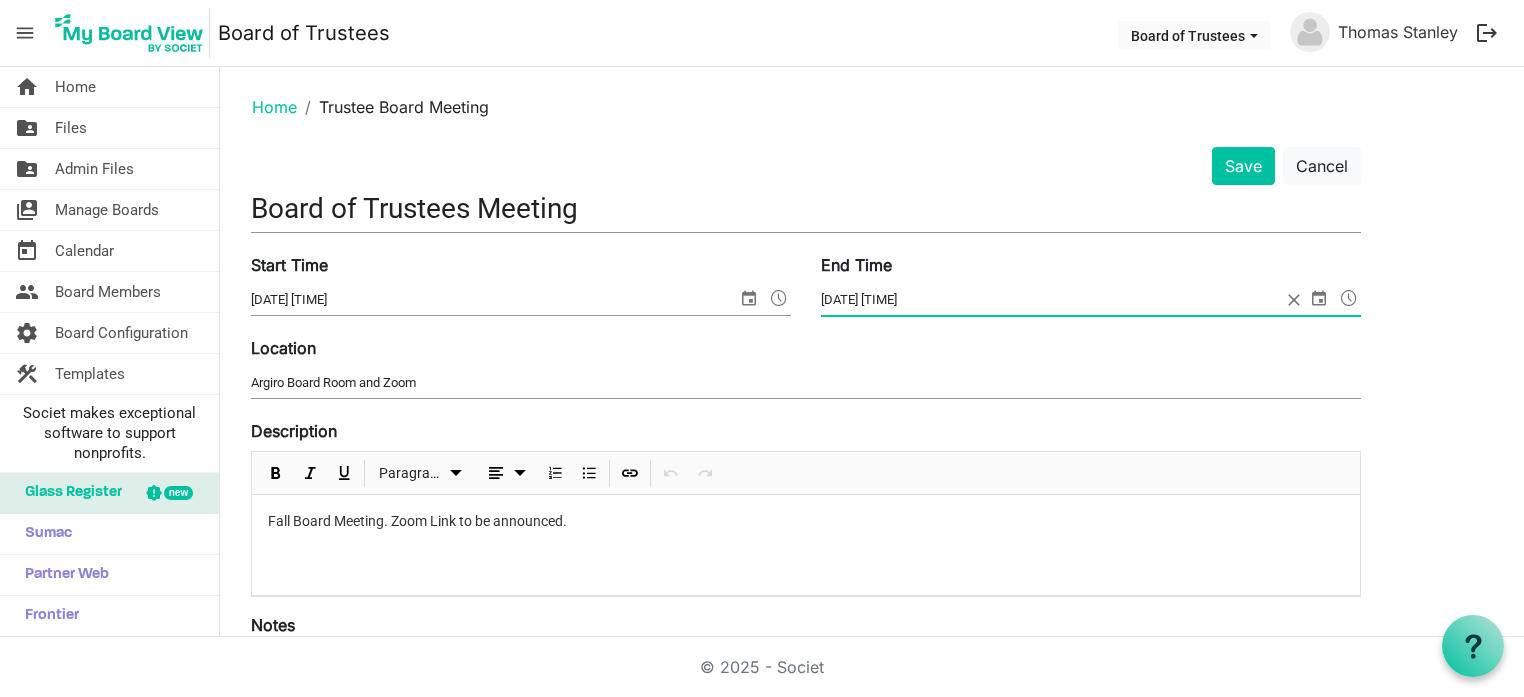 click at bounding box center (1349, 298) 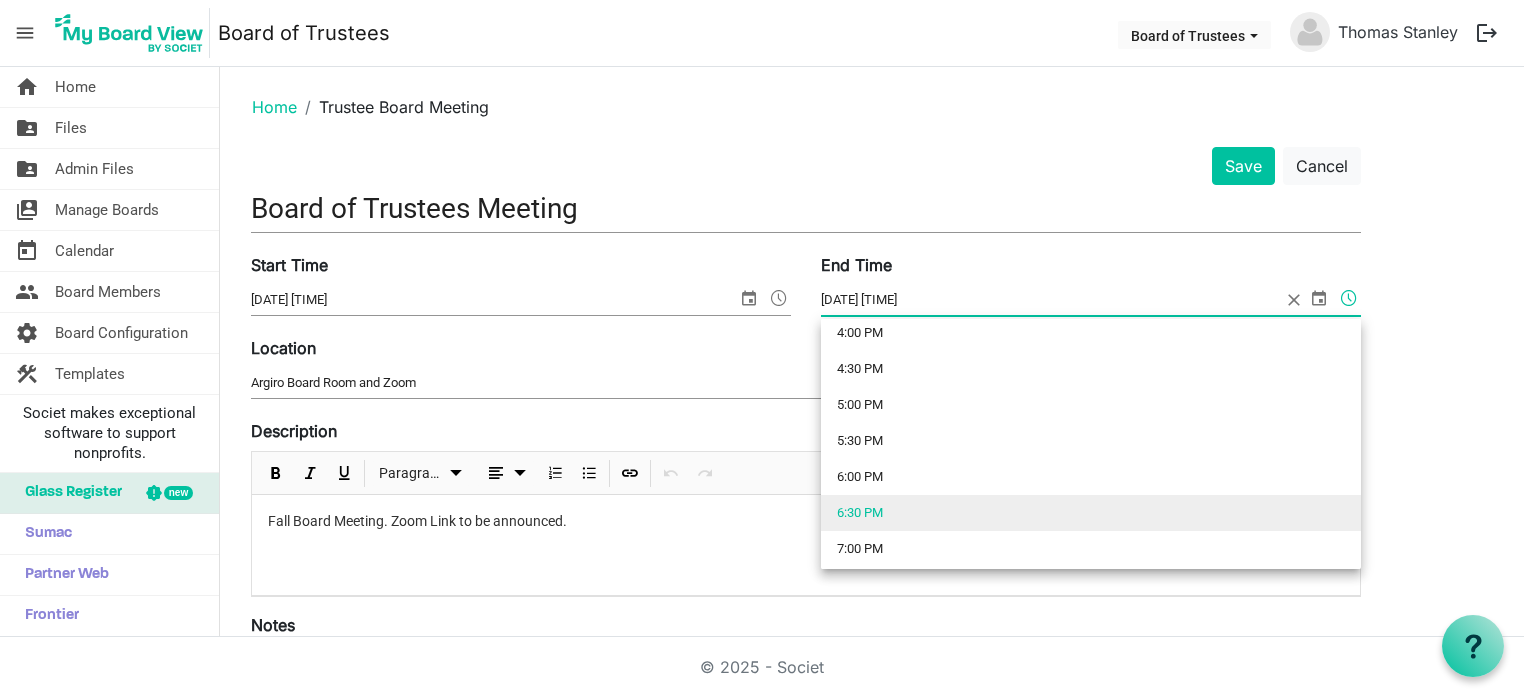 scroll, scrollTop: 1153, scrollLeft: 0, axis: vertical 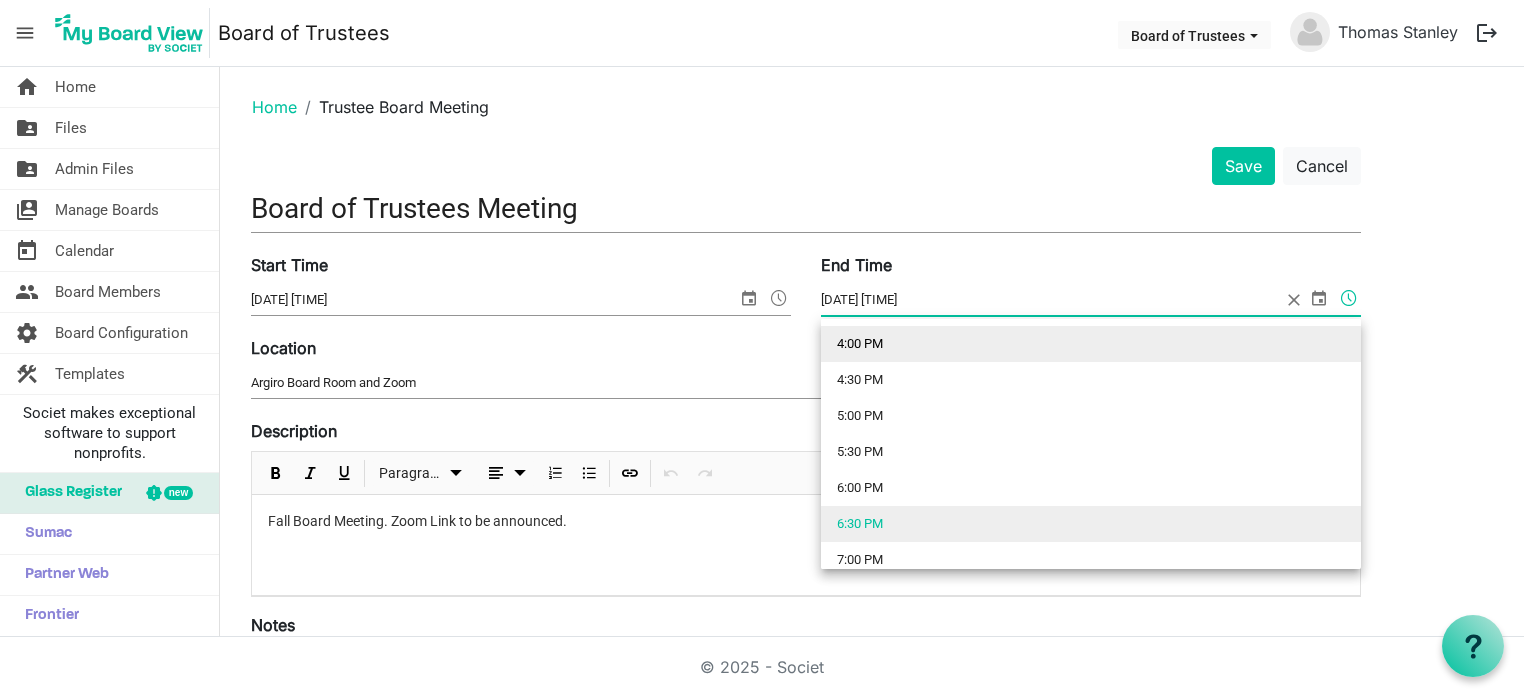 click on "4:00 PM" at bounding box center [1091, 344] 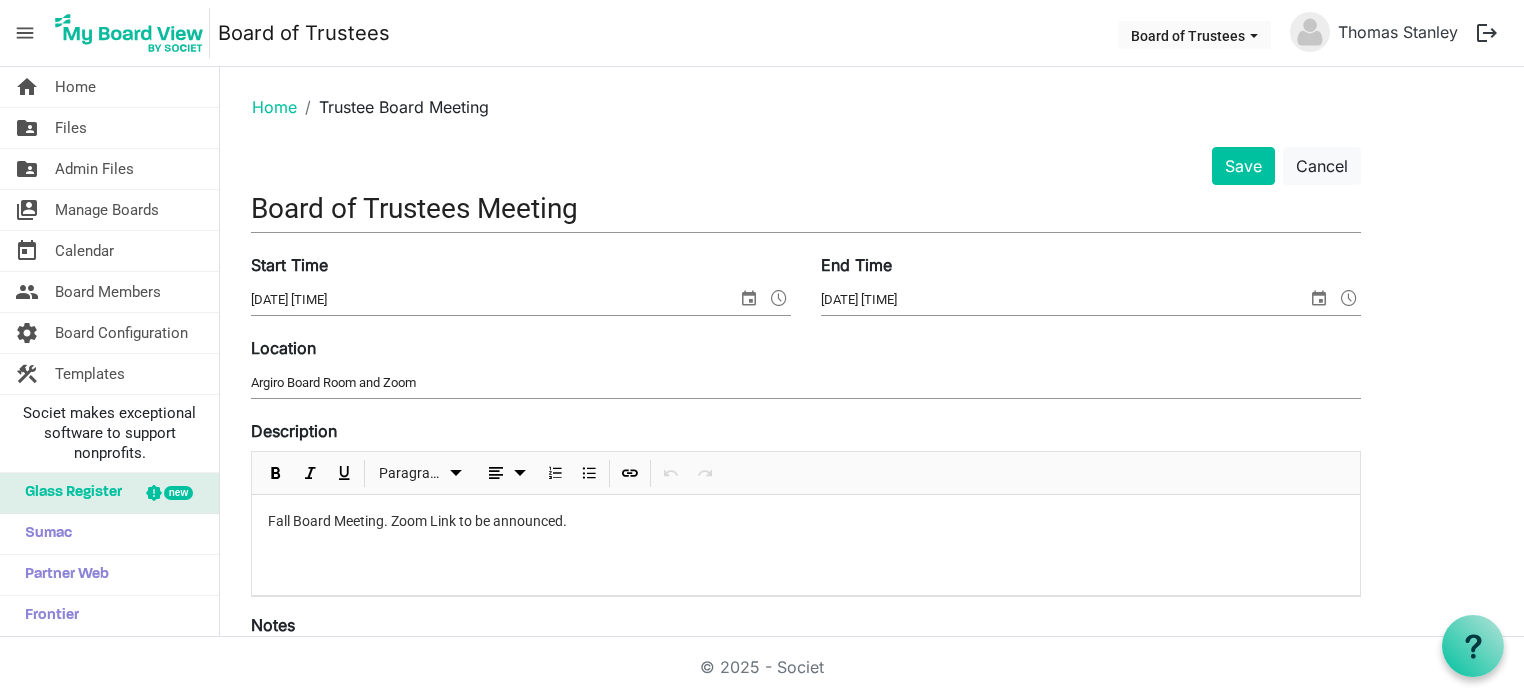 click on "Fall Board Meeting. Zoom Link to be announced." at bounding box center [806, 521] 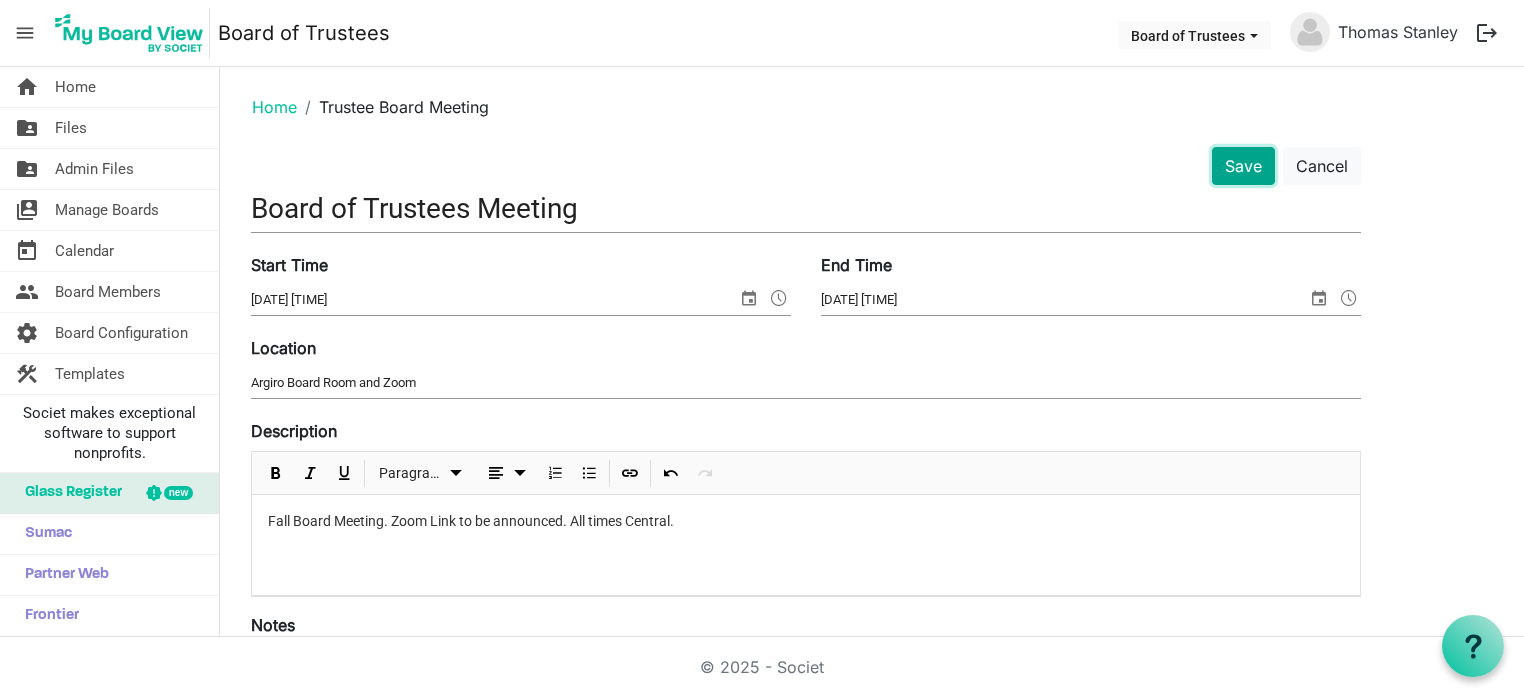 click on "Save" at bounding box center [1243, 166] 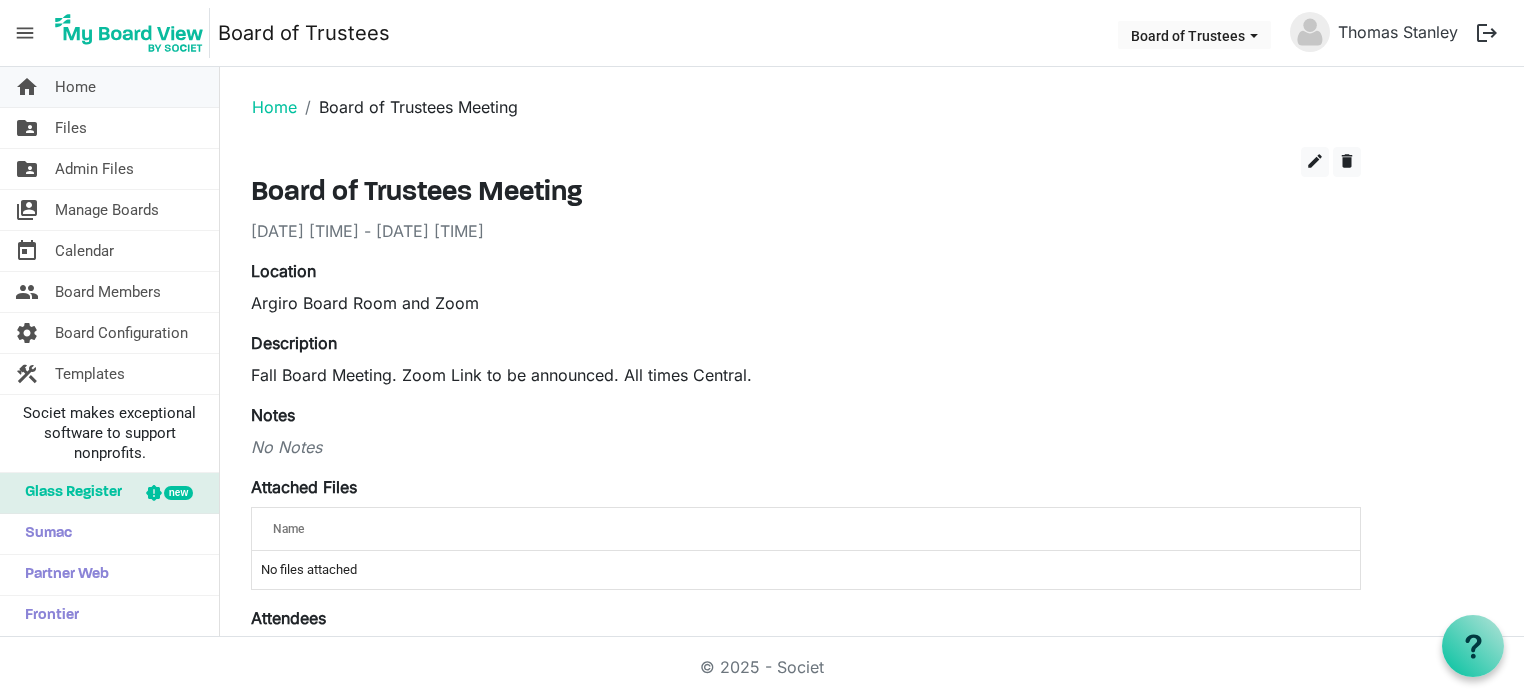 click on "Home" at bounding box center [75, 87] 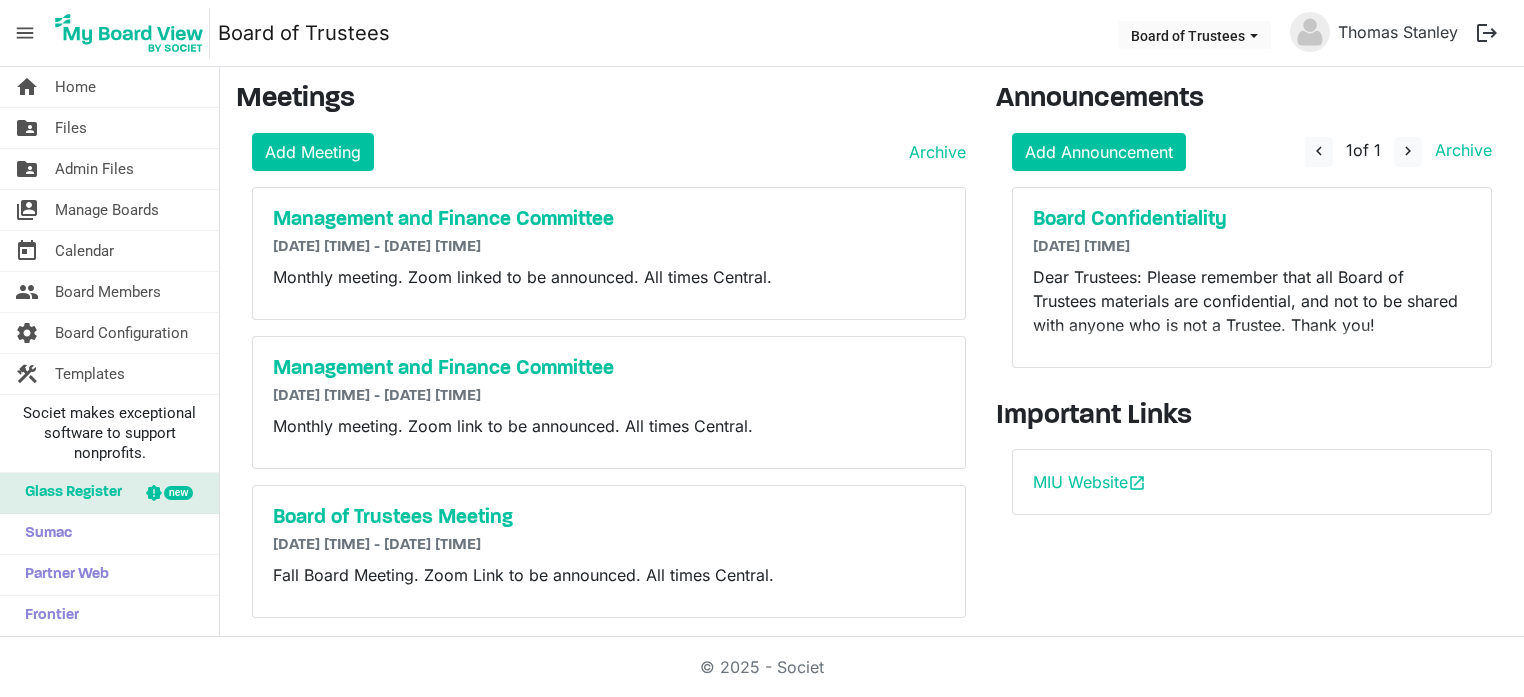 scroll, scrollTop: 0, scrollLeft: 0, axis: both 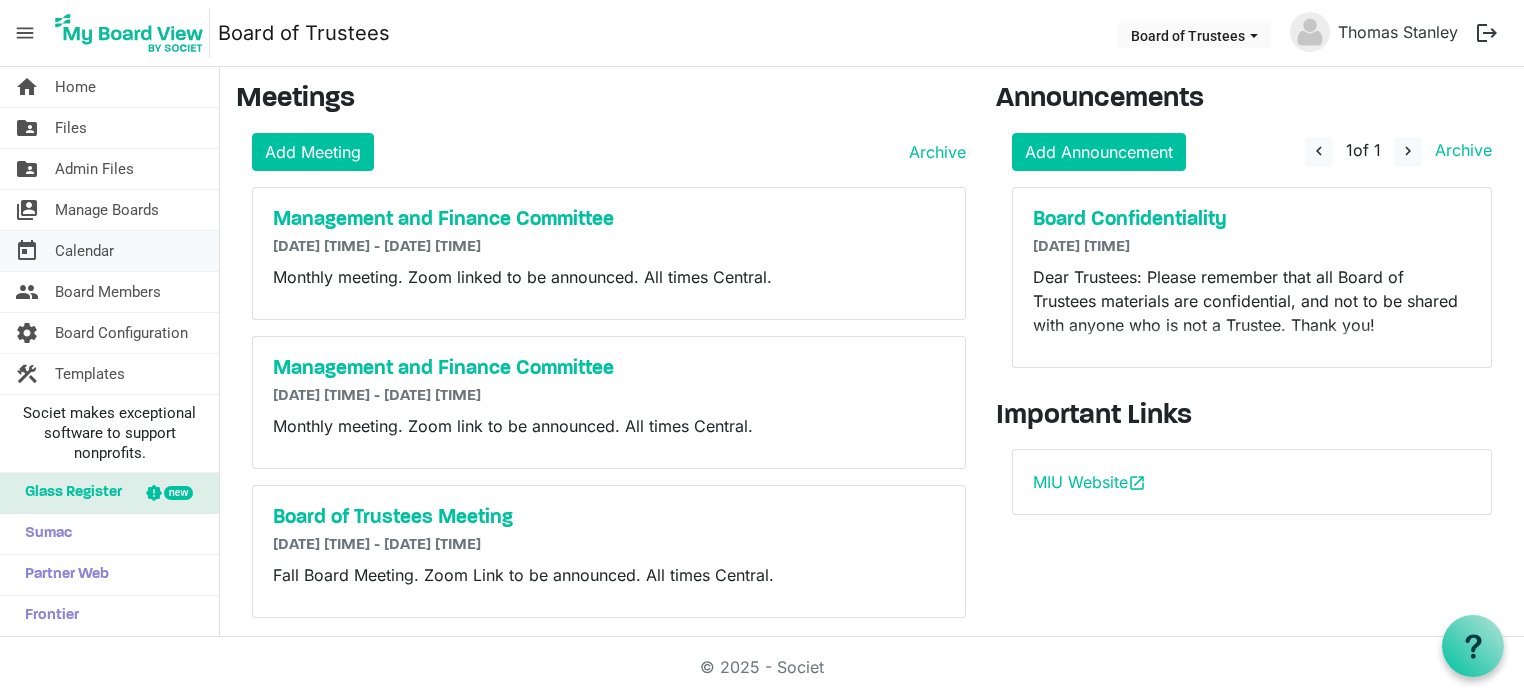 click on "Calendar" at bounding box center [84, 251] 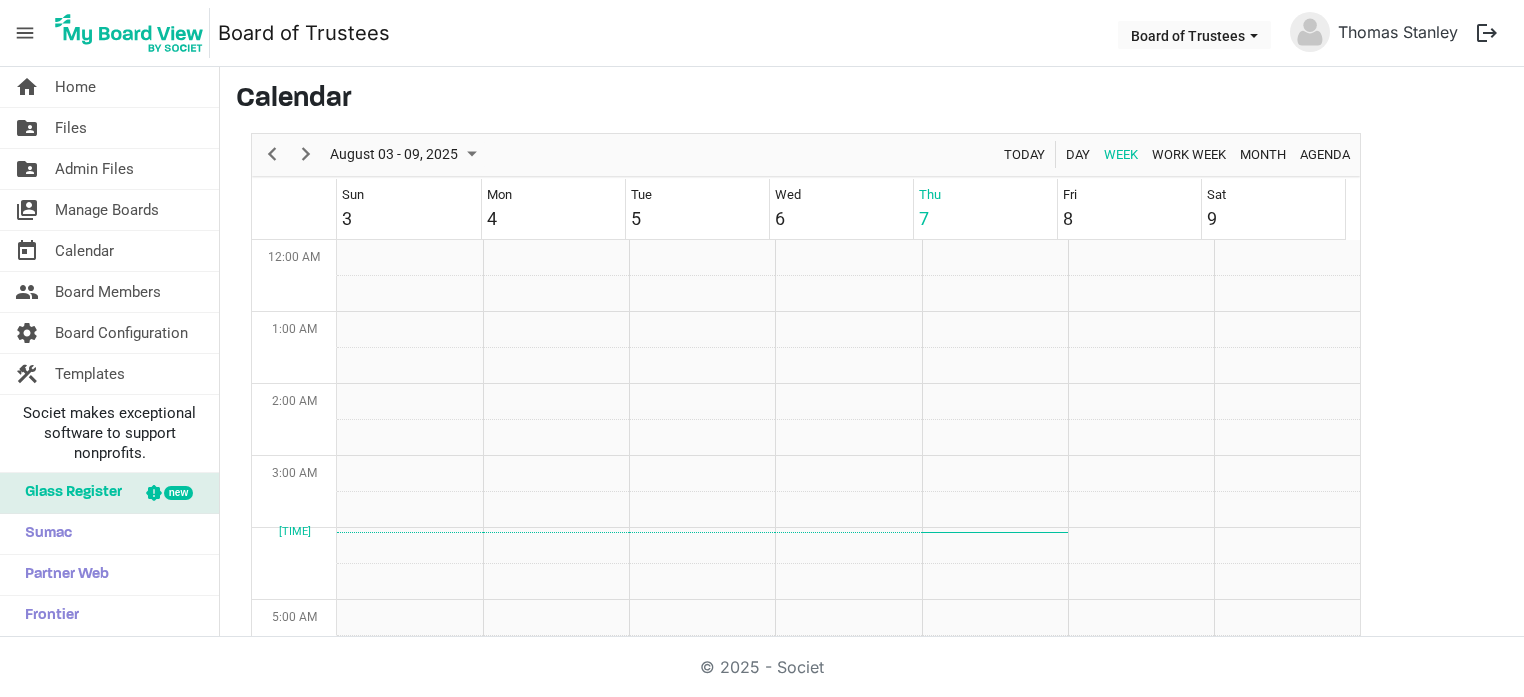 scroll, scrollTop: 0, scrollLeft: 0, axis: both 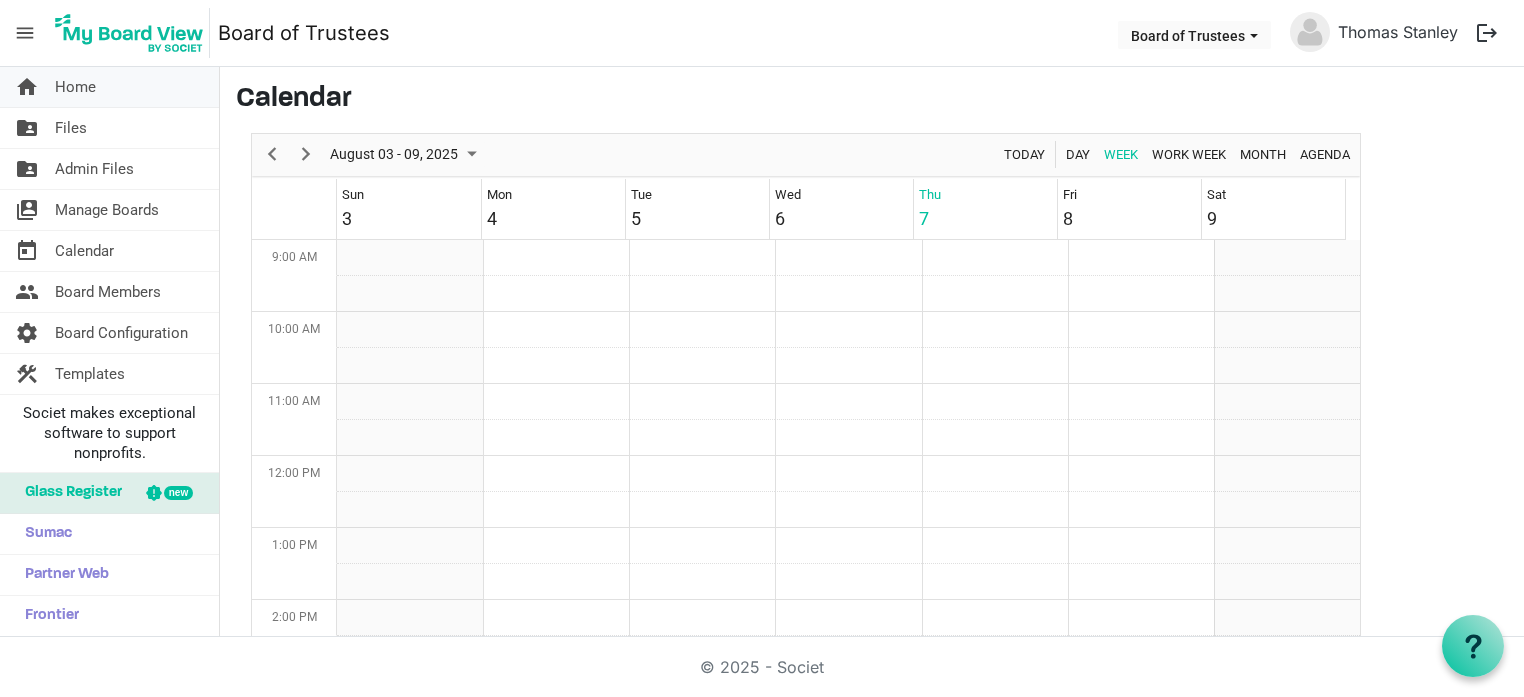 click on "Home" at bounding box center (75, 87) 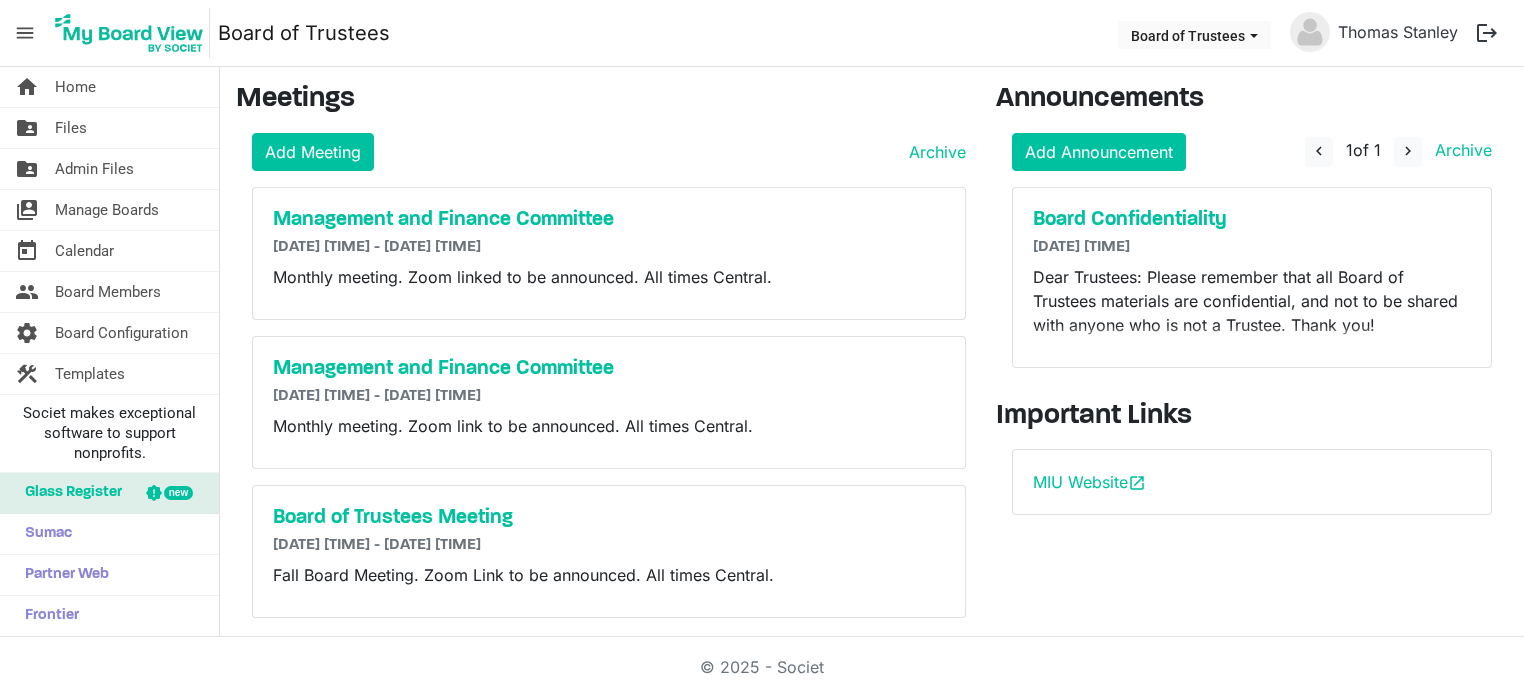 scroll, scrollTop: 0, scrollLeft: 0, axis: both 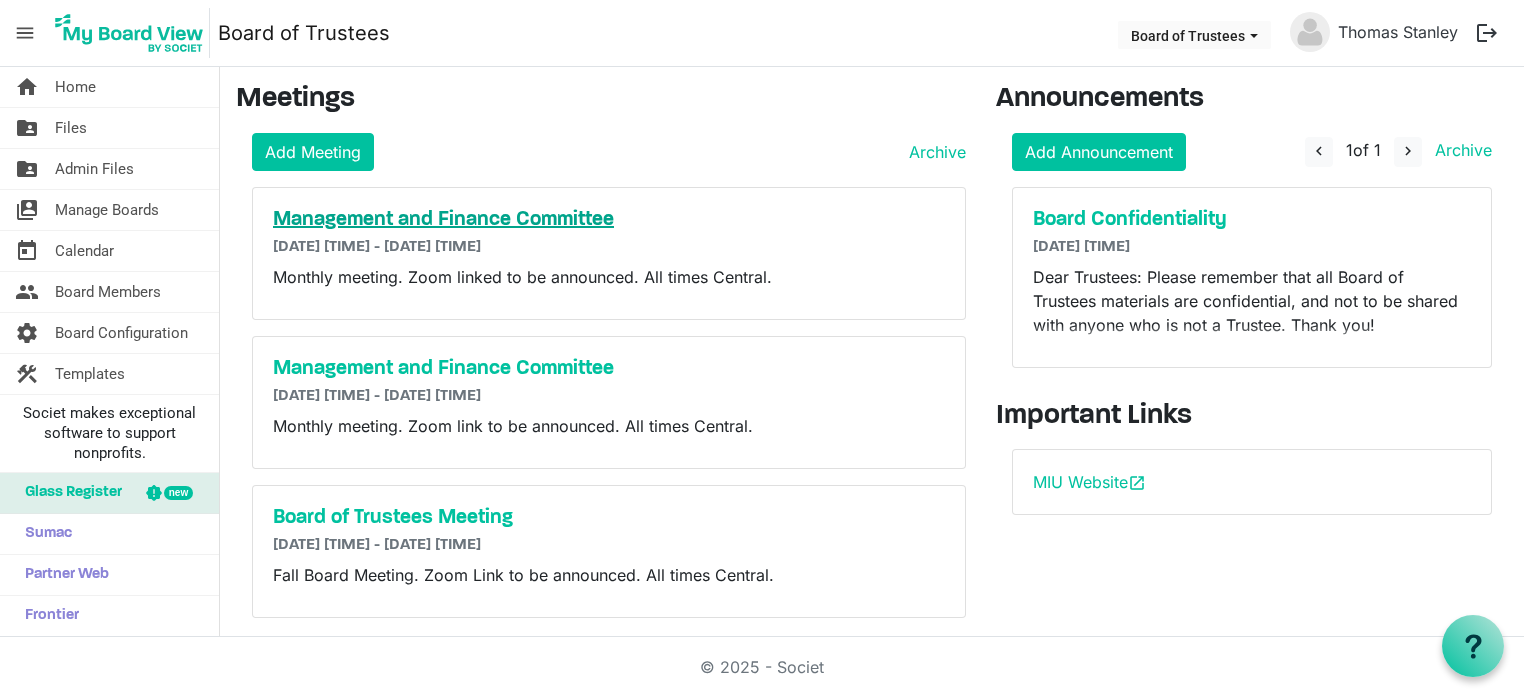 click on "Management and Finance Committee" at bounding box center (609, 220) 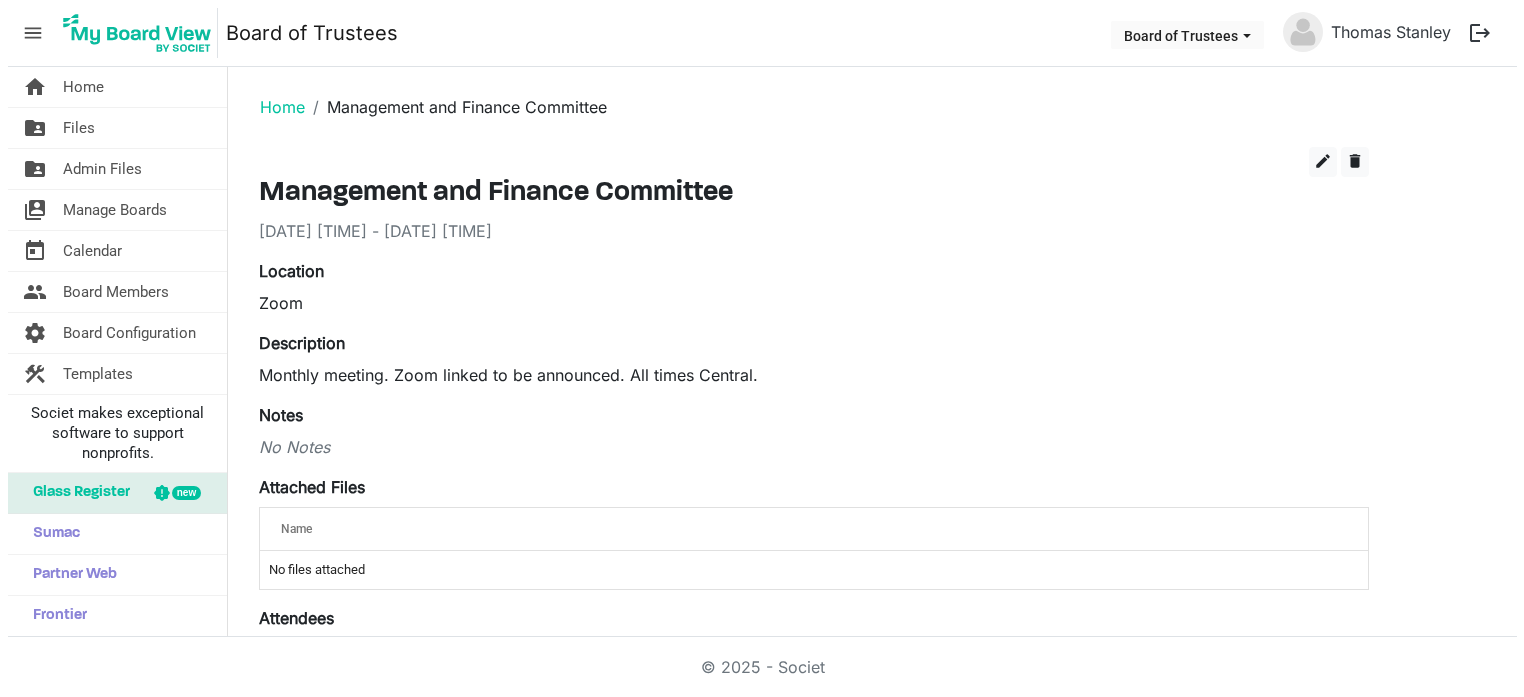 scroll, scrollTop: 0, scrollLeft: 0, axis: both 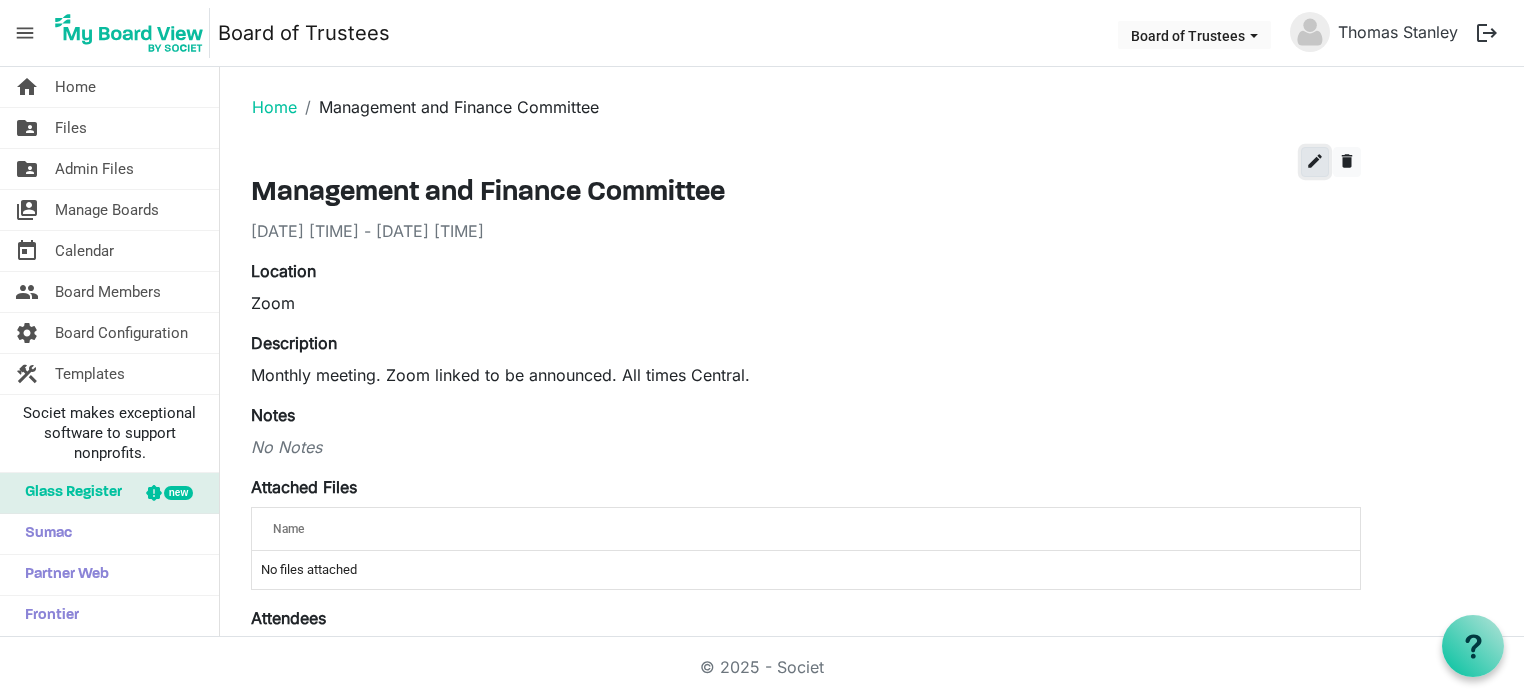 click on "edit" at bounding box center [1315, 161] 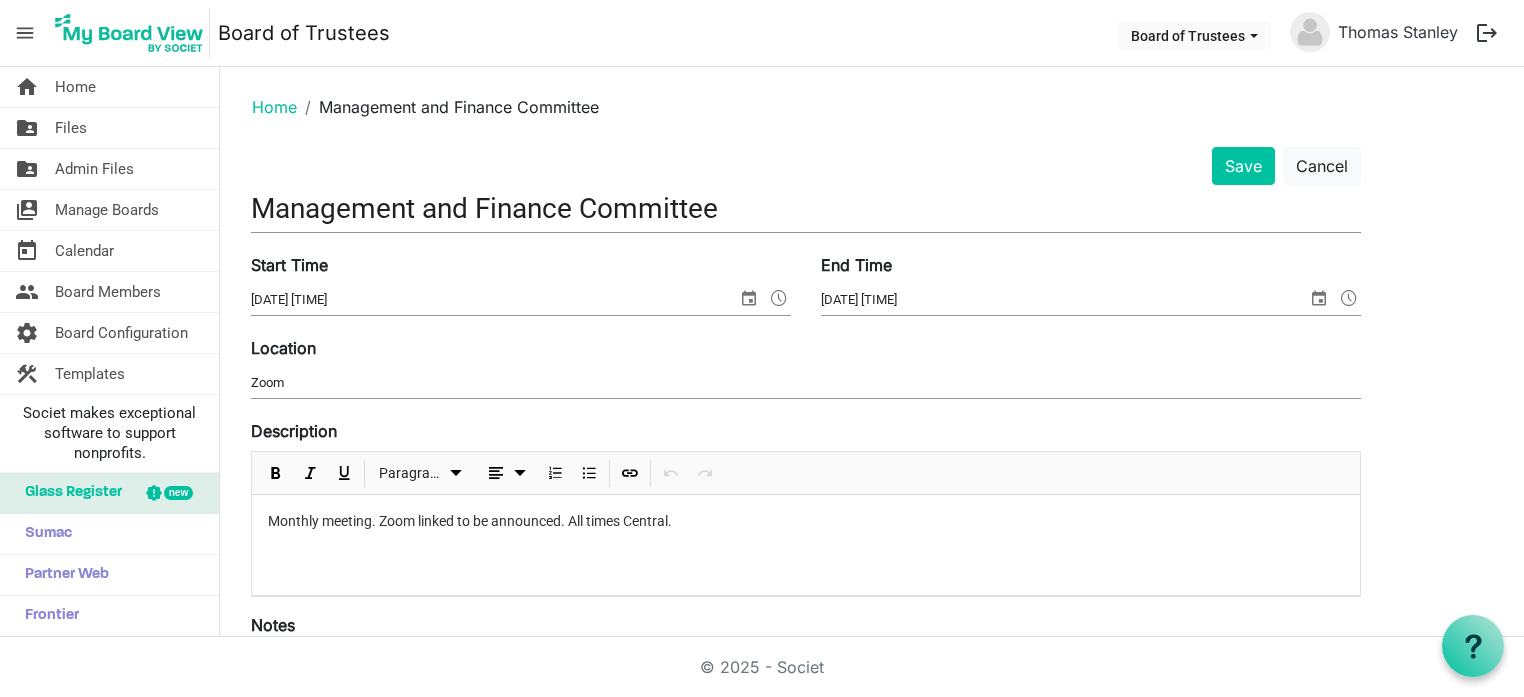 click on "Monthly meeting. Zoom linked to be announced. All times Central." at bounding box center [806, 521] 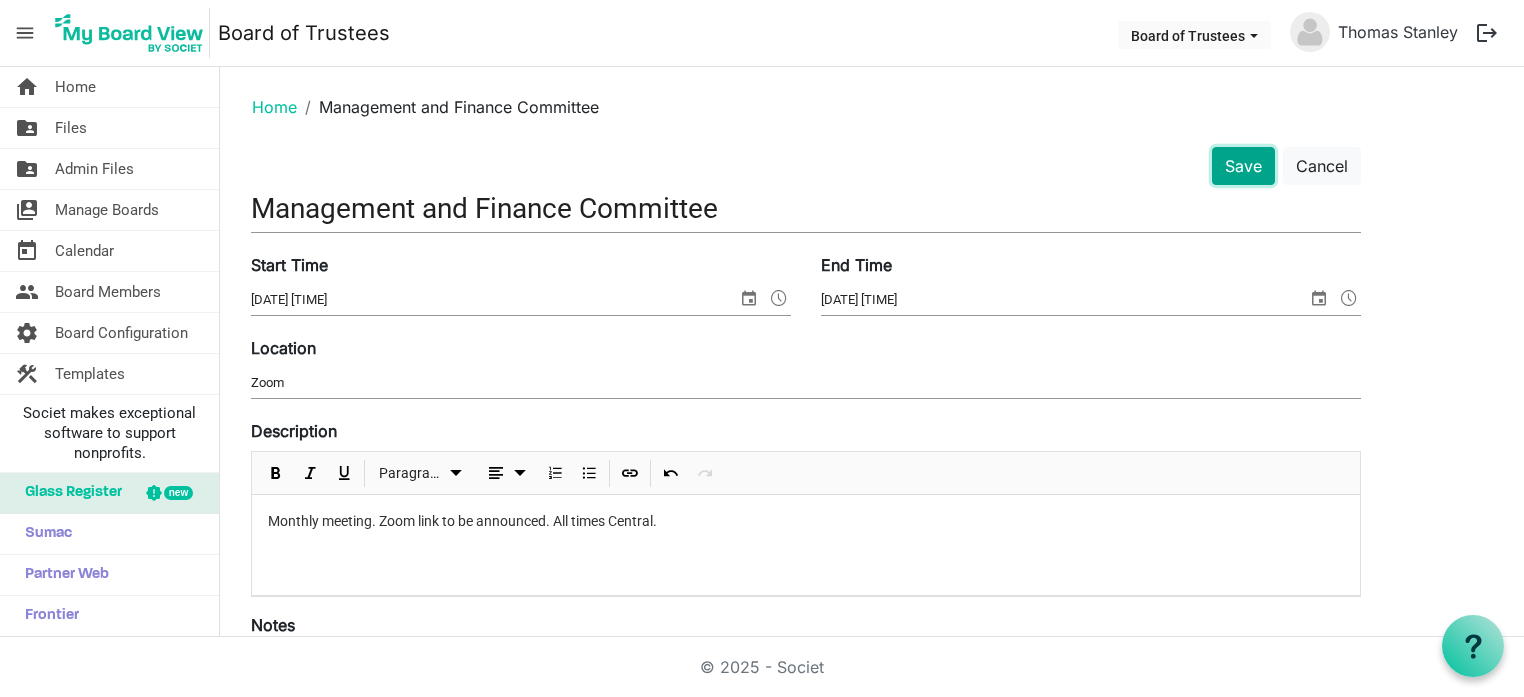 click on "Save" at bounding box center [1243, 166] 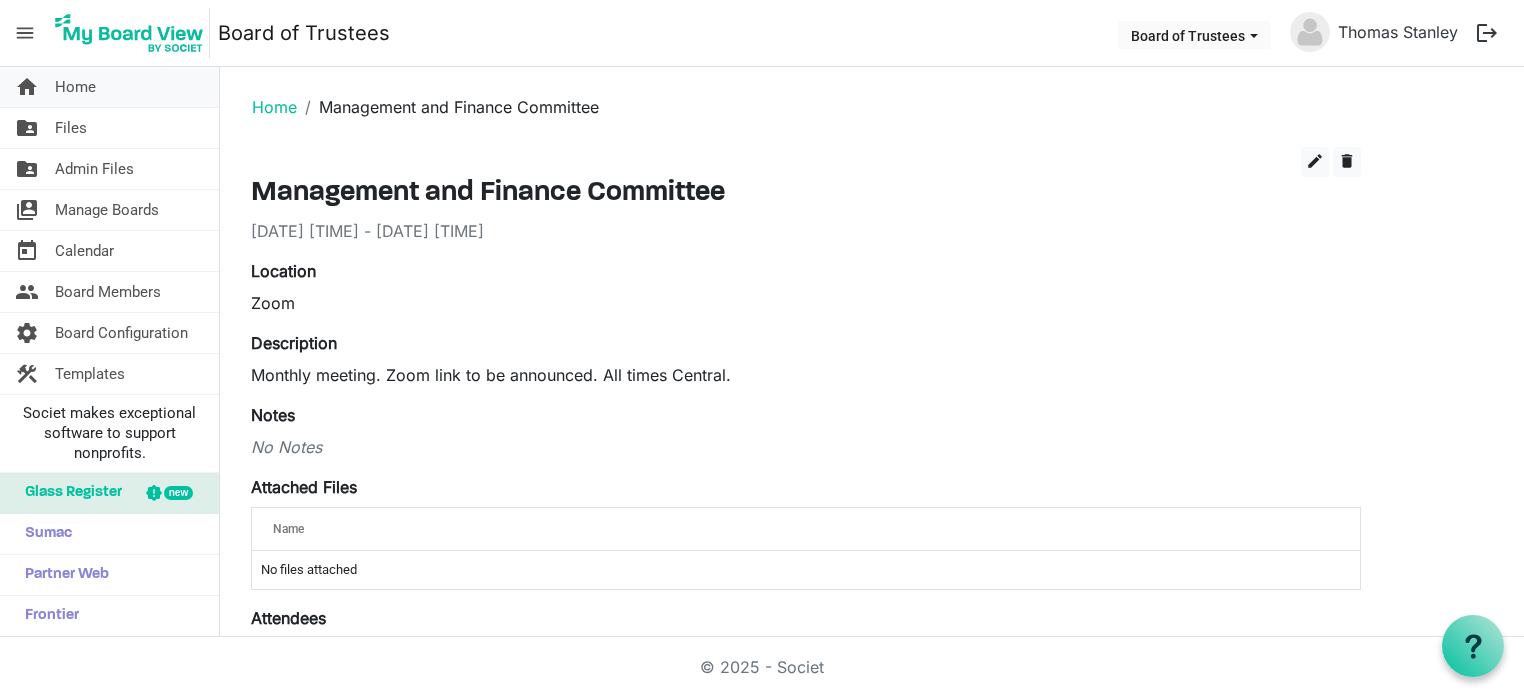 click on "Home" at bounding box center [75, 87] 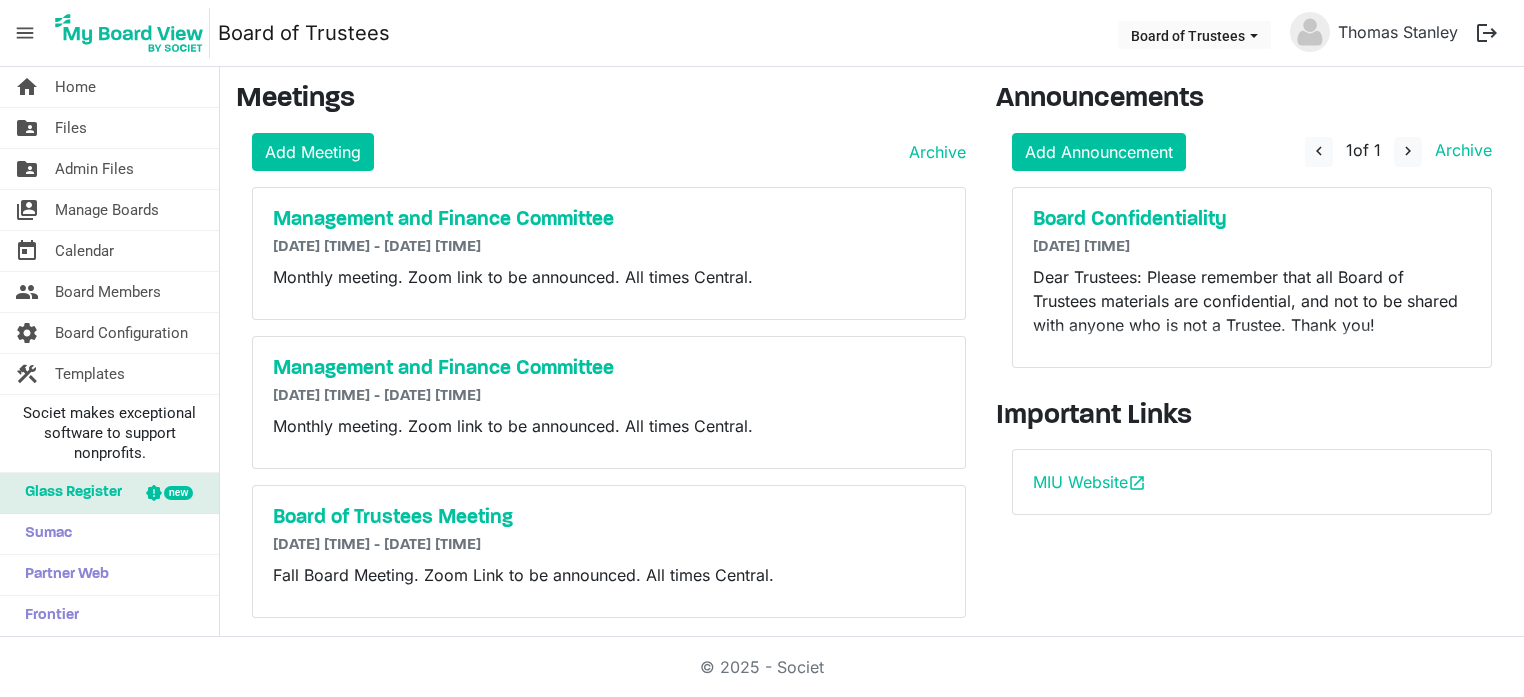 scroll, scrollTop: 0, scrollLeft: 0, axis: both 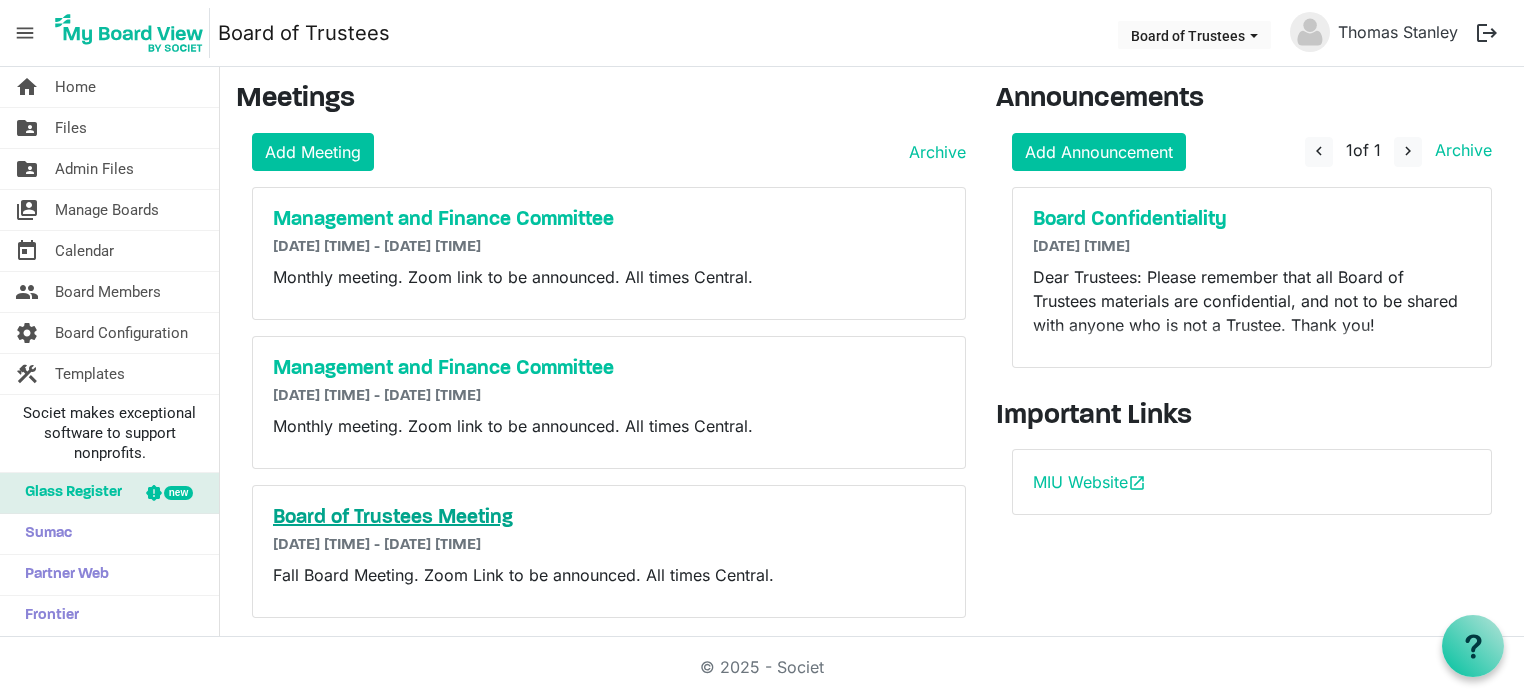click on "Board of Trustees Meeting" at bounding box center (609, 518) 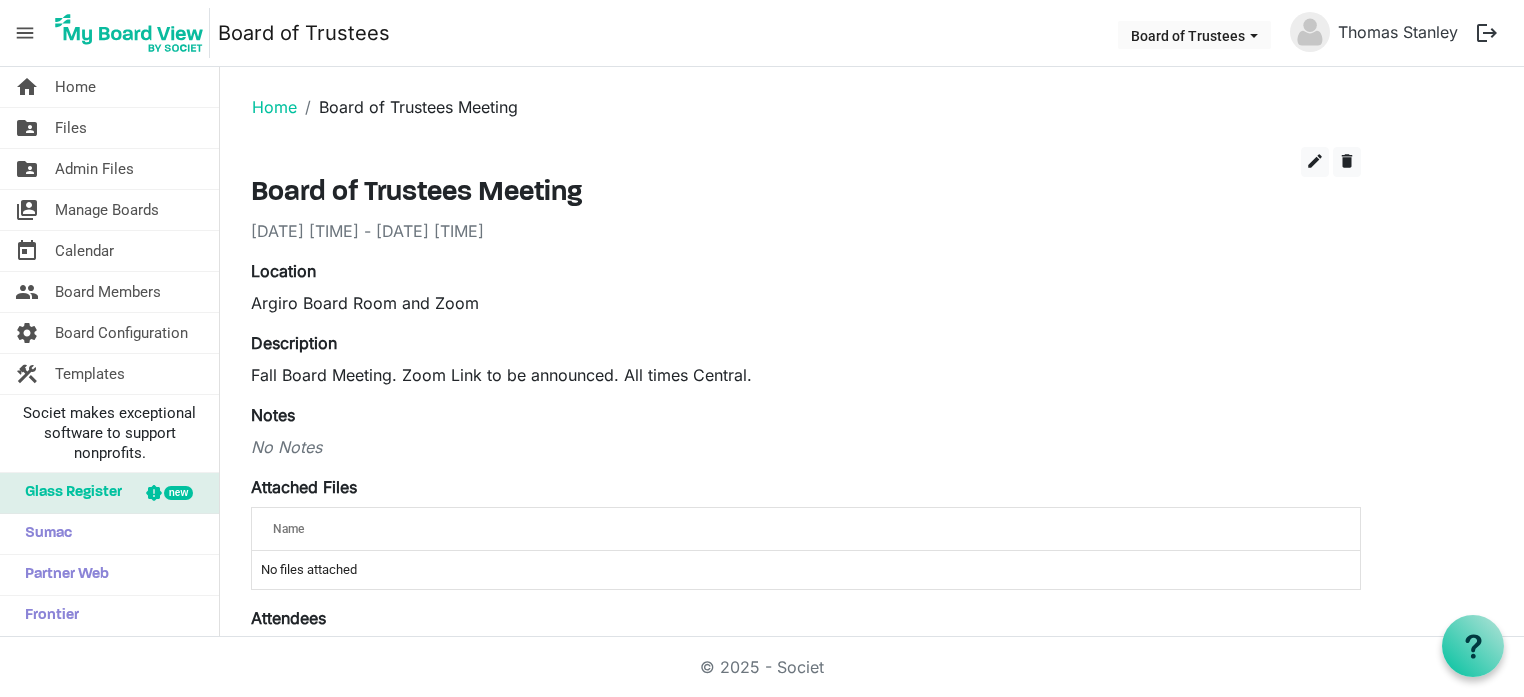 scroll, scrollTop: 0, scrollLeft: 0, axis: both 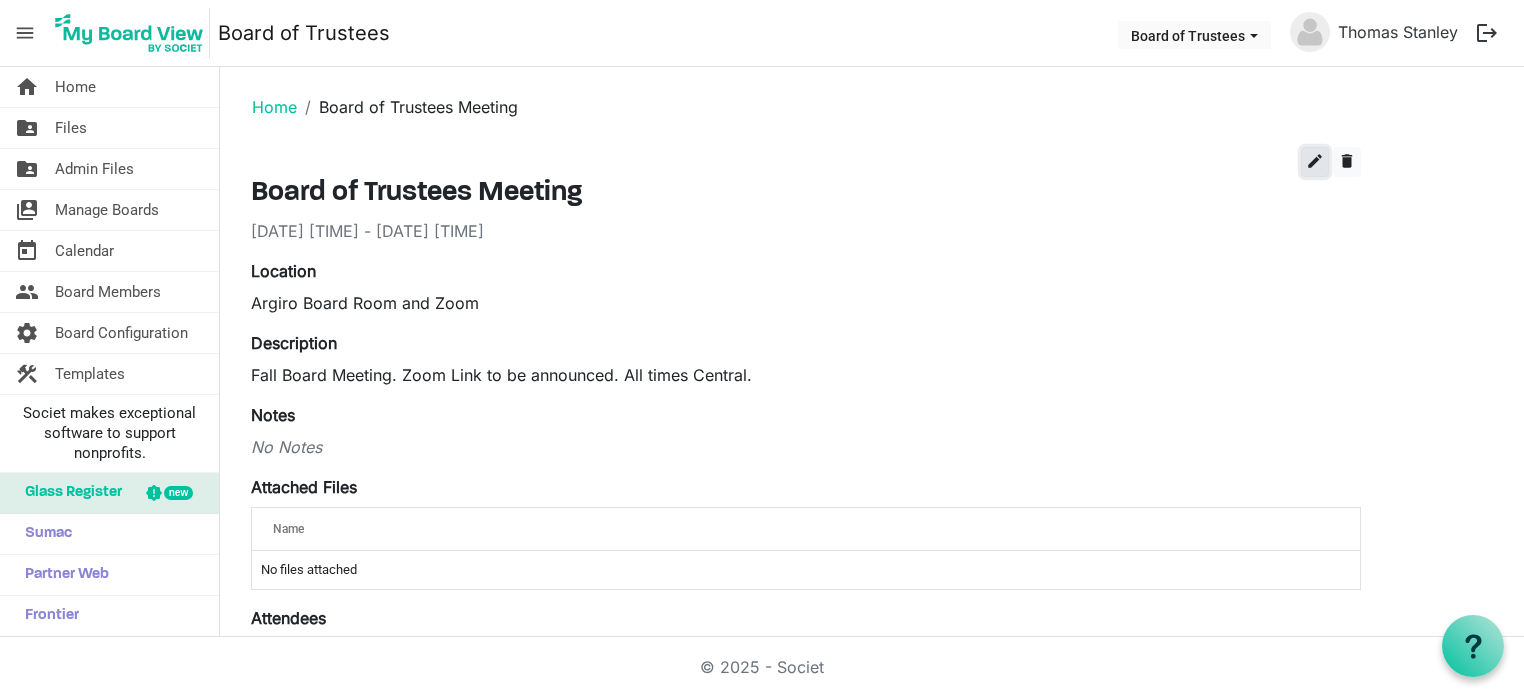 click on "edit" at bounding box center (1315, 161) 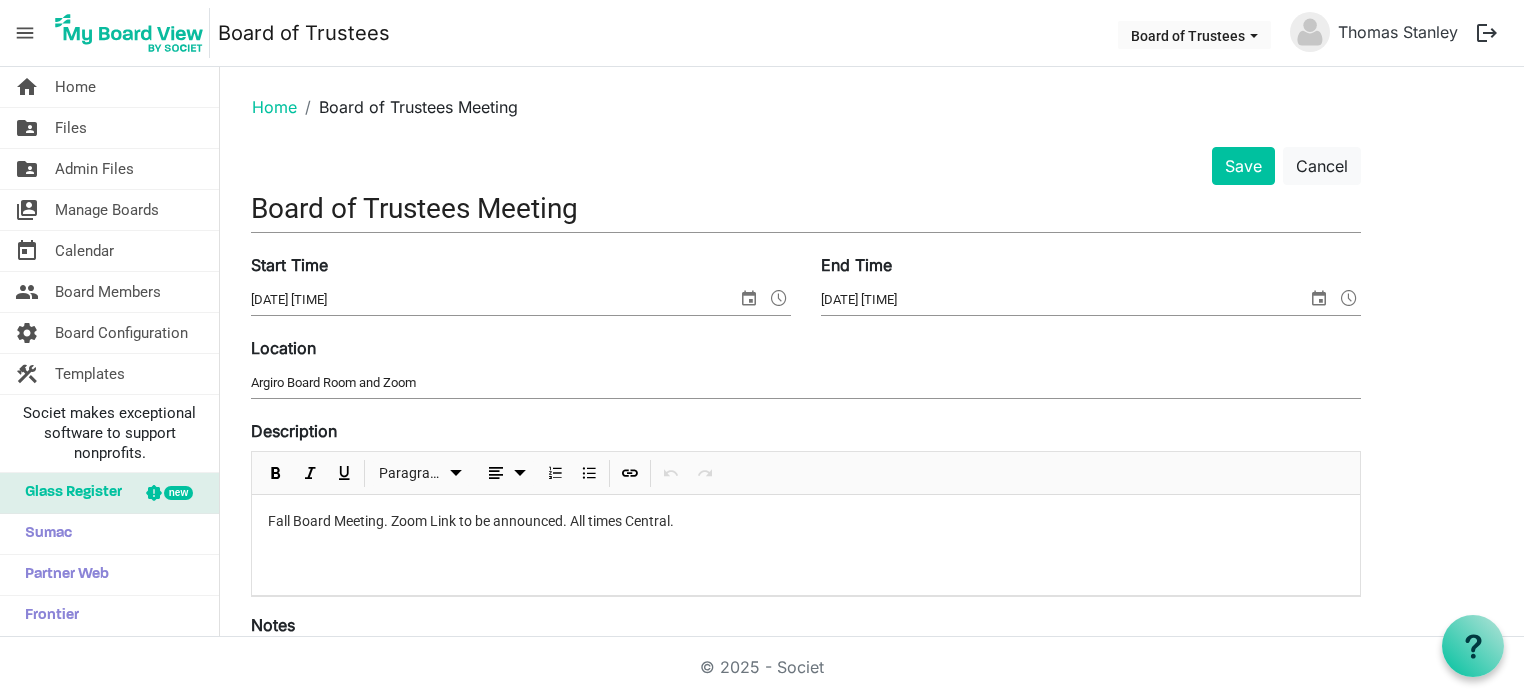 click on "Fall Board Meeting. Zoom Link to be announced. All times Central." at bounding box center [806, 521] 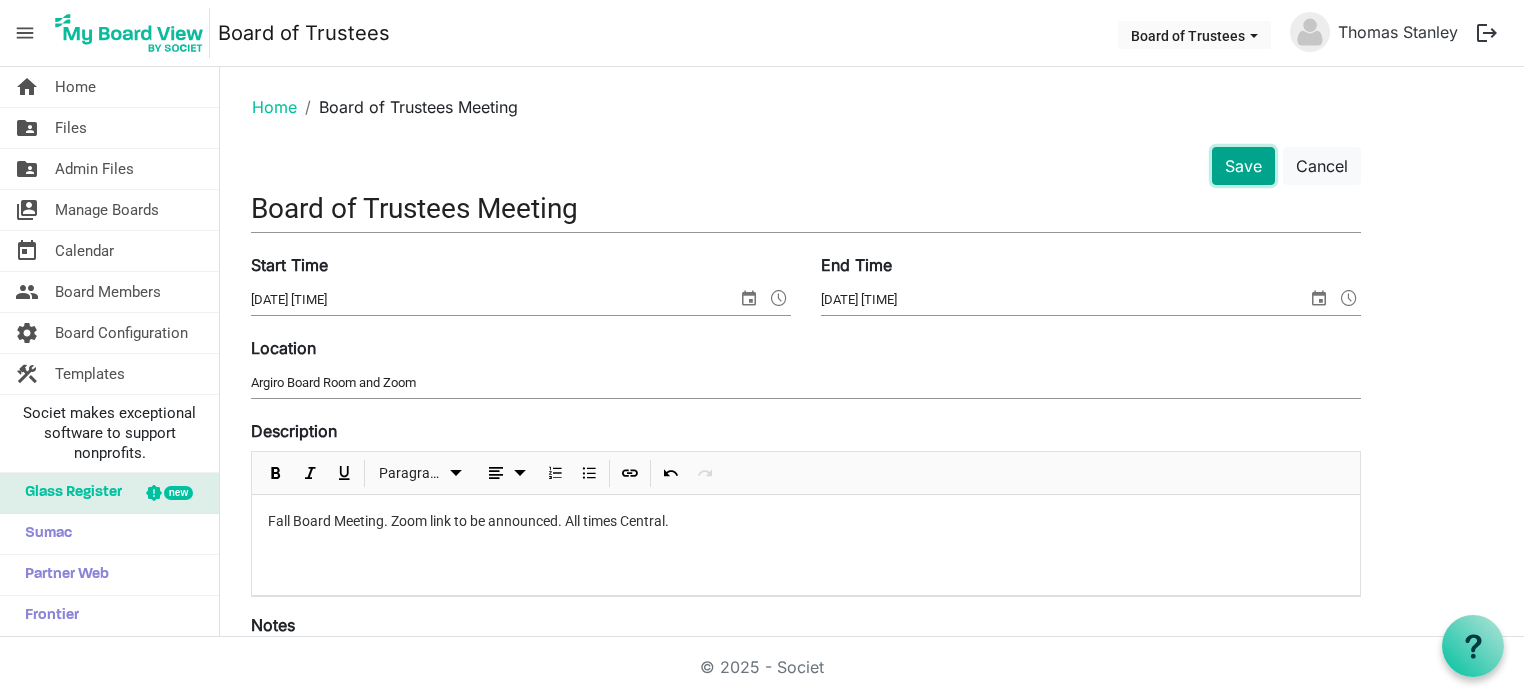 click on "Save" at bounding box center [1243, 166] 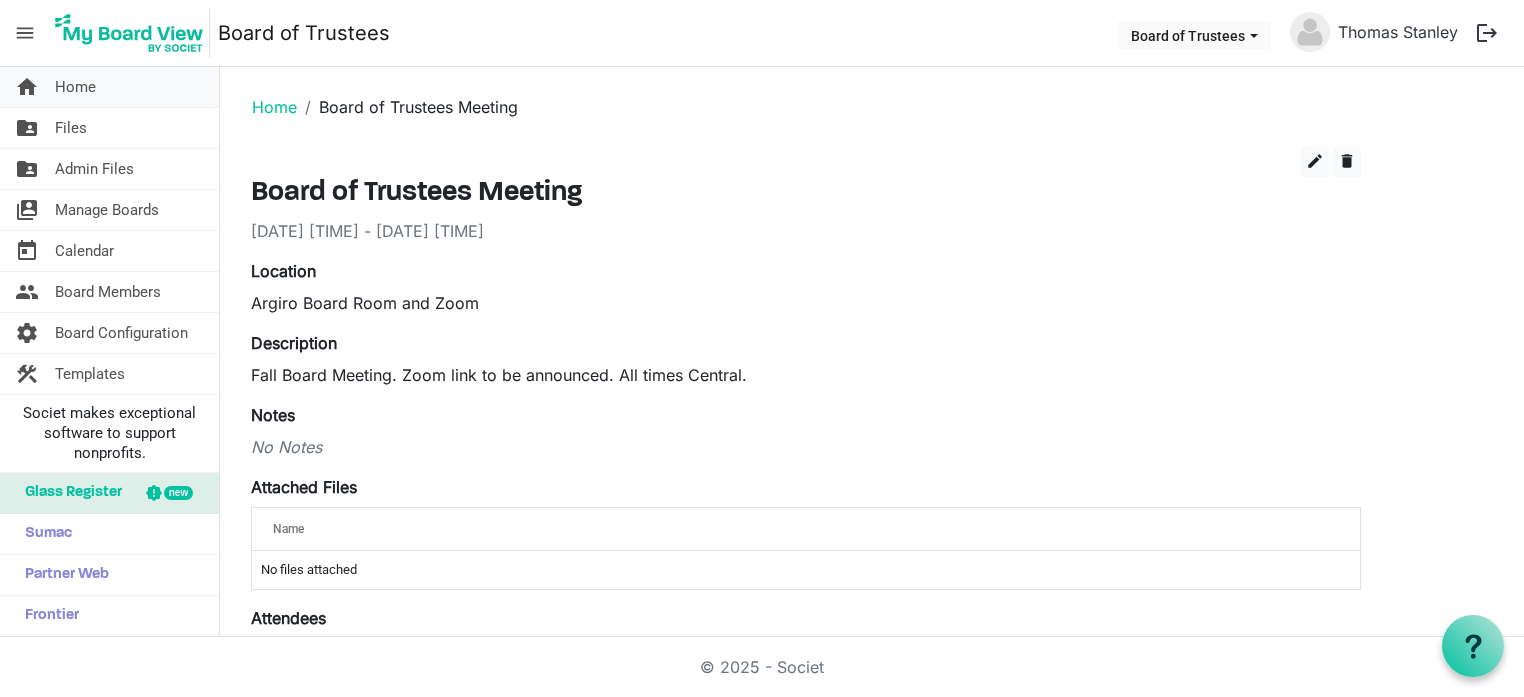 click on "Home" at bounding box center (75, 87) 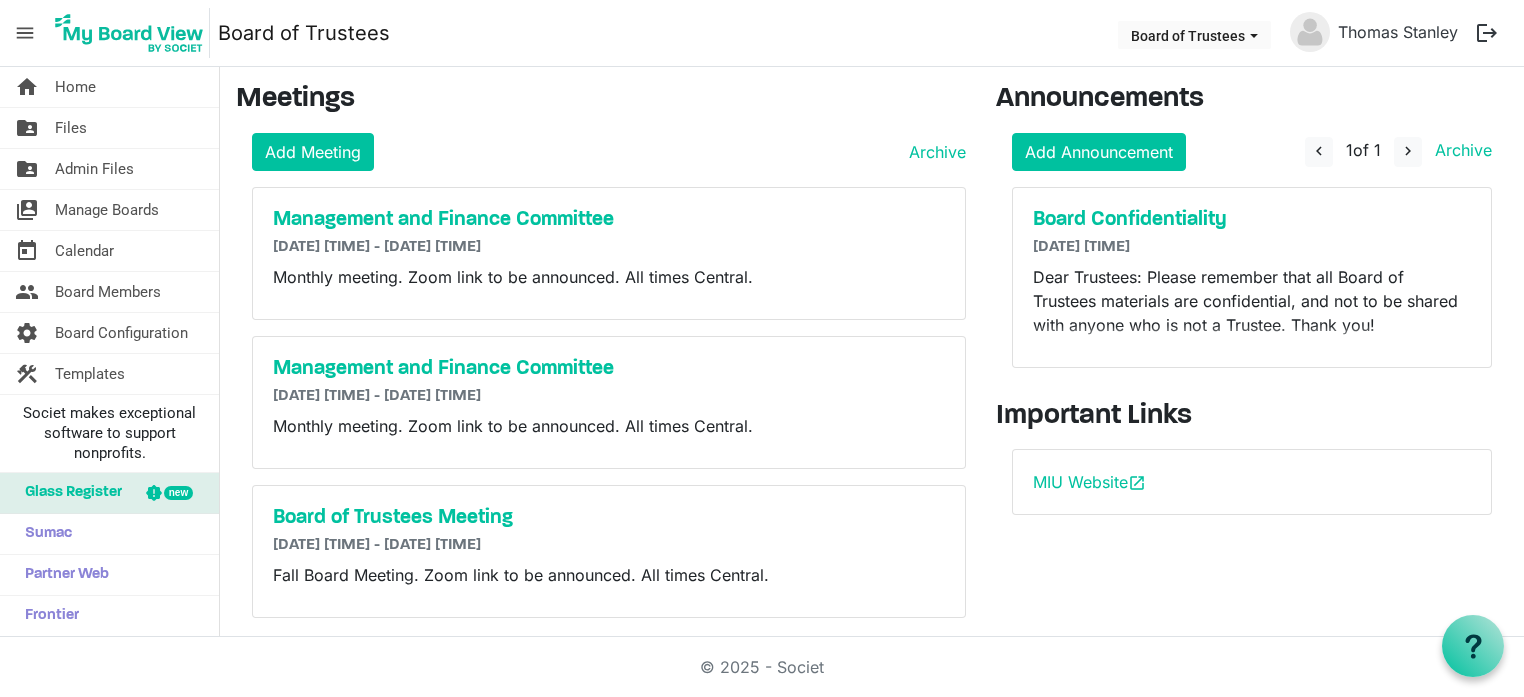 scroll, scrollTop: 0, scrollLeft: 0, axis: both 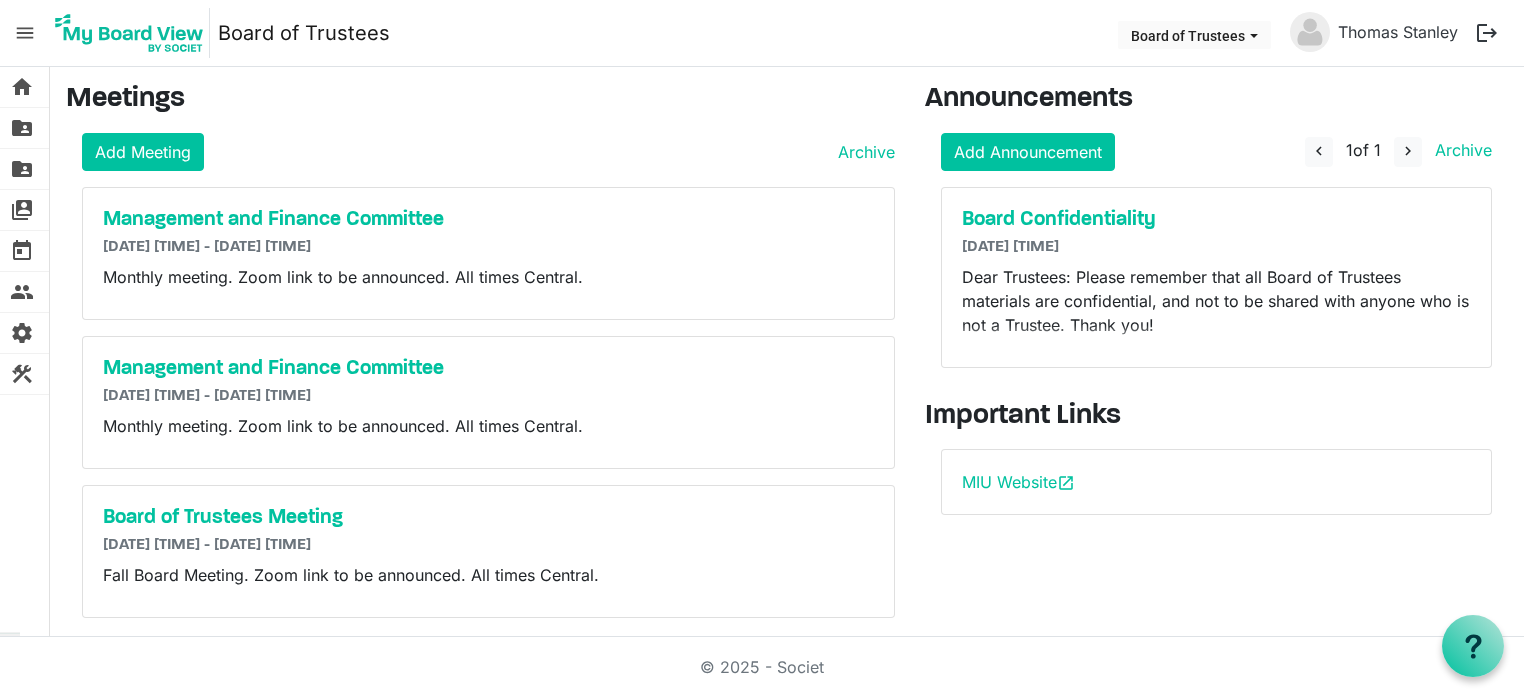 click on "menu" at bounding box center [25, 33] 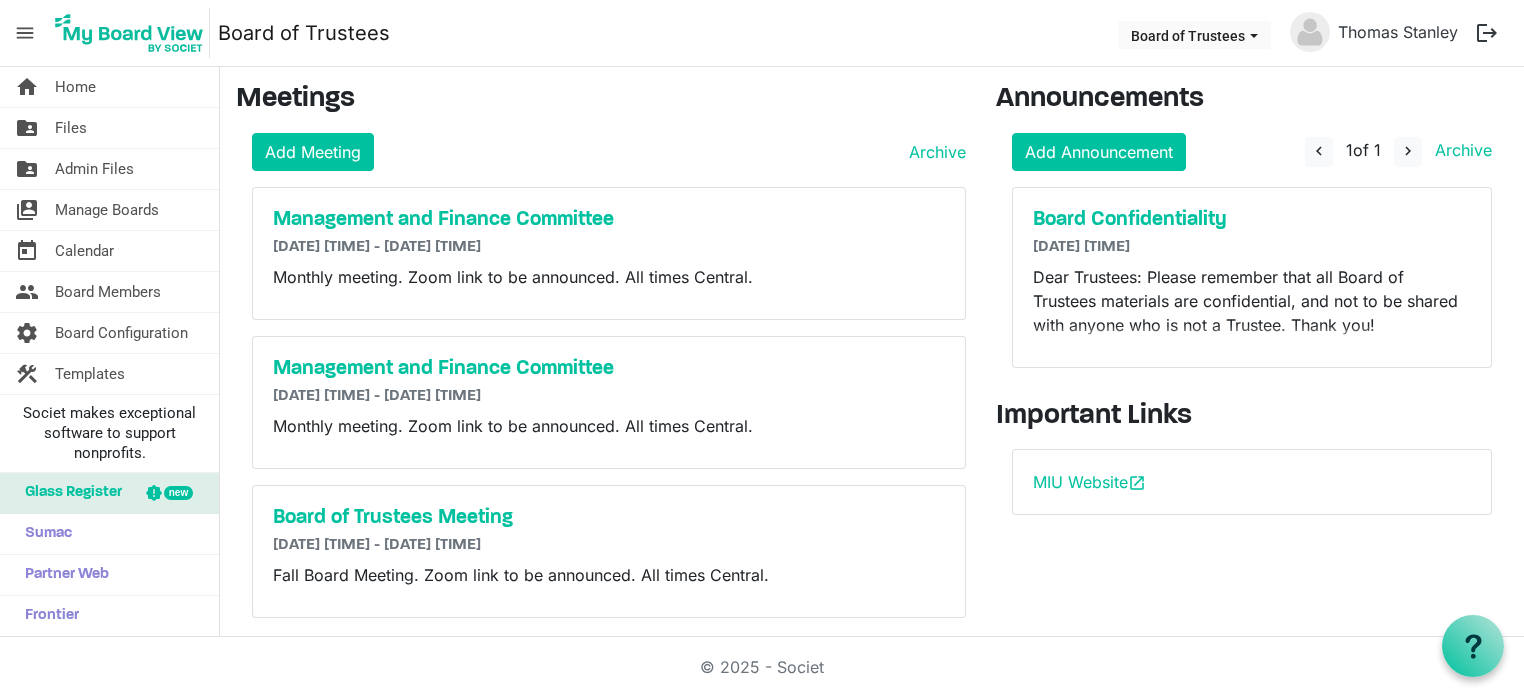 click on "menu" at bounding box center (25, 33) 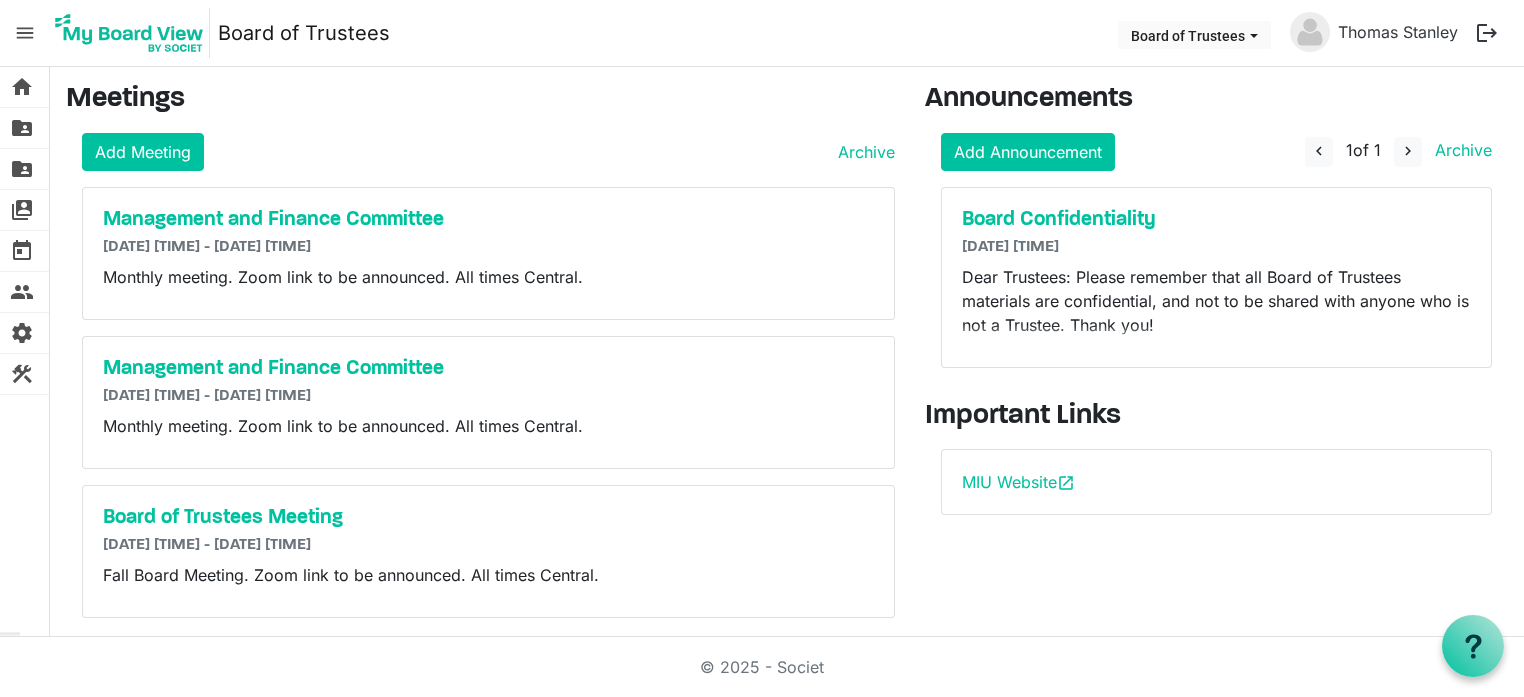 click on "menu" at bounding box center (25, 33) 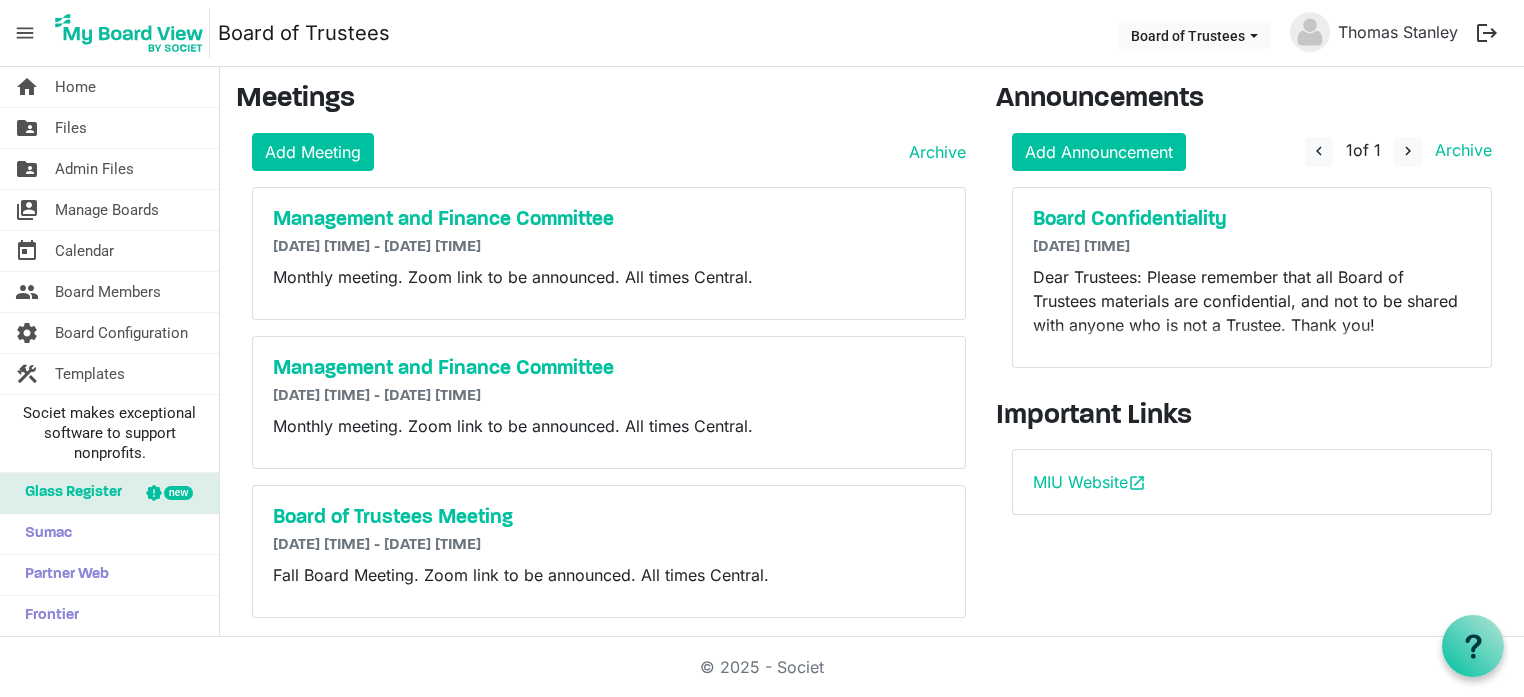 click on "Board of Trustees
Thomas Stanley
logout" at bounding box center (1311, 33) 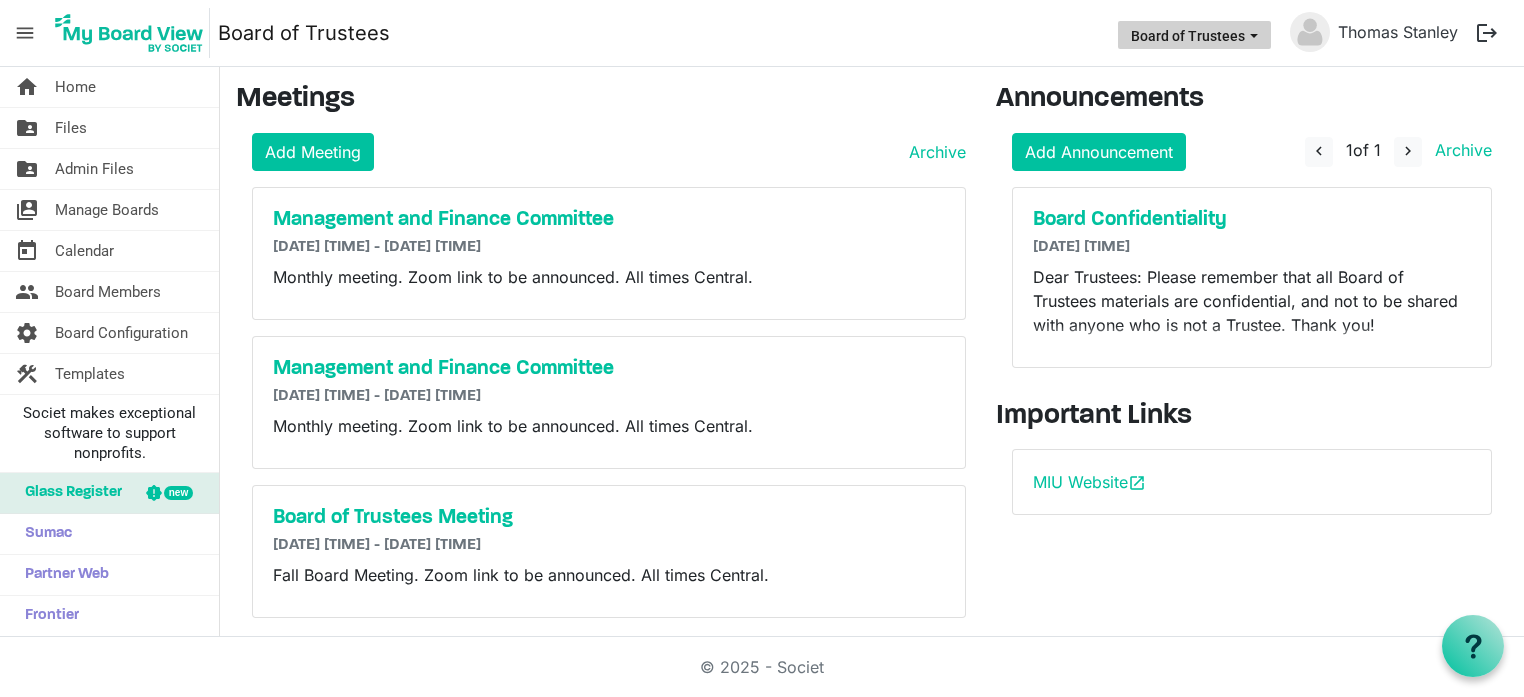 click at bounding box center [1254, 36] 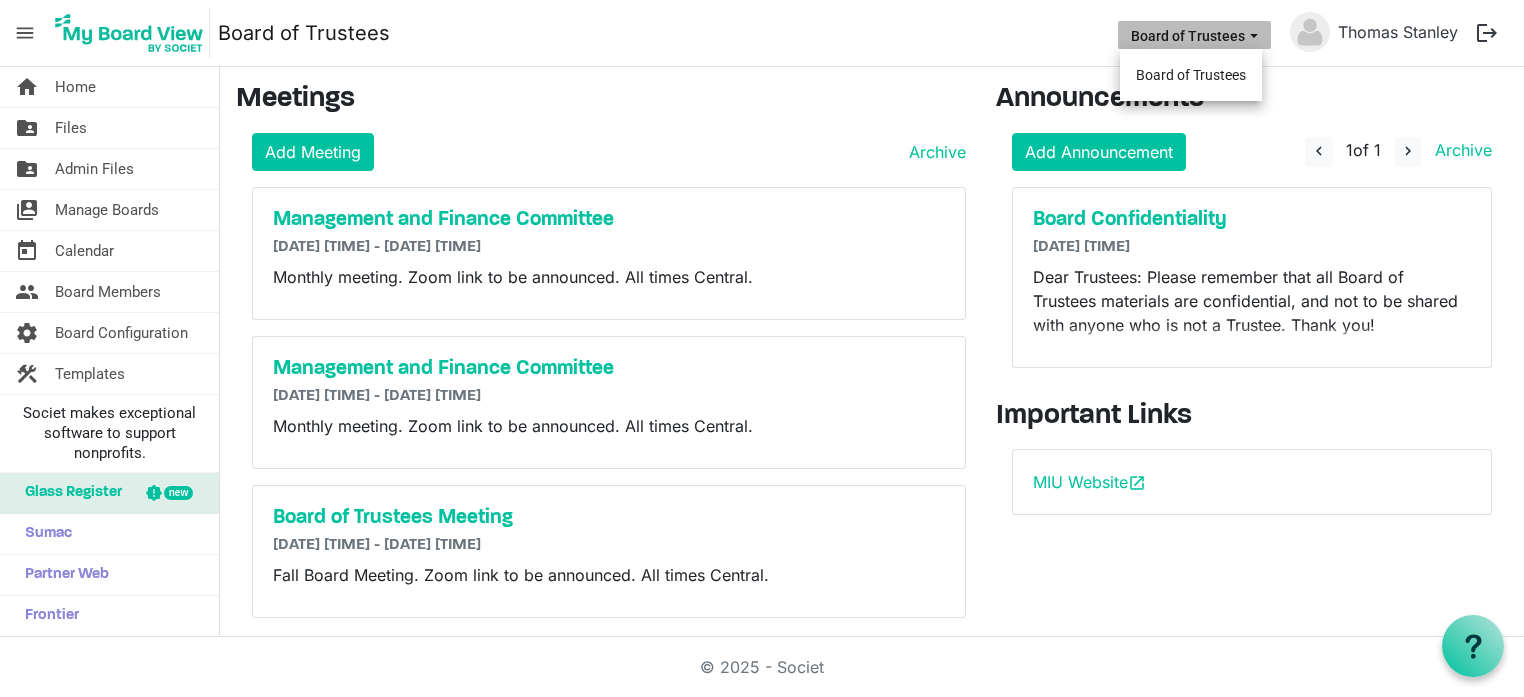 click at bounding box center (1254, 36) 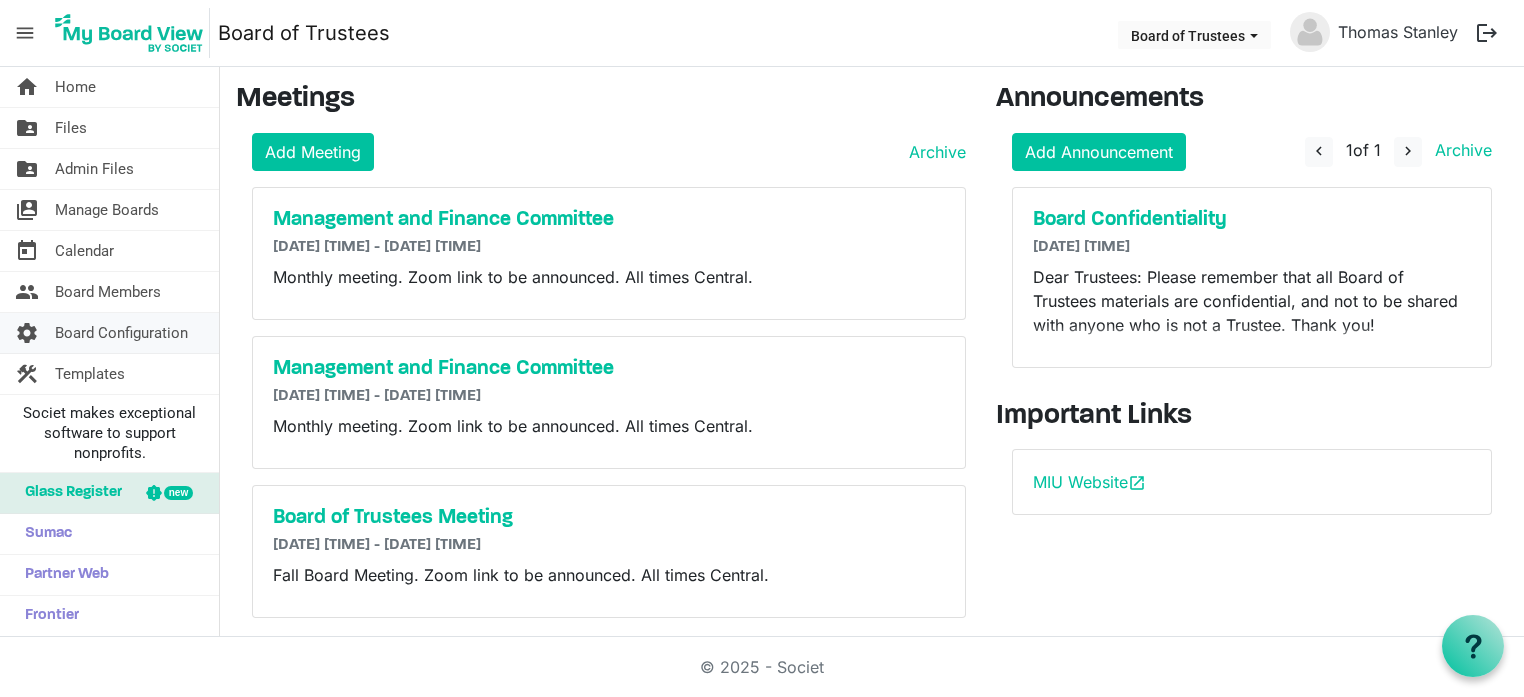 click on "Board Configuration" at bounding box center [121, 333] 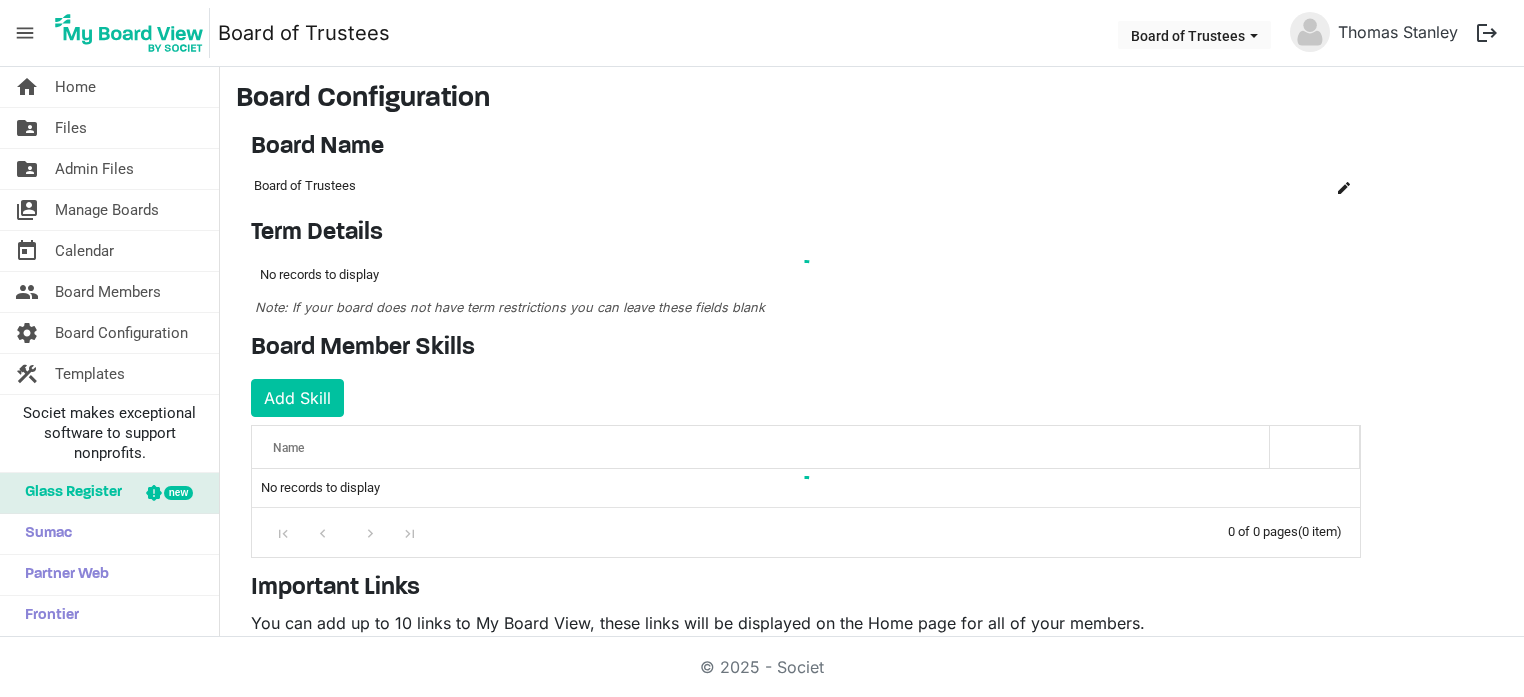 scroll, scrollTop: 0, scrollLeft: 0, axis: both 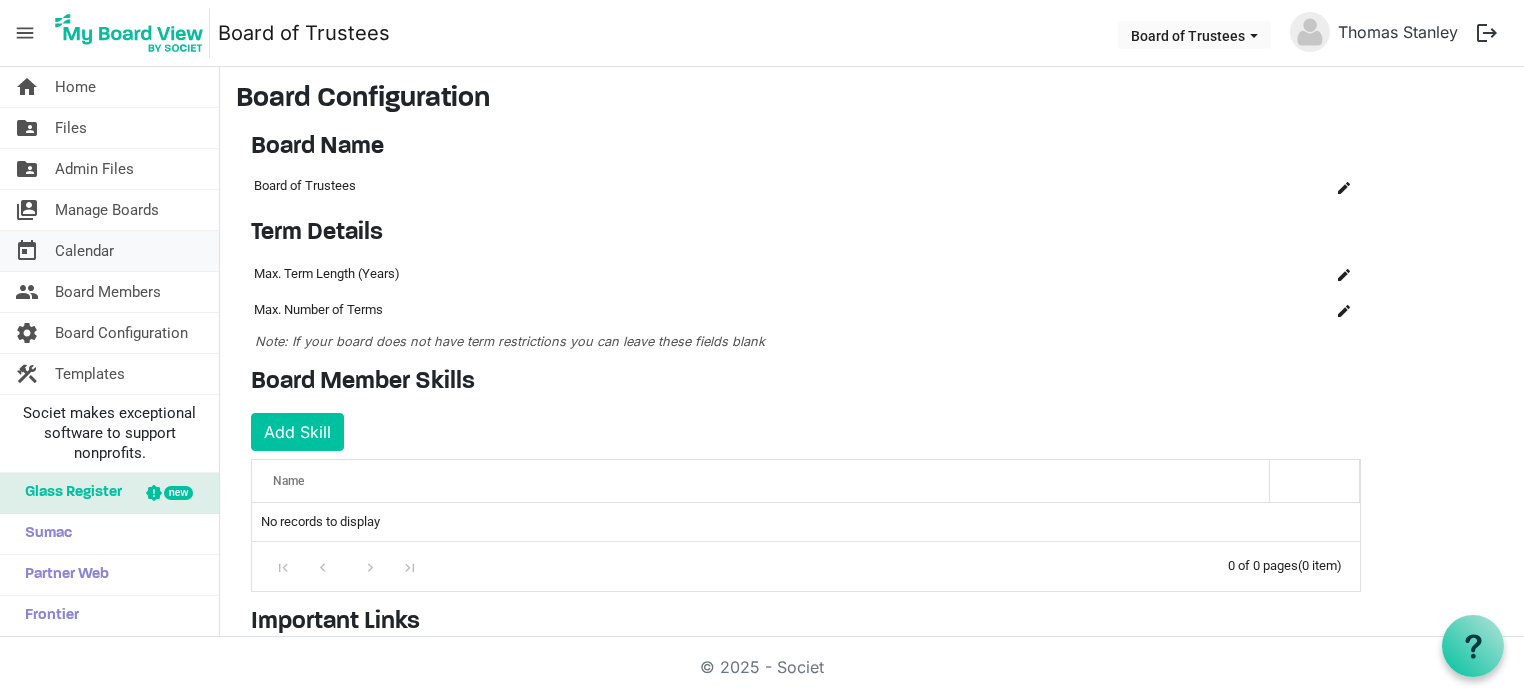 click on "Calendar" at bounding box center [84, 251] 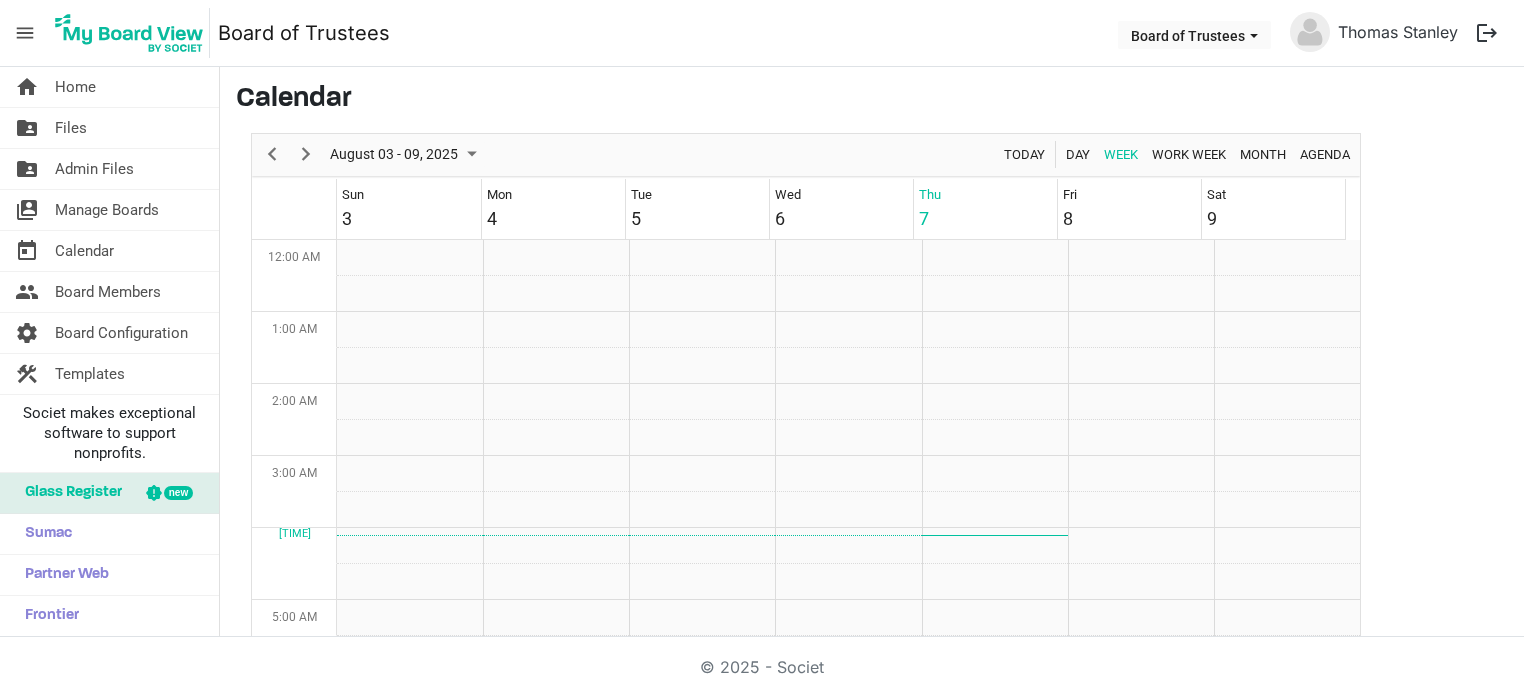 scroll, scrollTop: 0, scrollLeft: 0, axis: both 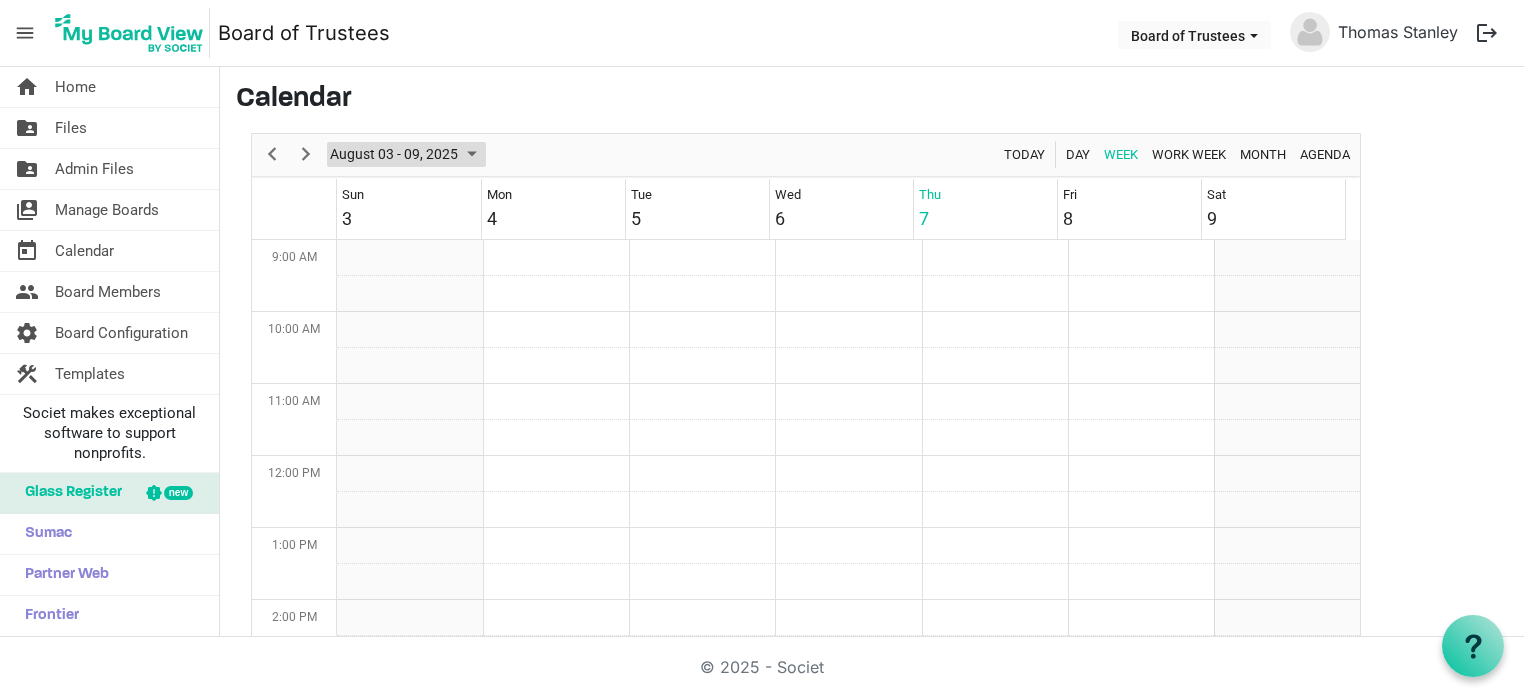 click at bounding box center (472, 154) 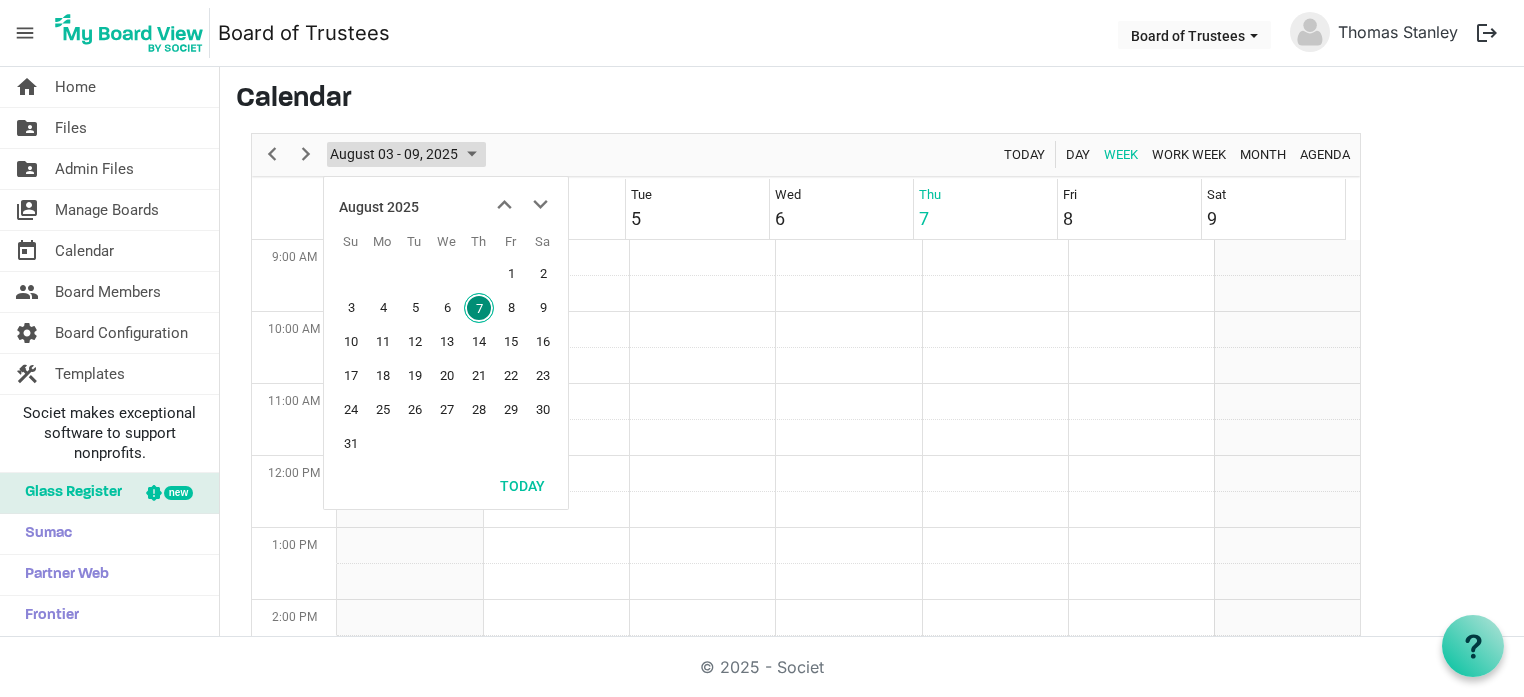 click at bounding box center (472, 154) 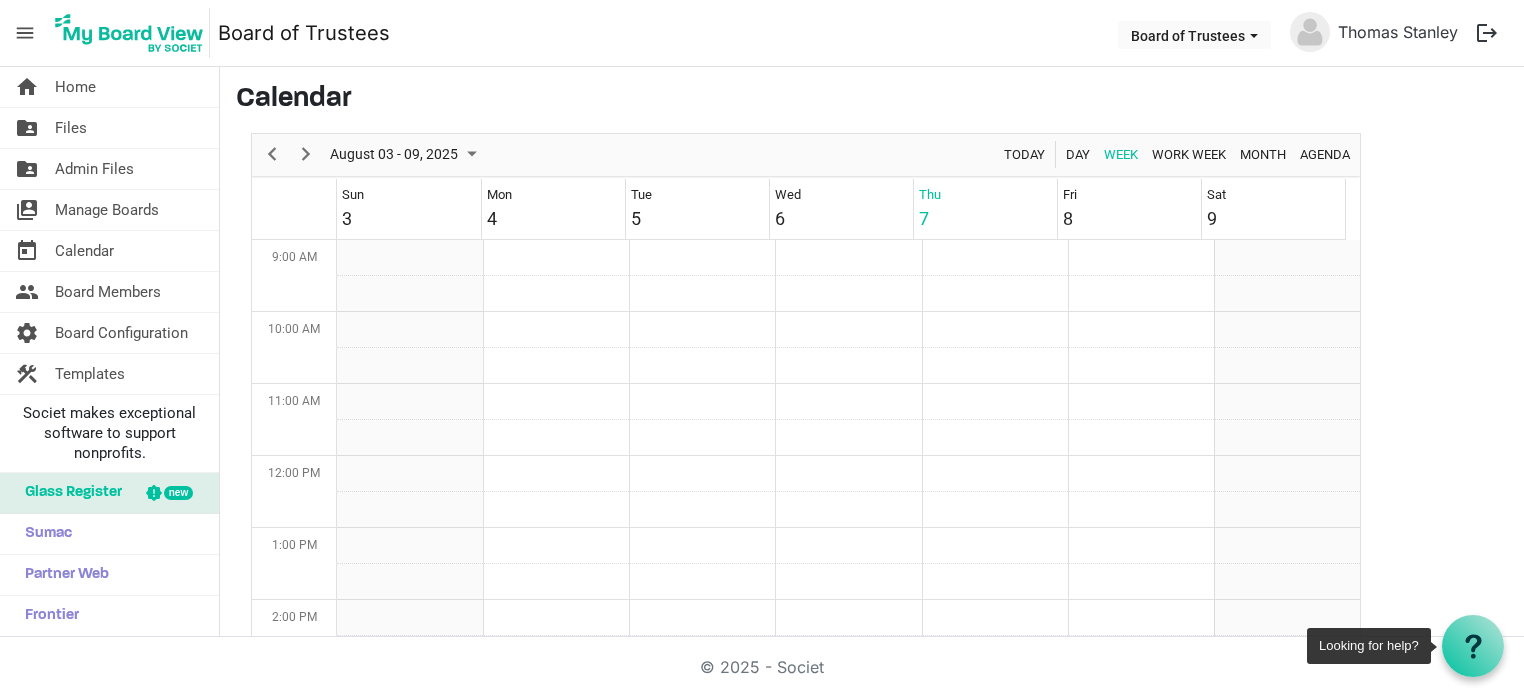 click 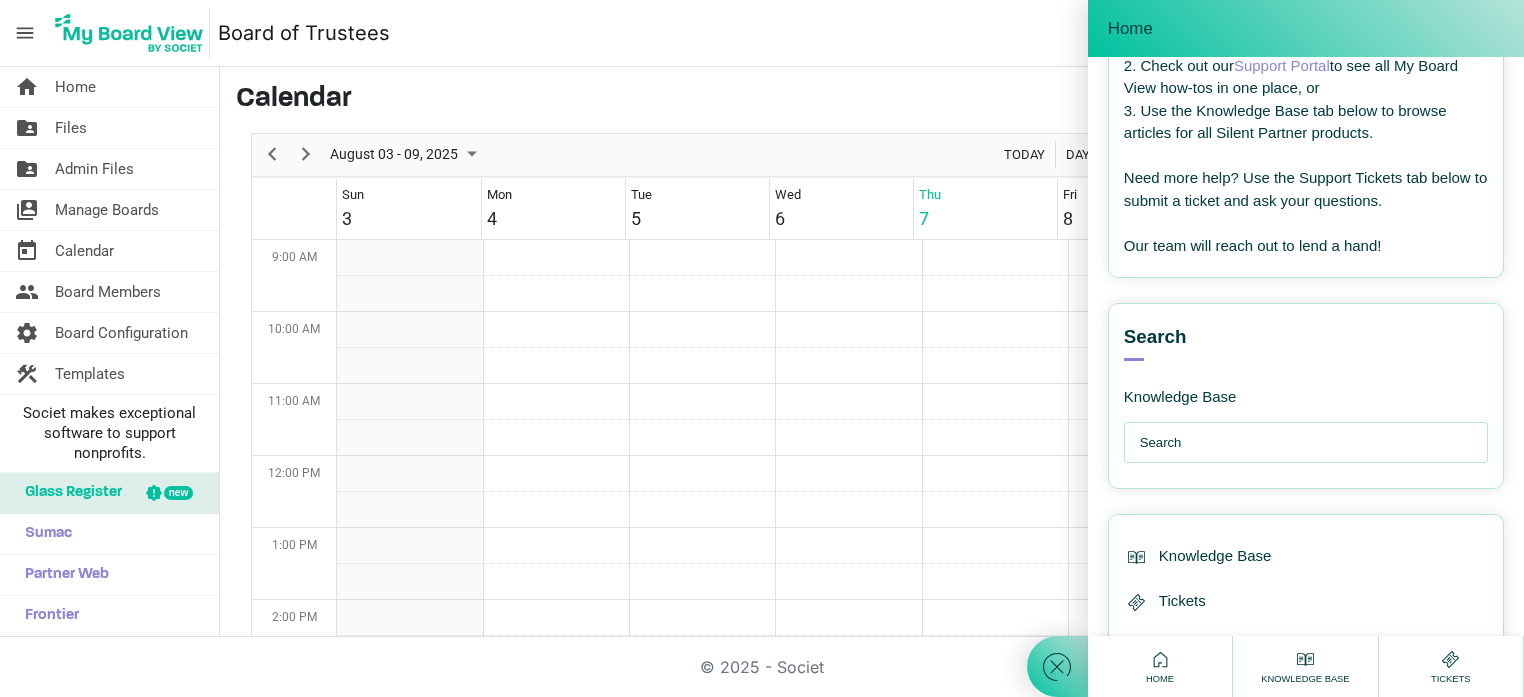 scroll, scrollTop: 217, scrollLeft: 0, axis: vertical 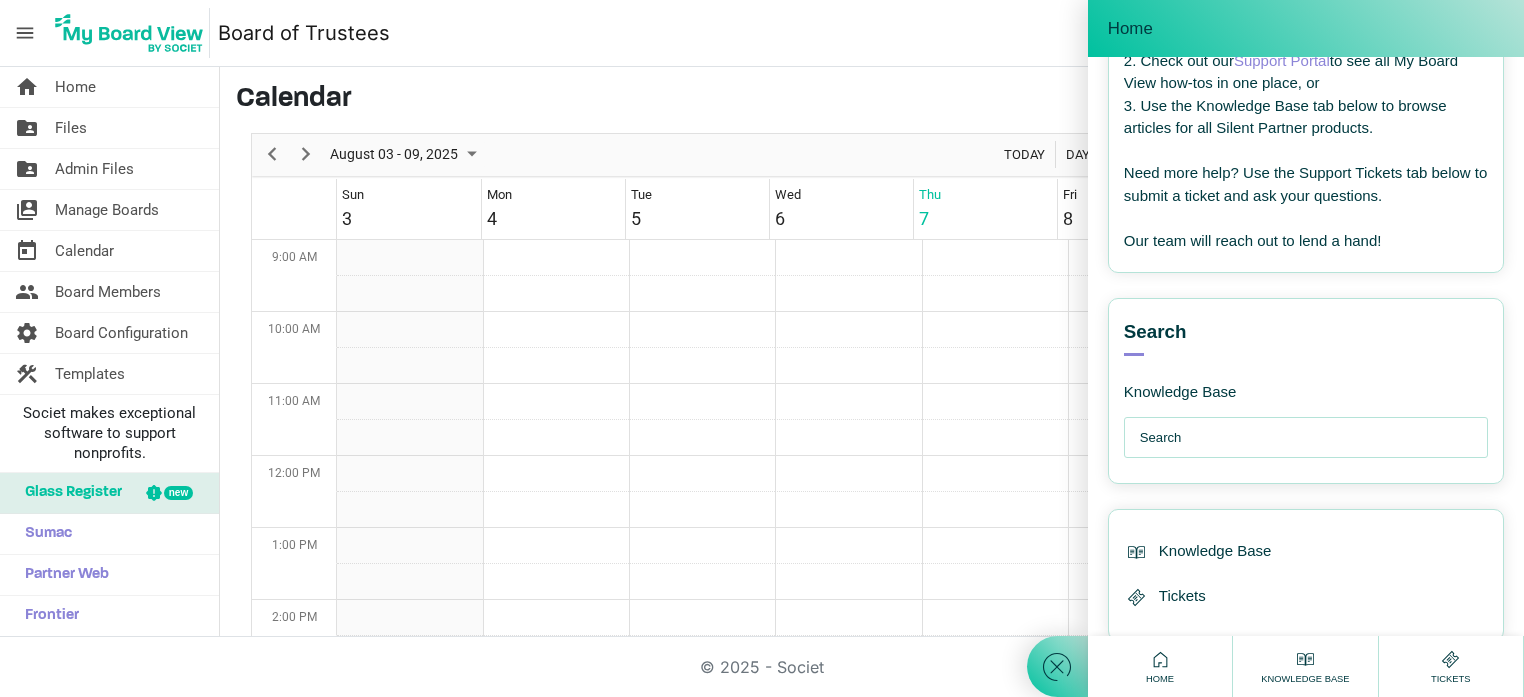 click at bounding box center (1311, 438) 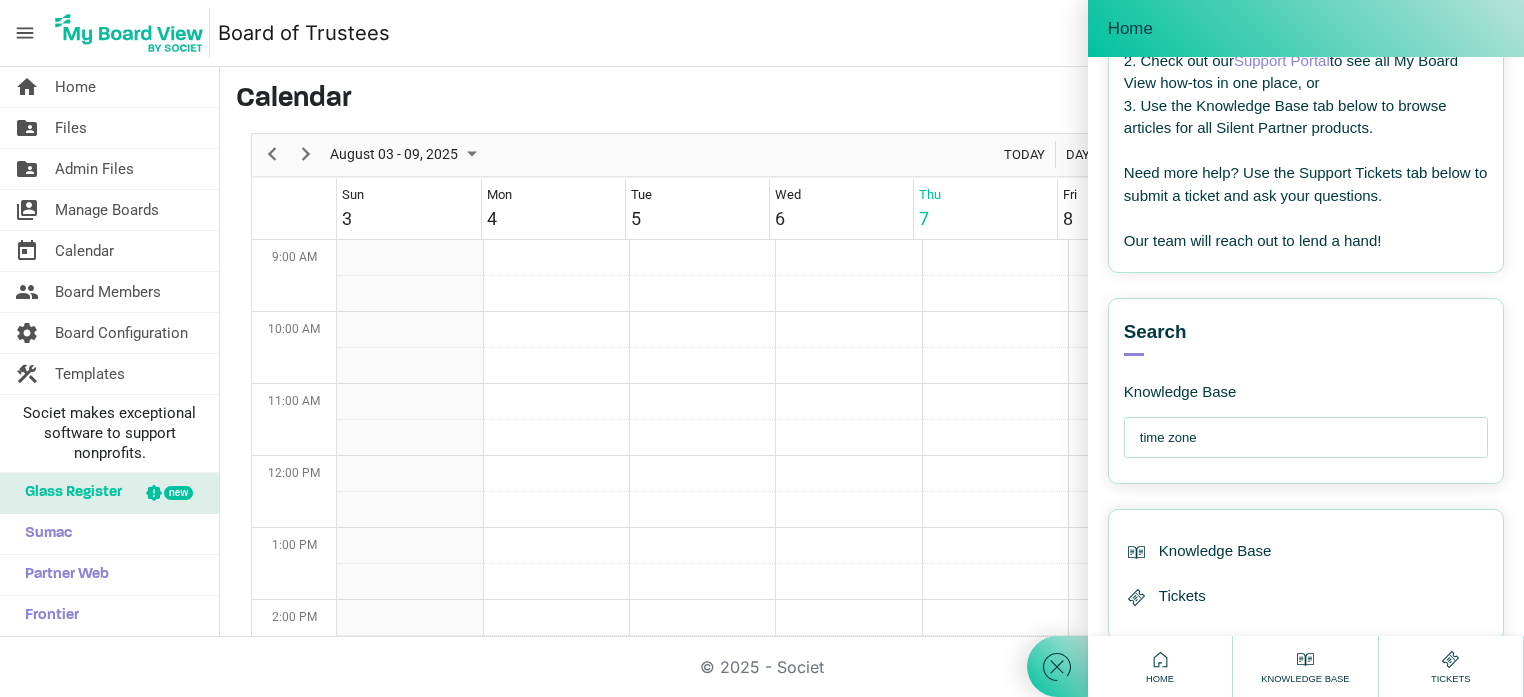 type on "time zone" 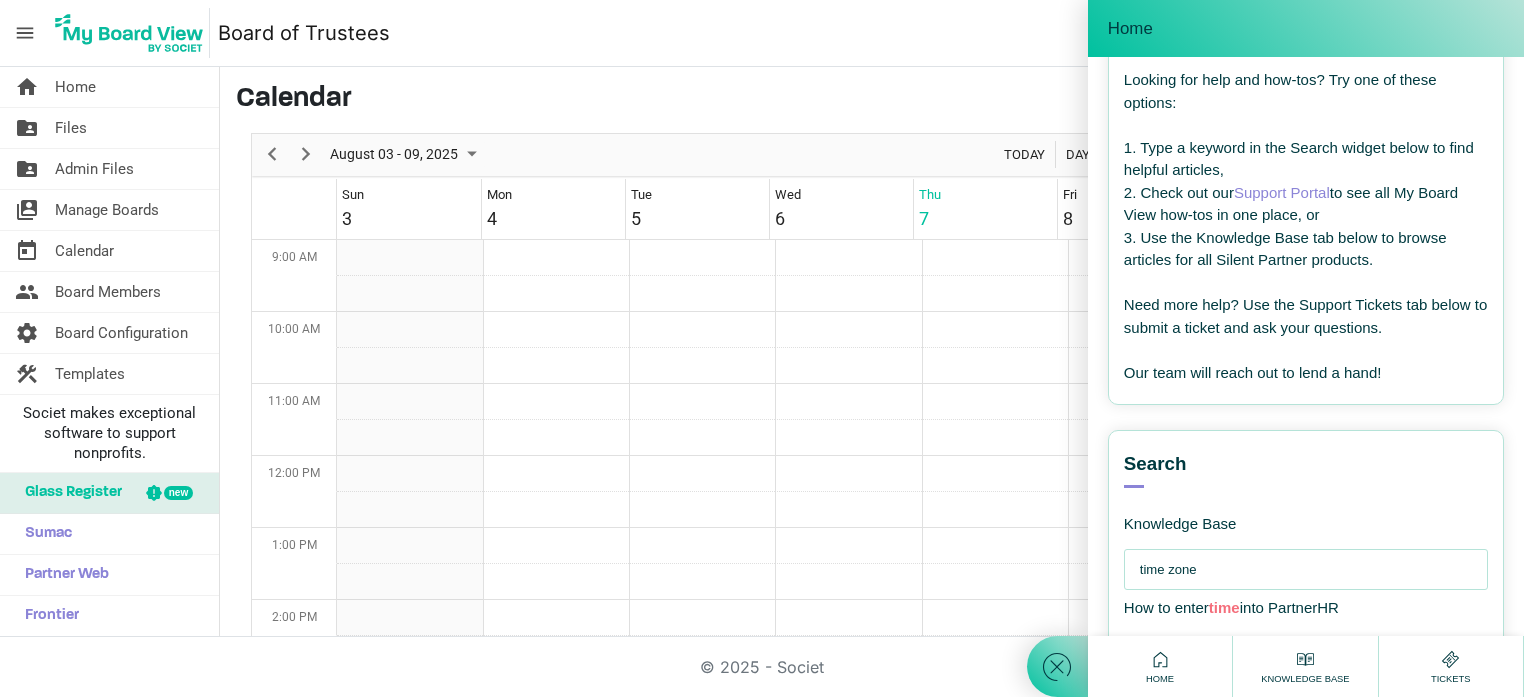 scroll, scrollTop: 80, scrollLeft: 0, axis: vertical 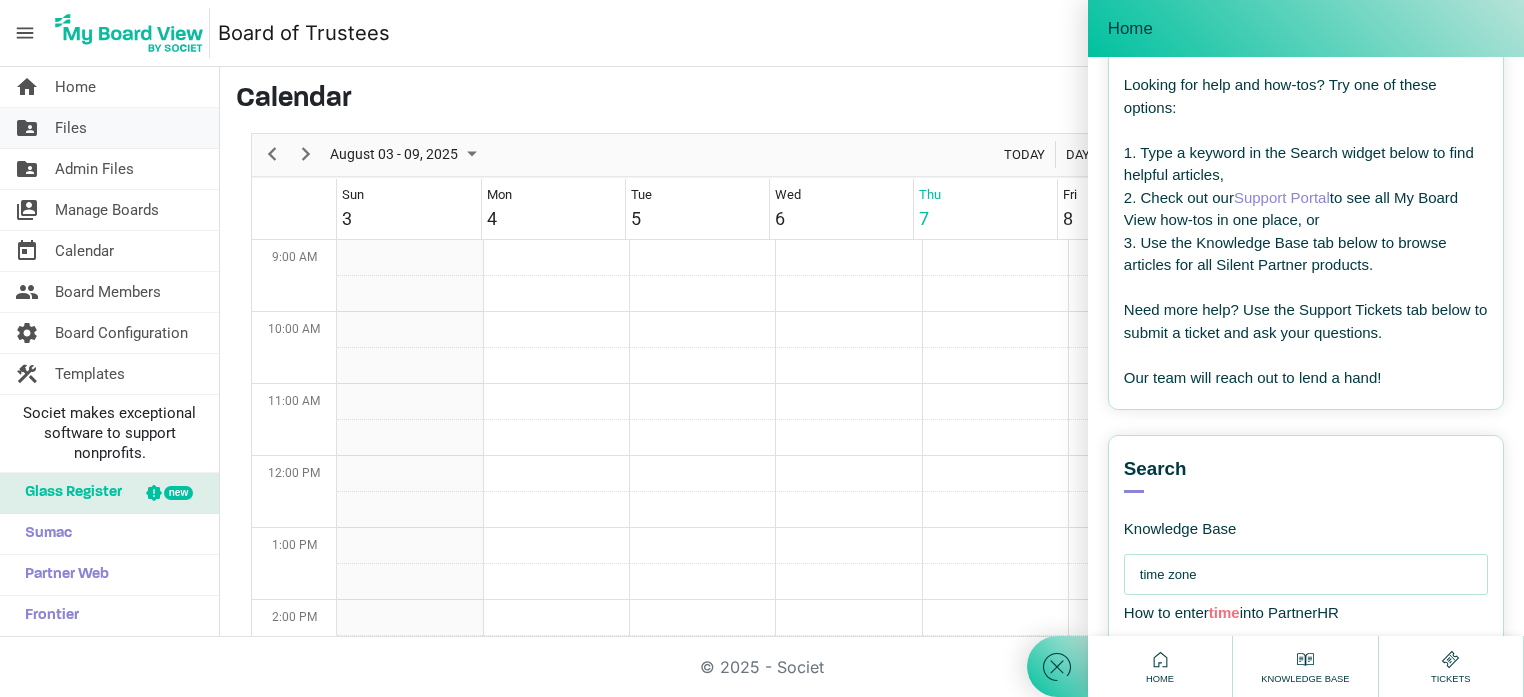 click on "Files" at bounding box center (71, 128) 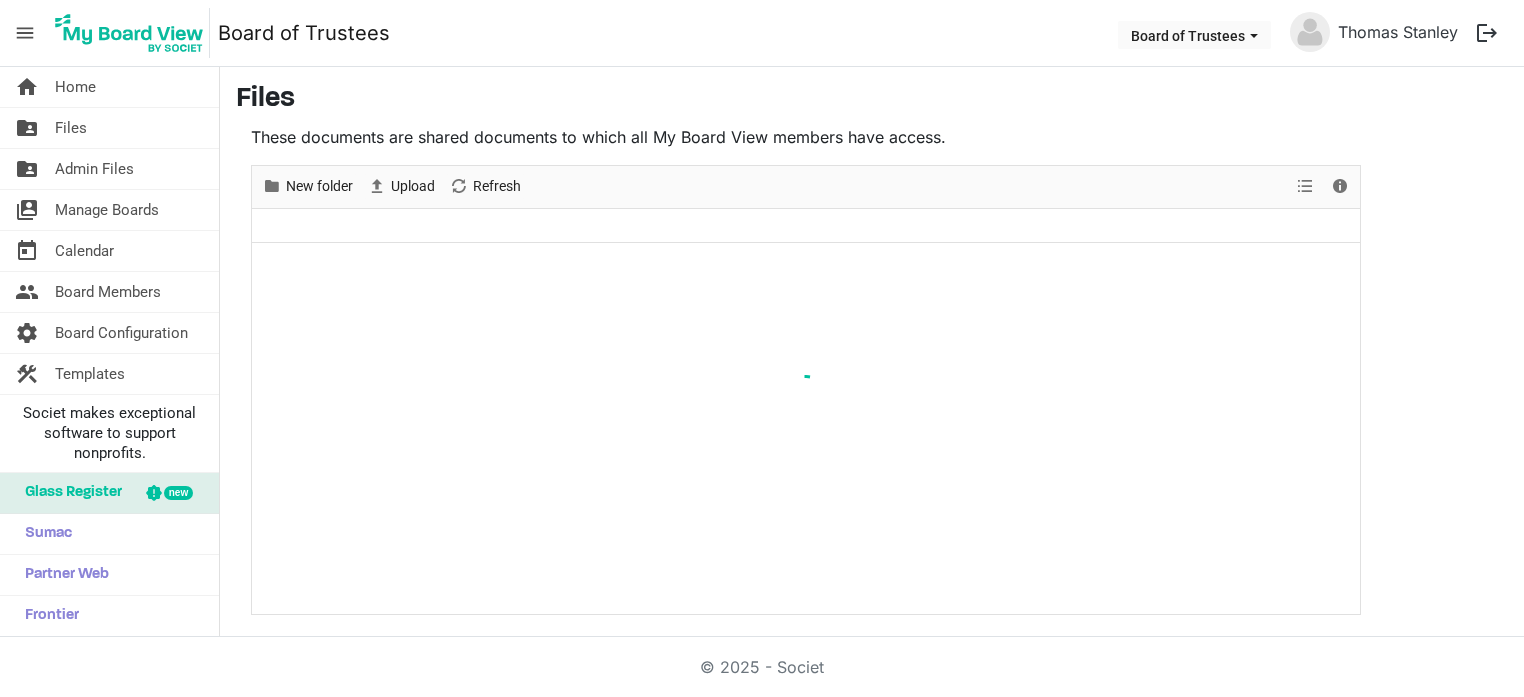 scroll, scrollTop: 0, scrollLeft: 0, axis: both 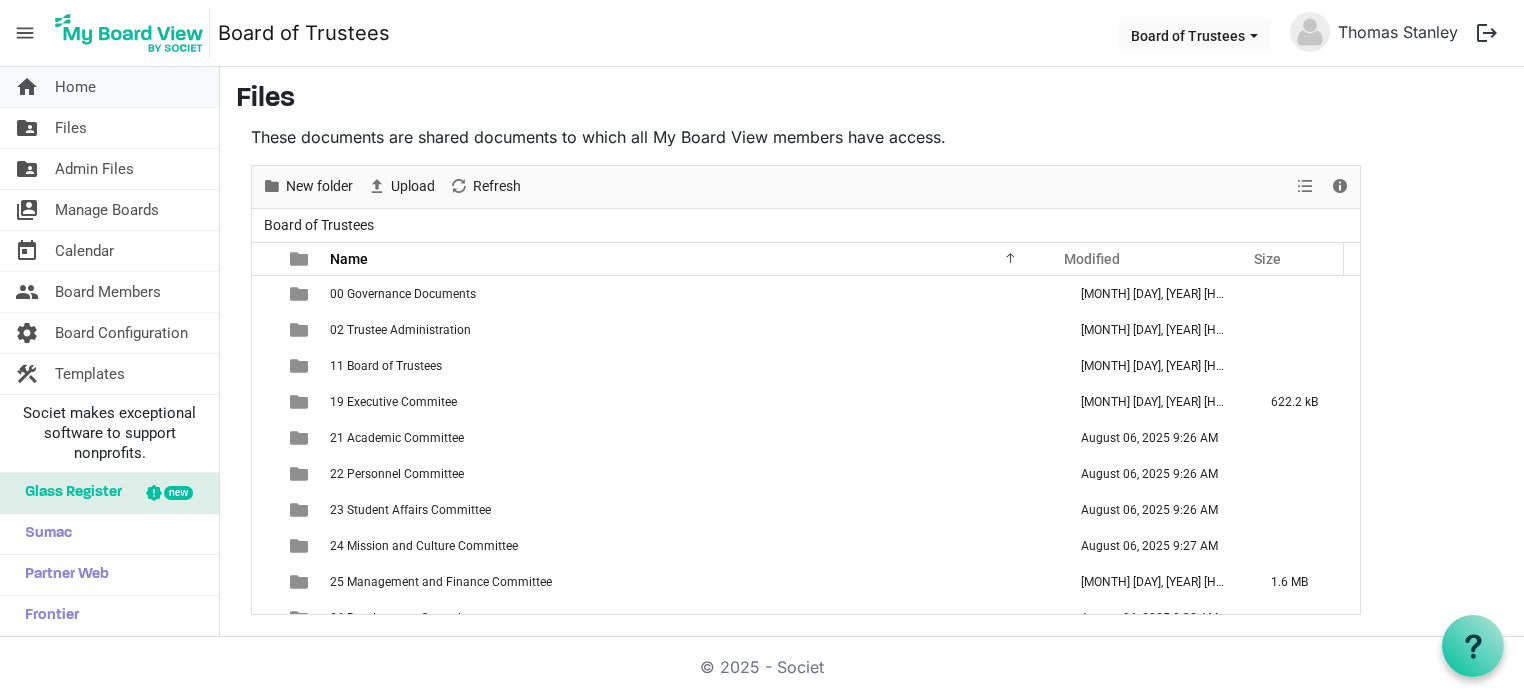 click on "Home" at bounding box center (75, 87) 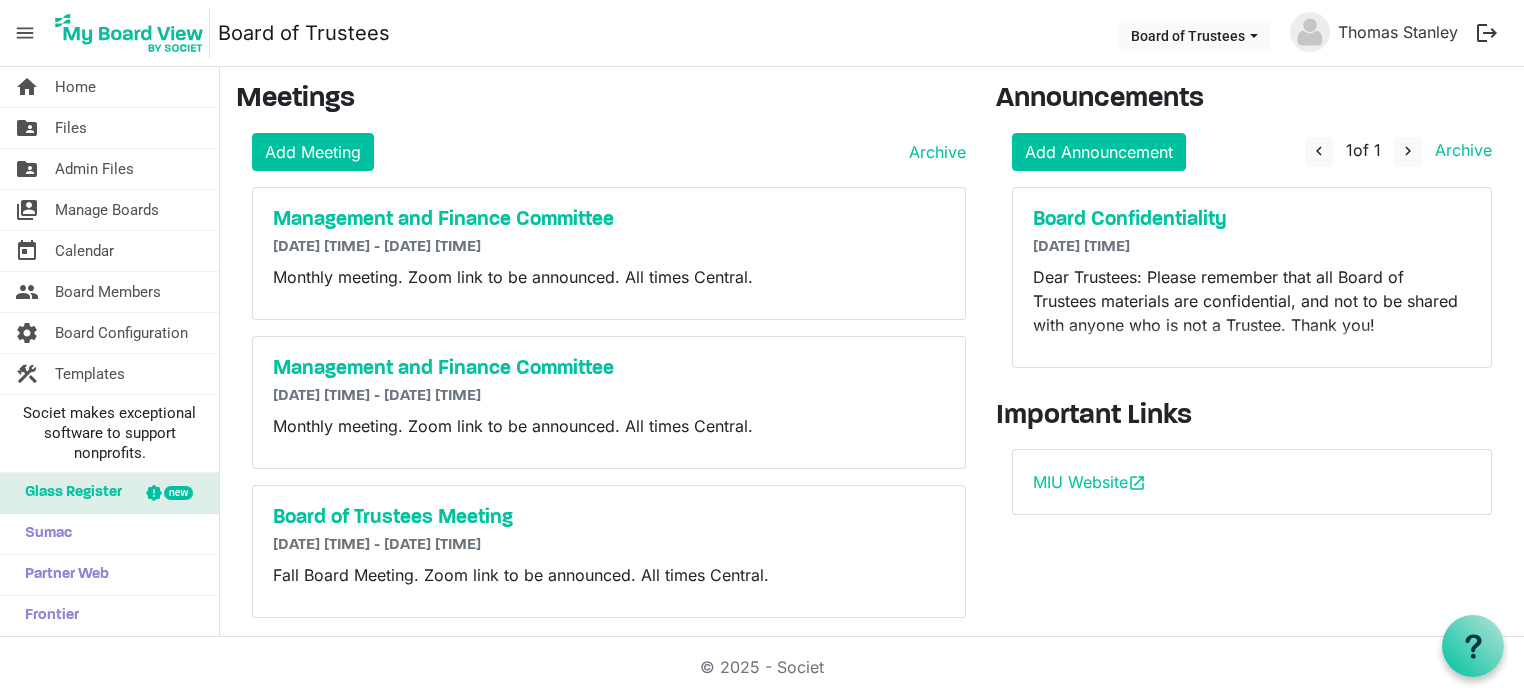 scroll, scrollTop: 0, scrollLeft: 0, axis: both 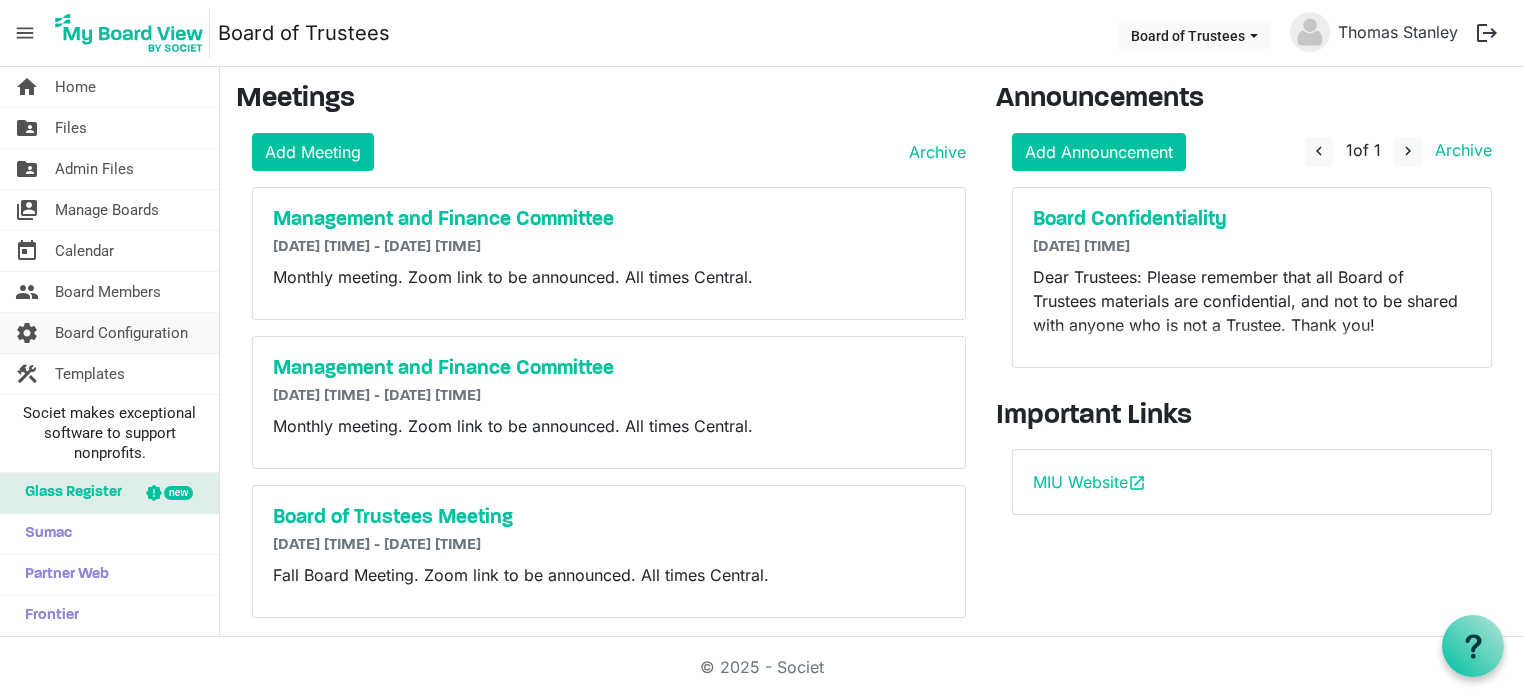 click on "Board Configuration" at bounding box center (121, 333) 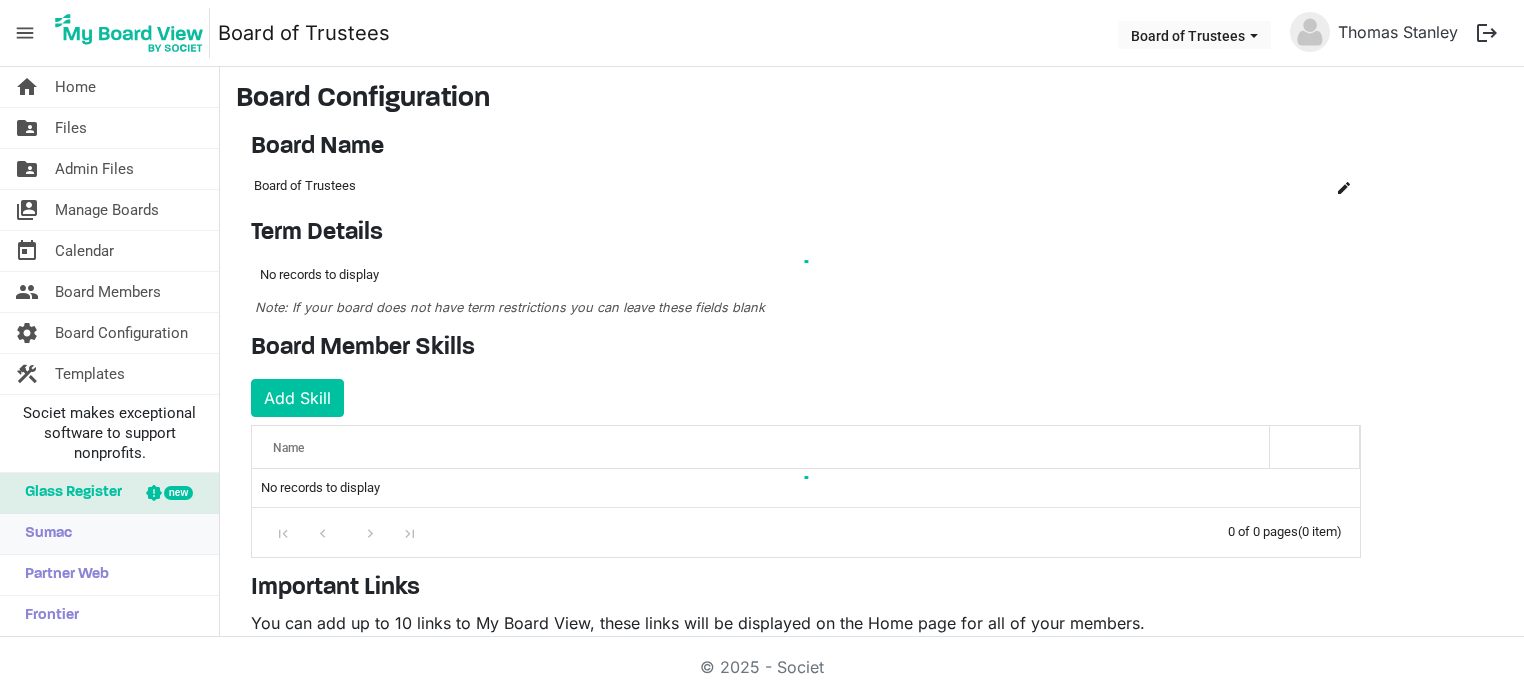 scroll, scrollTop: 0, scrollLeft: 0, axis: both 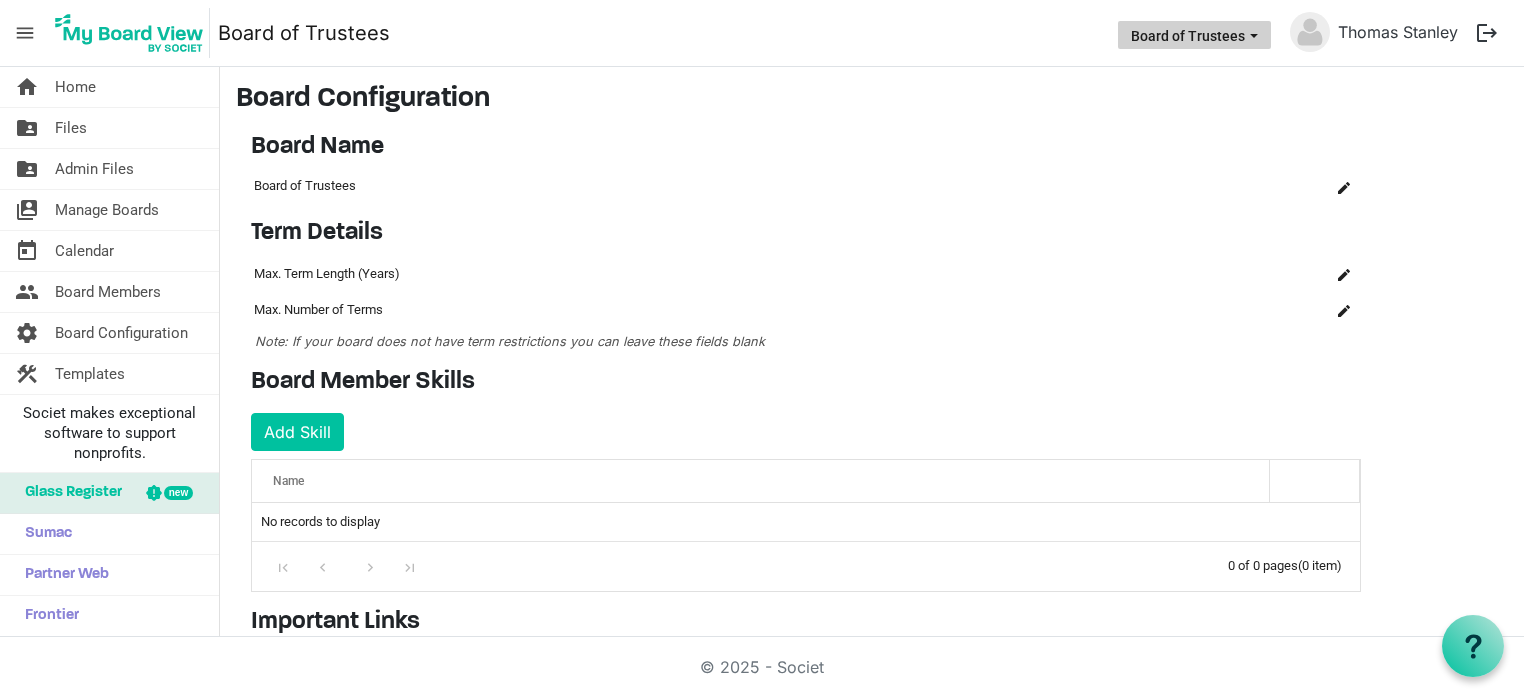 click on "Board of Trustees" at bounding box center [1194, 35] 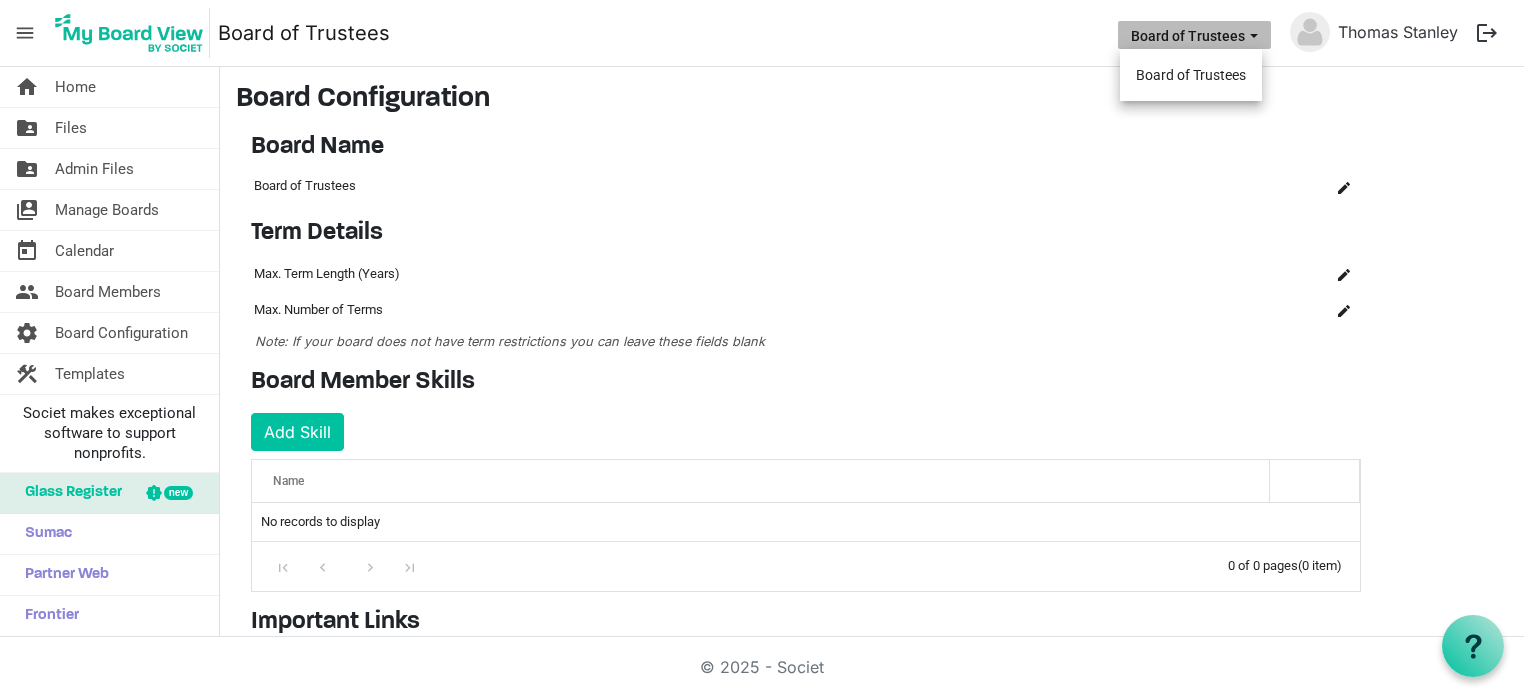 click on "Board of Trustees" at bounding box center (1194, 35) 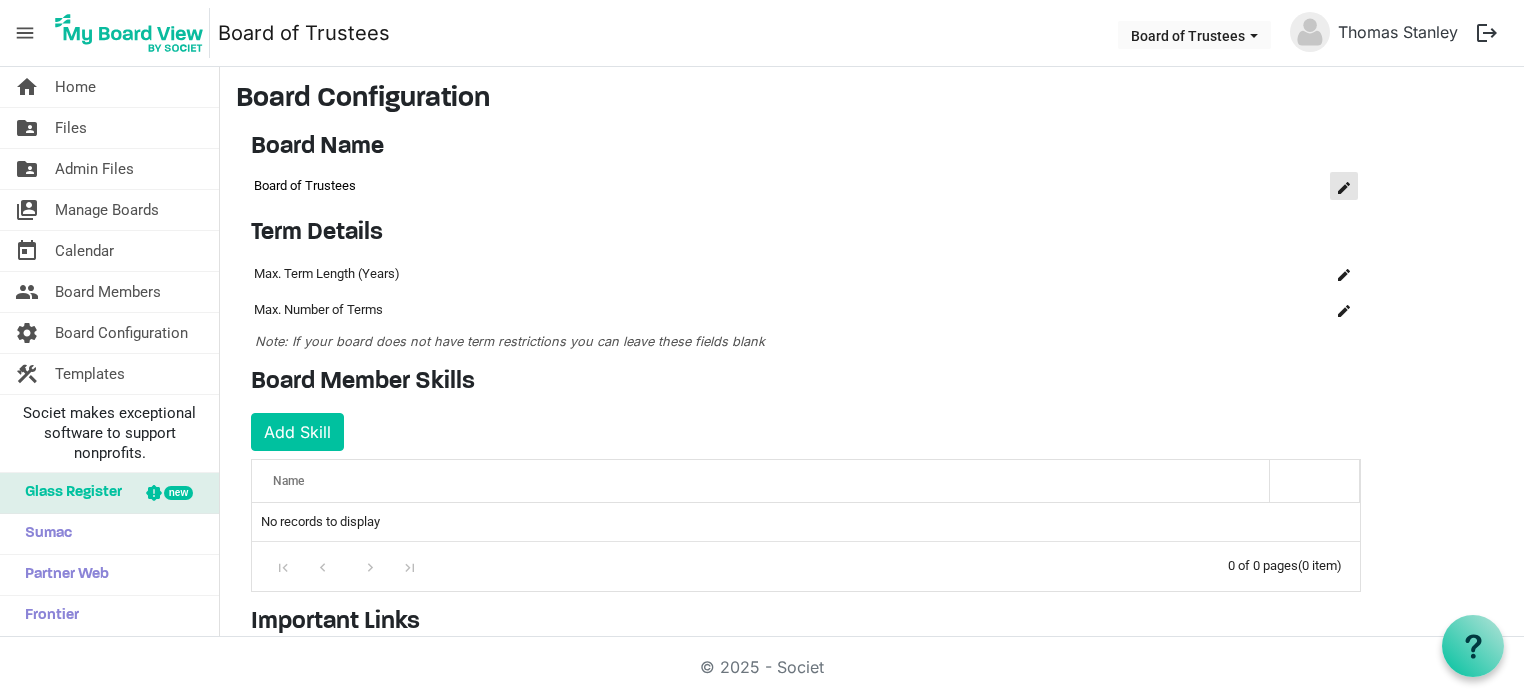 click at bounding box center [1344, 188] 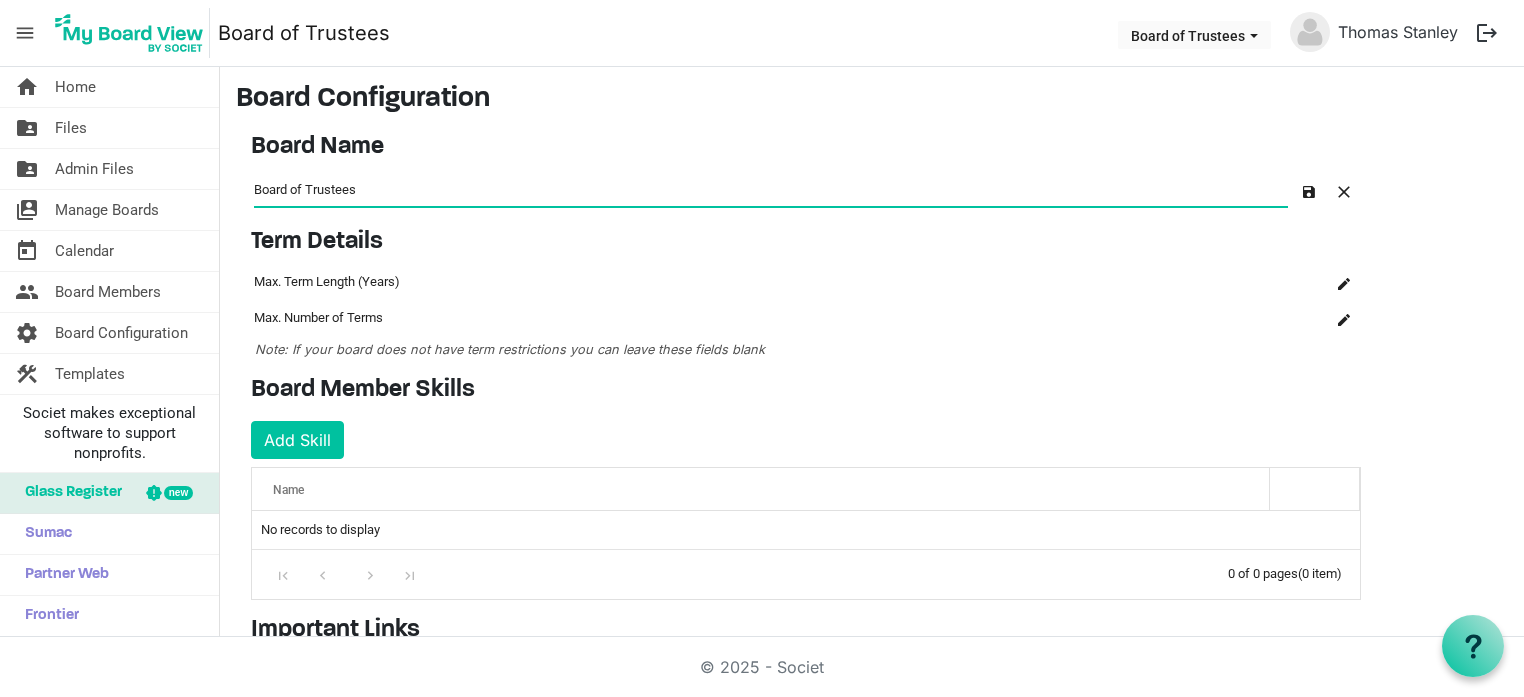 click on "Board of Trustees" at bounding box center (771, 188) 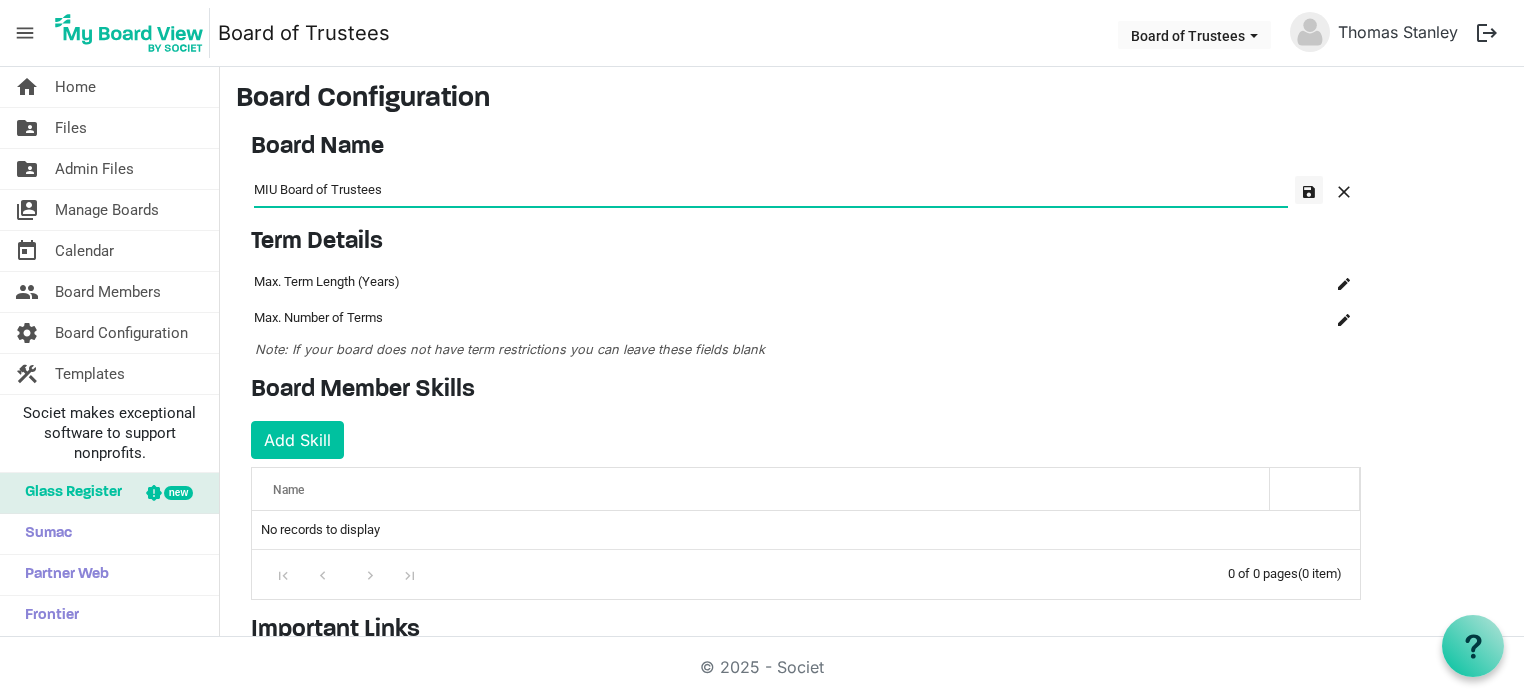 type on "MIU Board of Trustees" 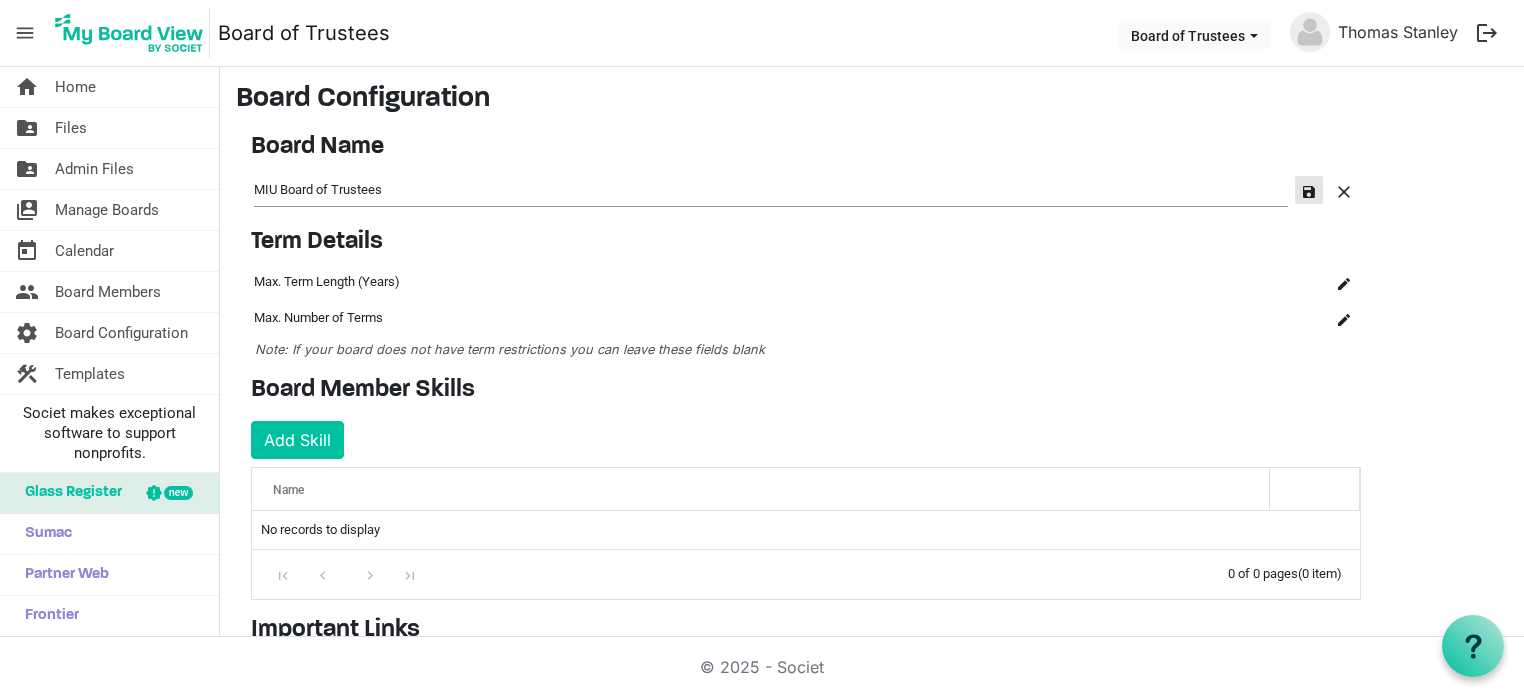 click at bounding box center (1309, 192) 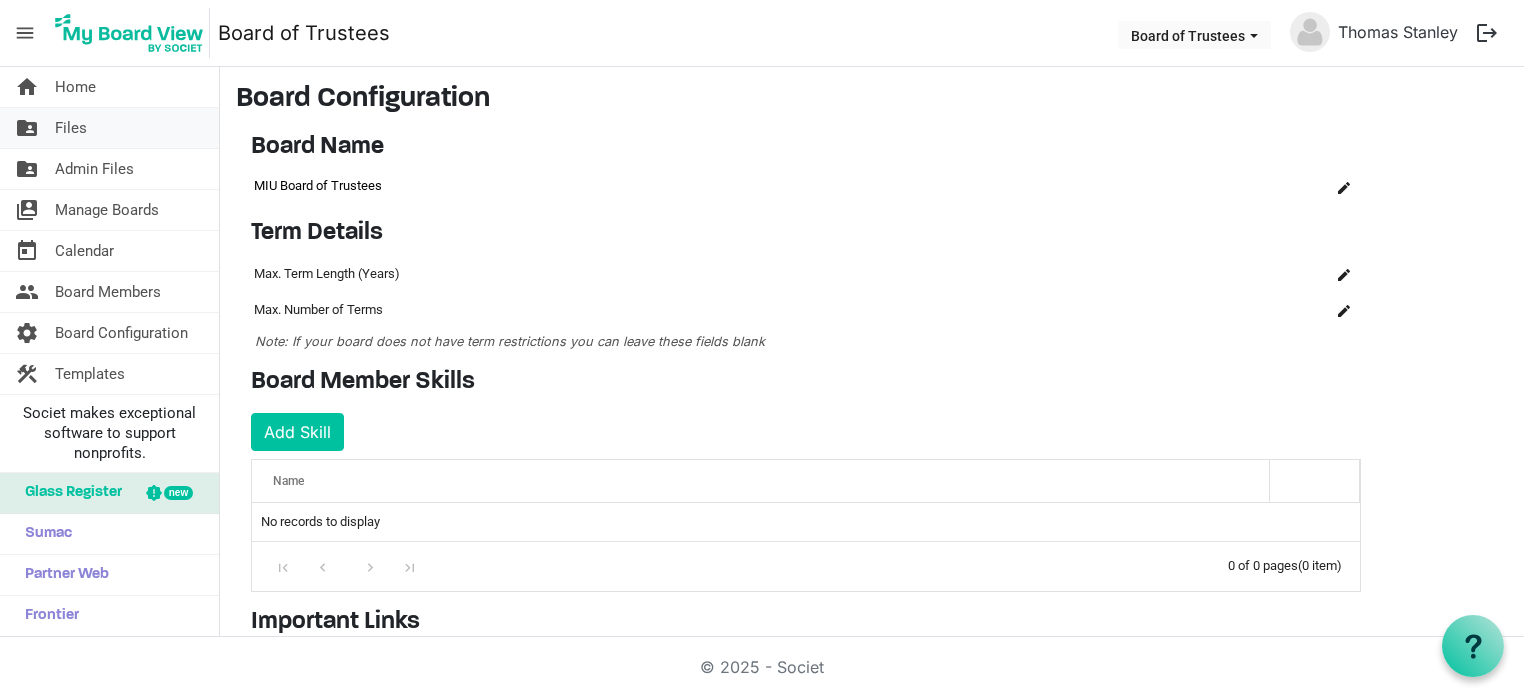 click on "Files" at bounding box center (71, 128) 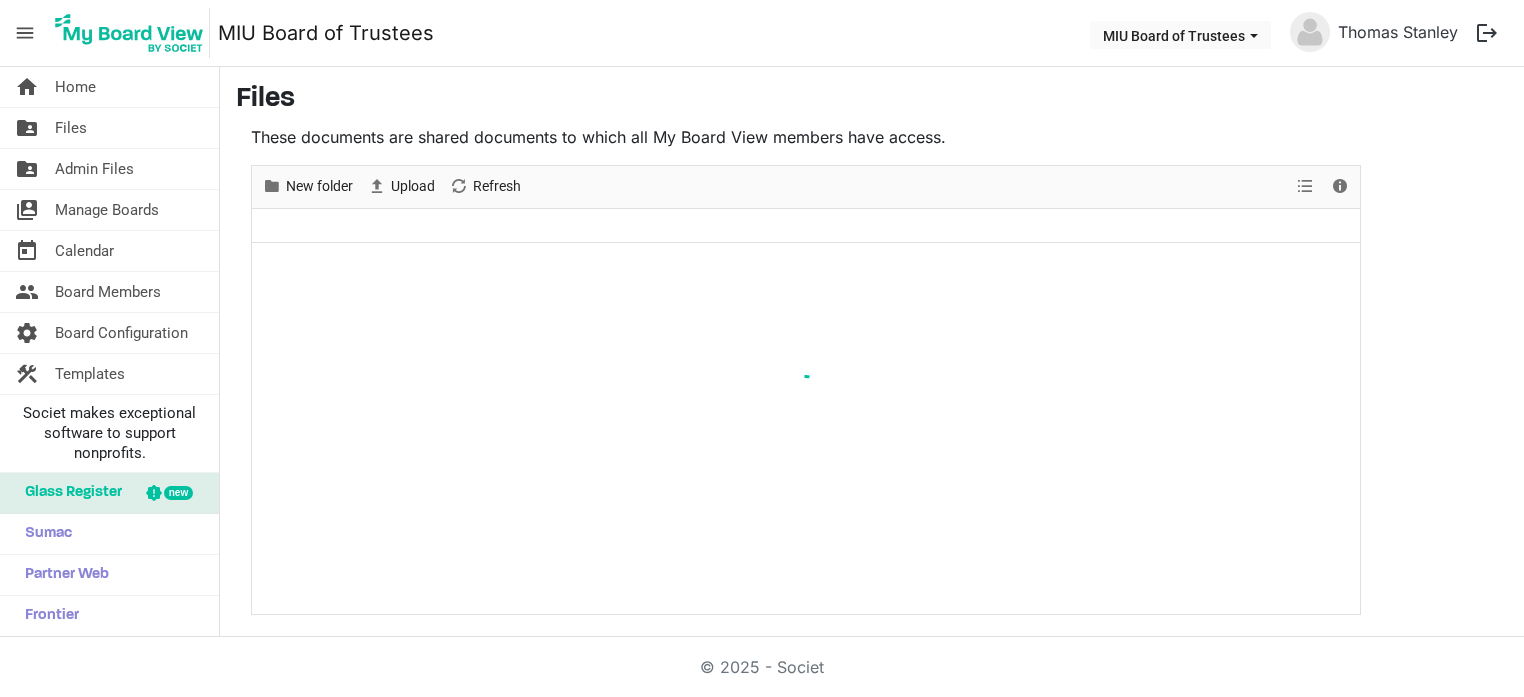 scroll, scrollTop: 0, scrollLeft: 0, axis: both 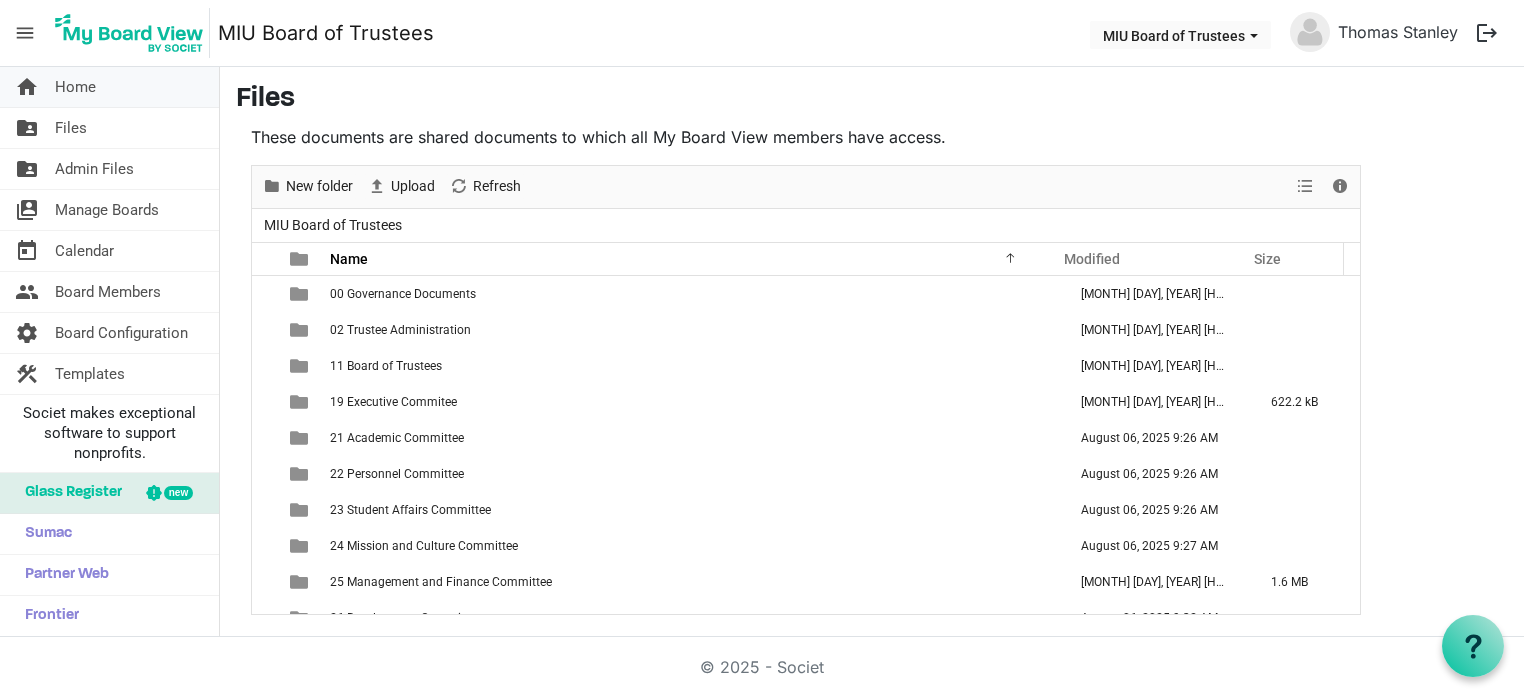 click on "Home" at bounding box center [75, 87] 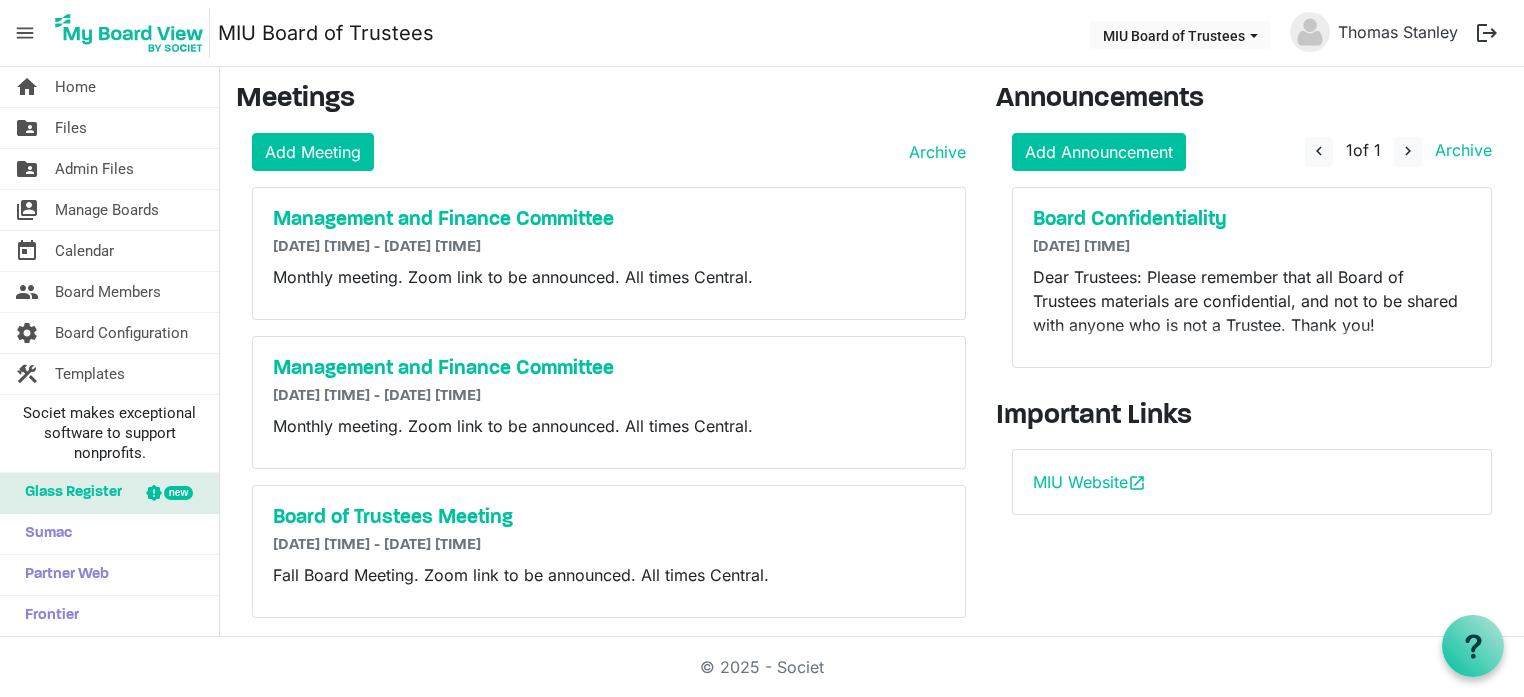 scroll, scrollTop: 0, scrollLeft: 0, axis: both 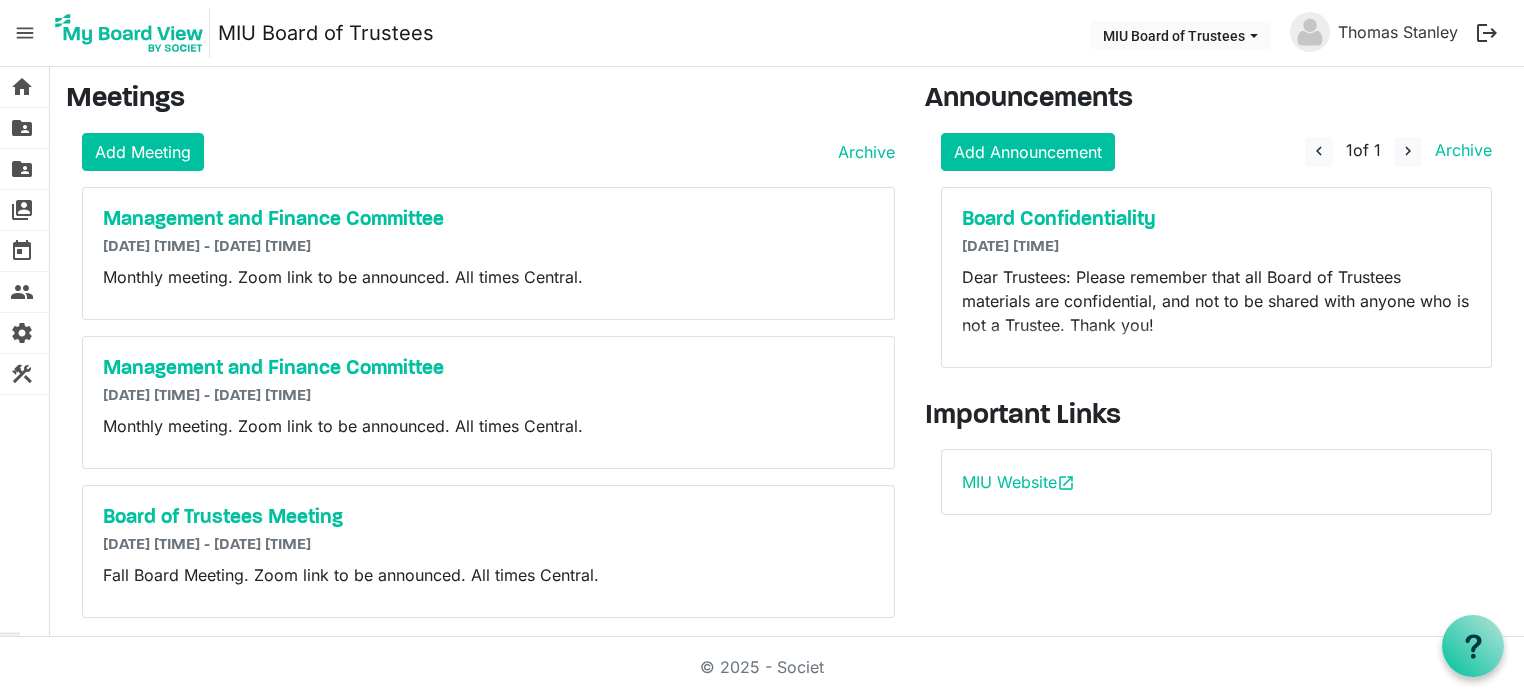 click on "menu" at bounding box center [25, 33] 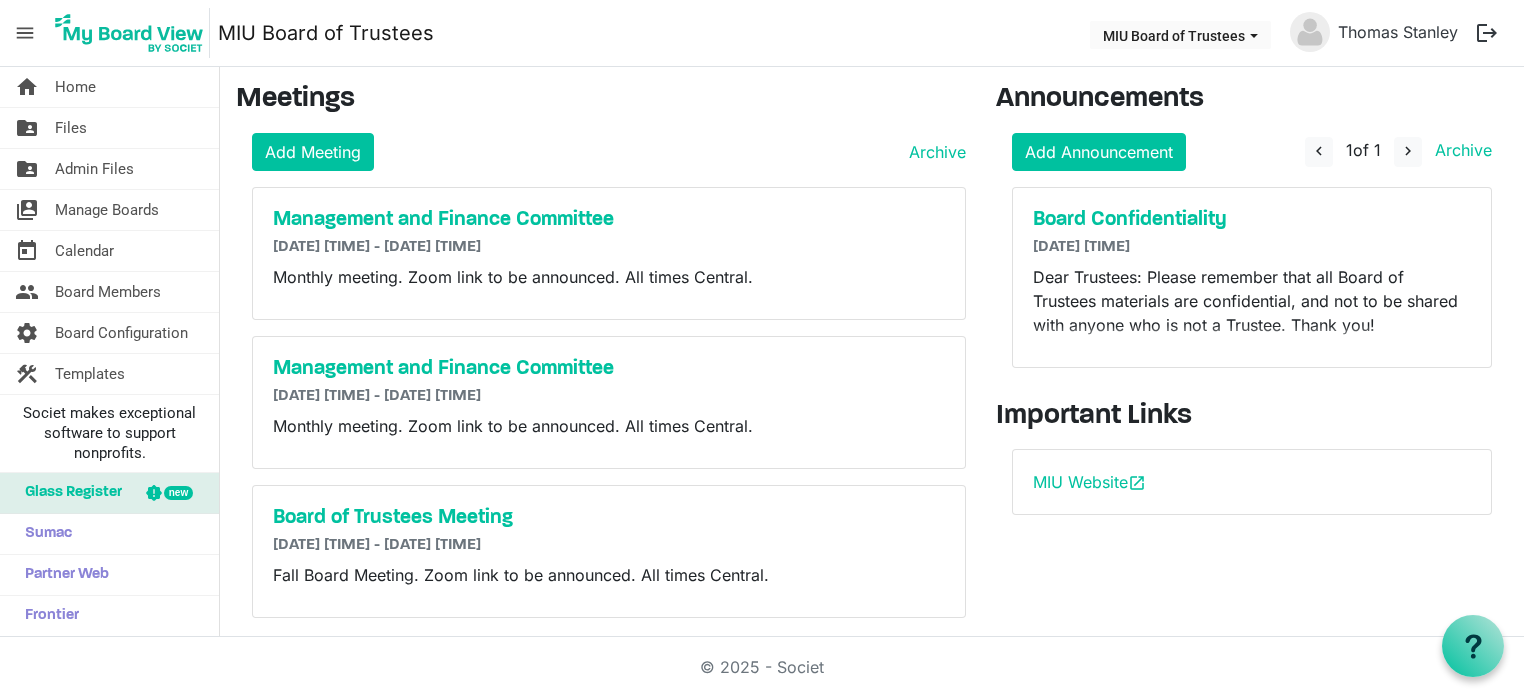 click on "menu" at bounding box center (25, 33) 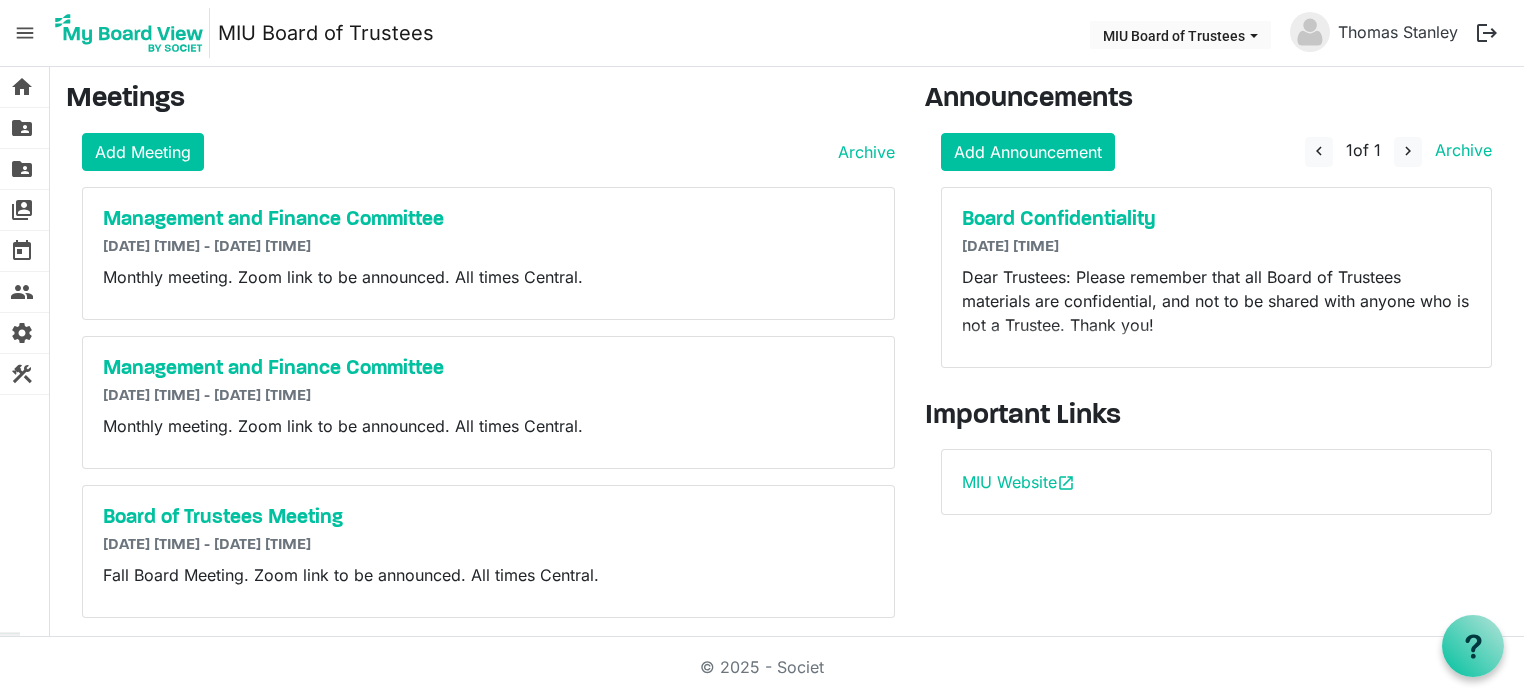 click on "menu" at bounding box center [25, 33] 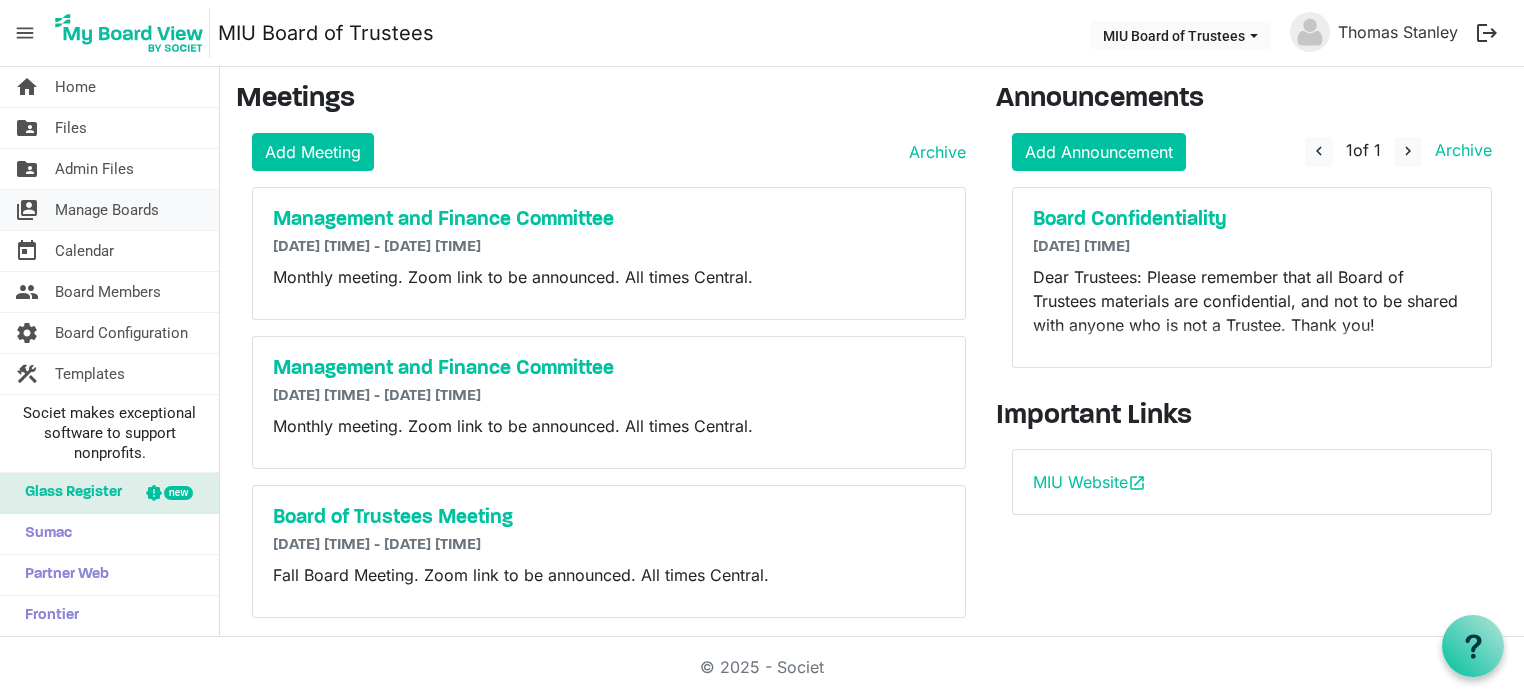 click on "Manage Boards" at bounding box center (107, 210) 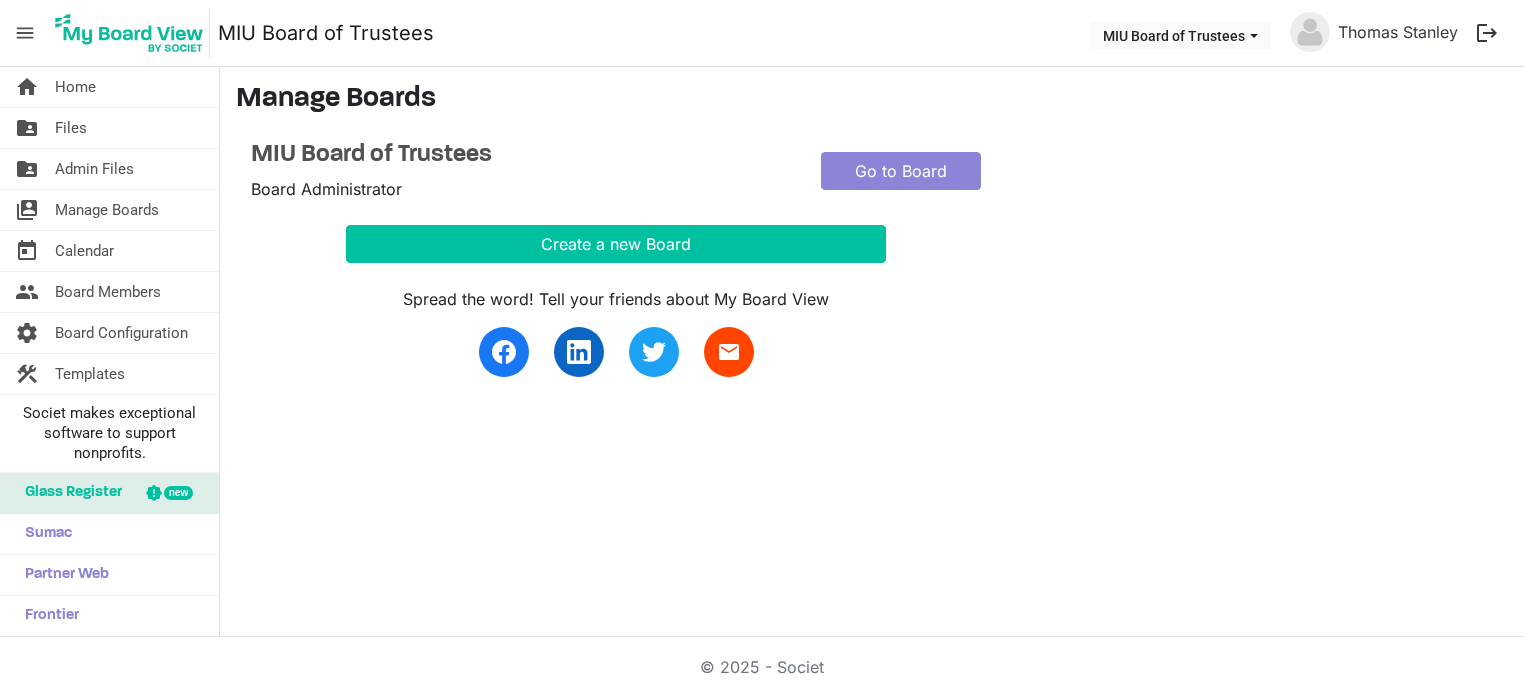 scroll, scrollTop: 0, scrollLeft: 0, axis: both 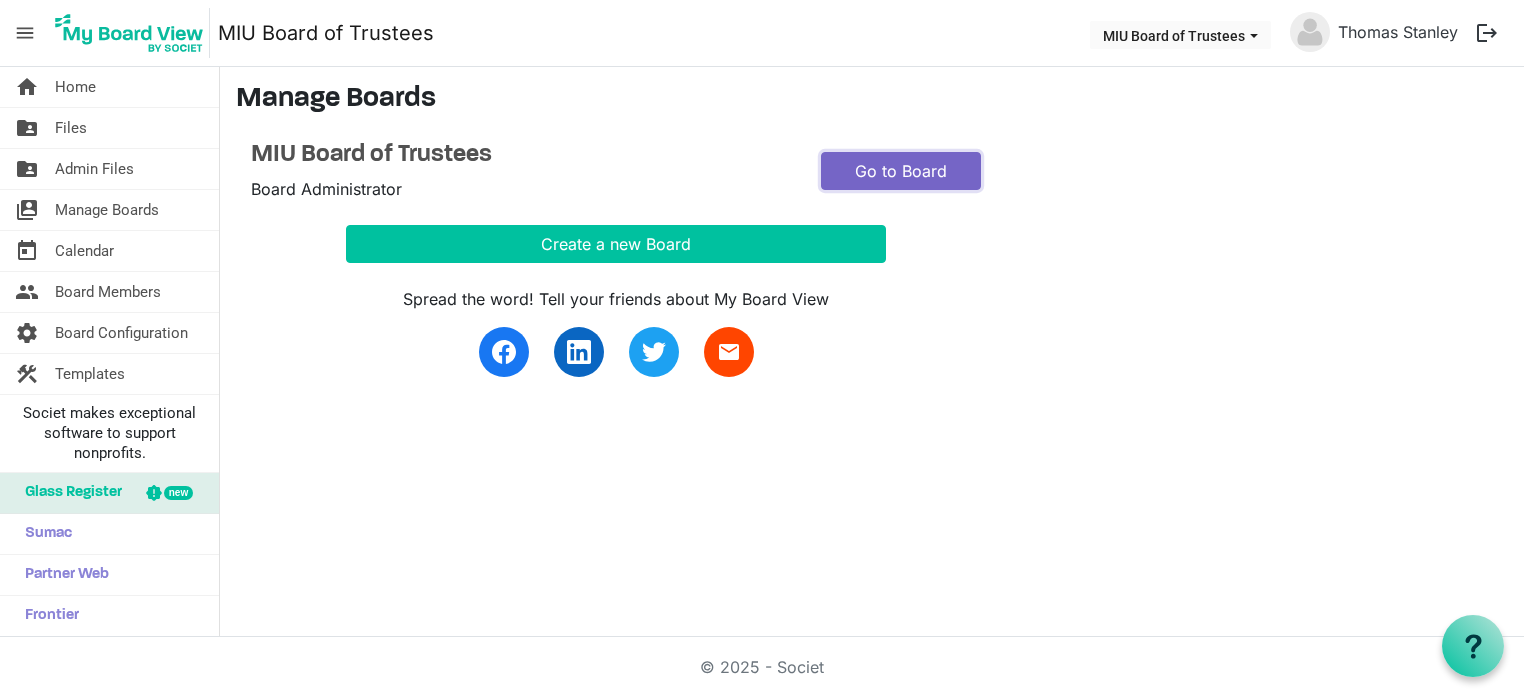 click on "Go to Board" at bounding box center [901, 171] 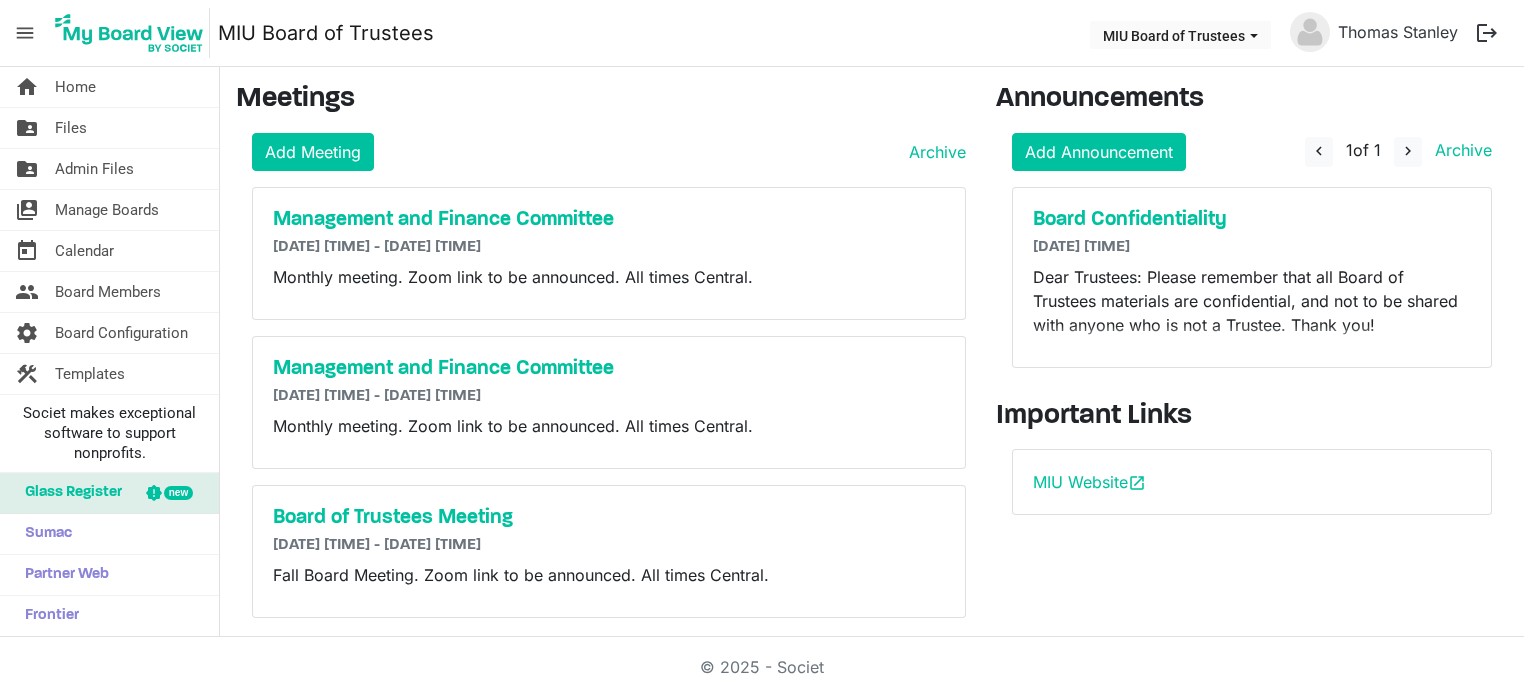 scroll, scrollTop: 0, scrollLeft: 0, axis: both 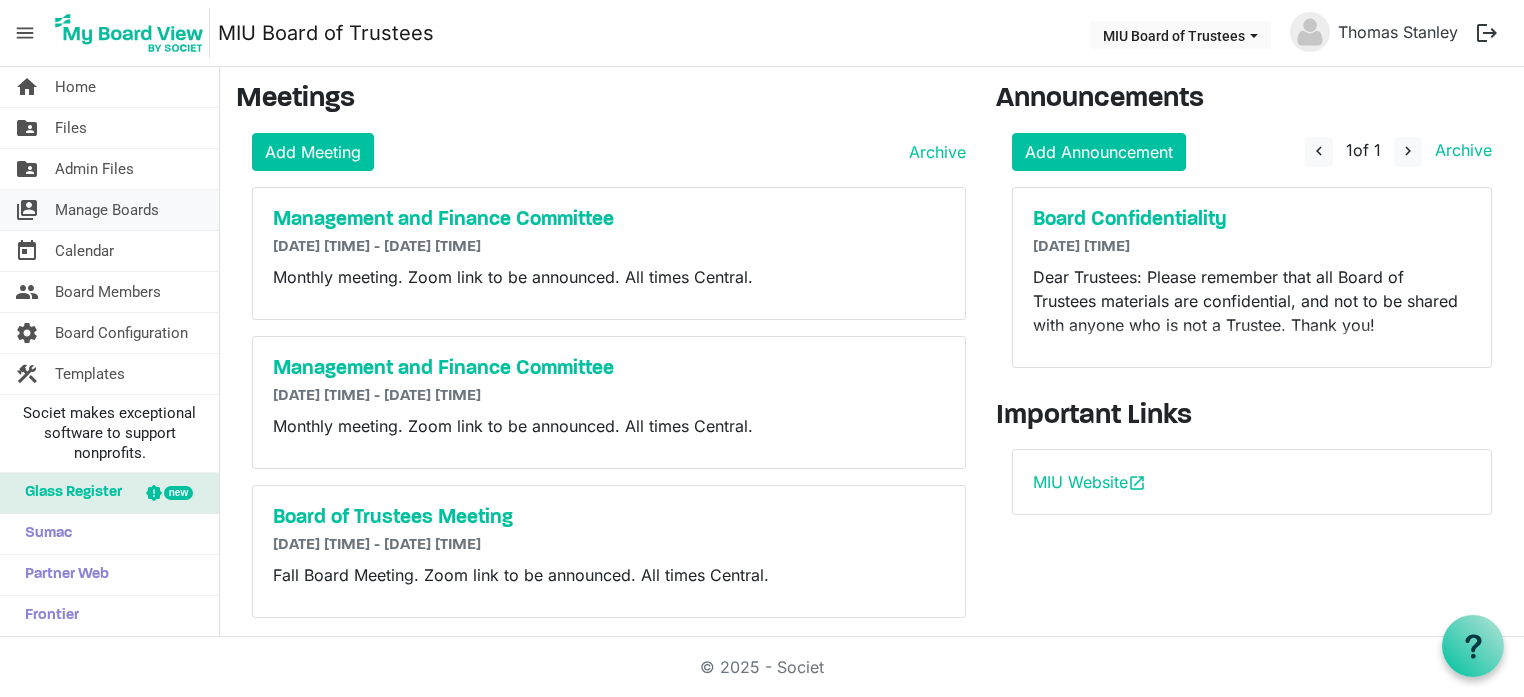 click on "Manage Boards" at bounding box center [107, 210] 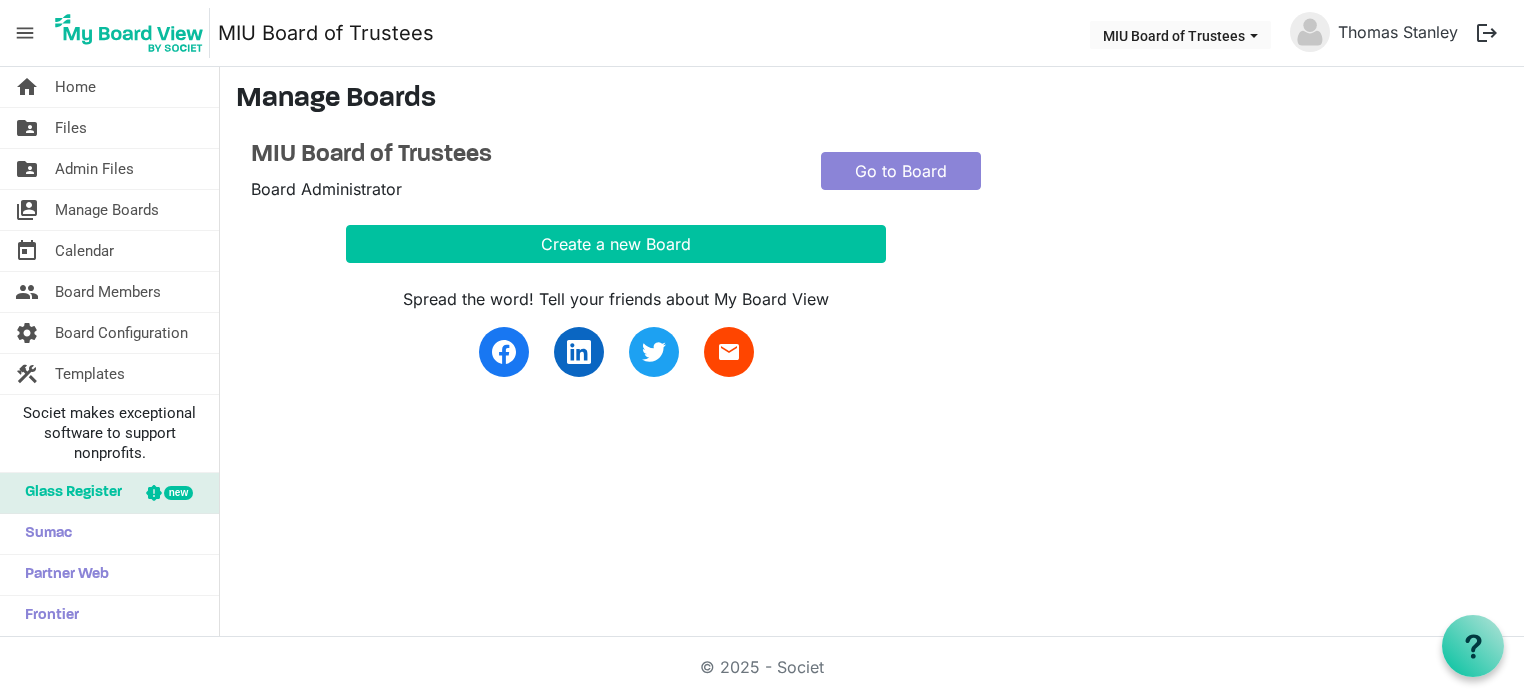 scroll, scrollTop: 0, scrollLeft: 0, axis: both 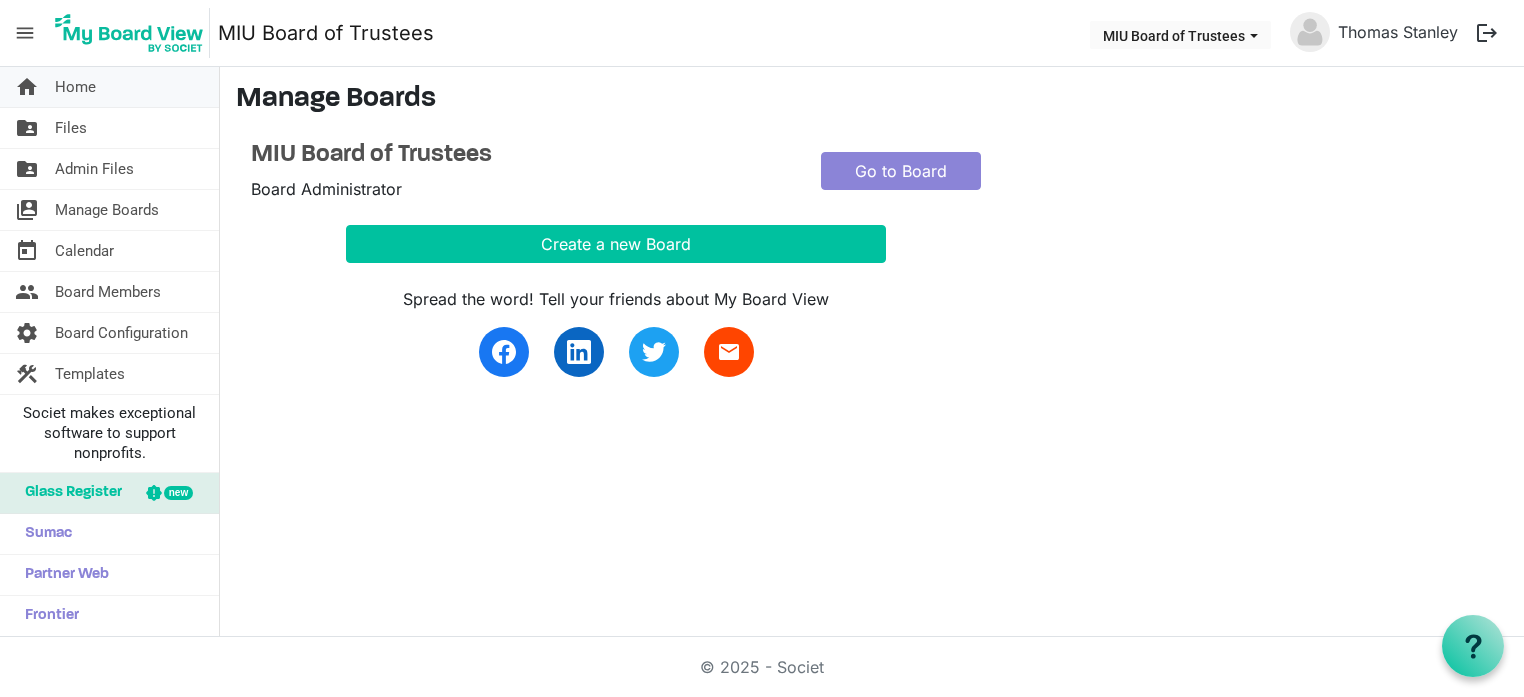 click on "Home" at bounding box center (75, 87) 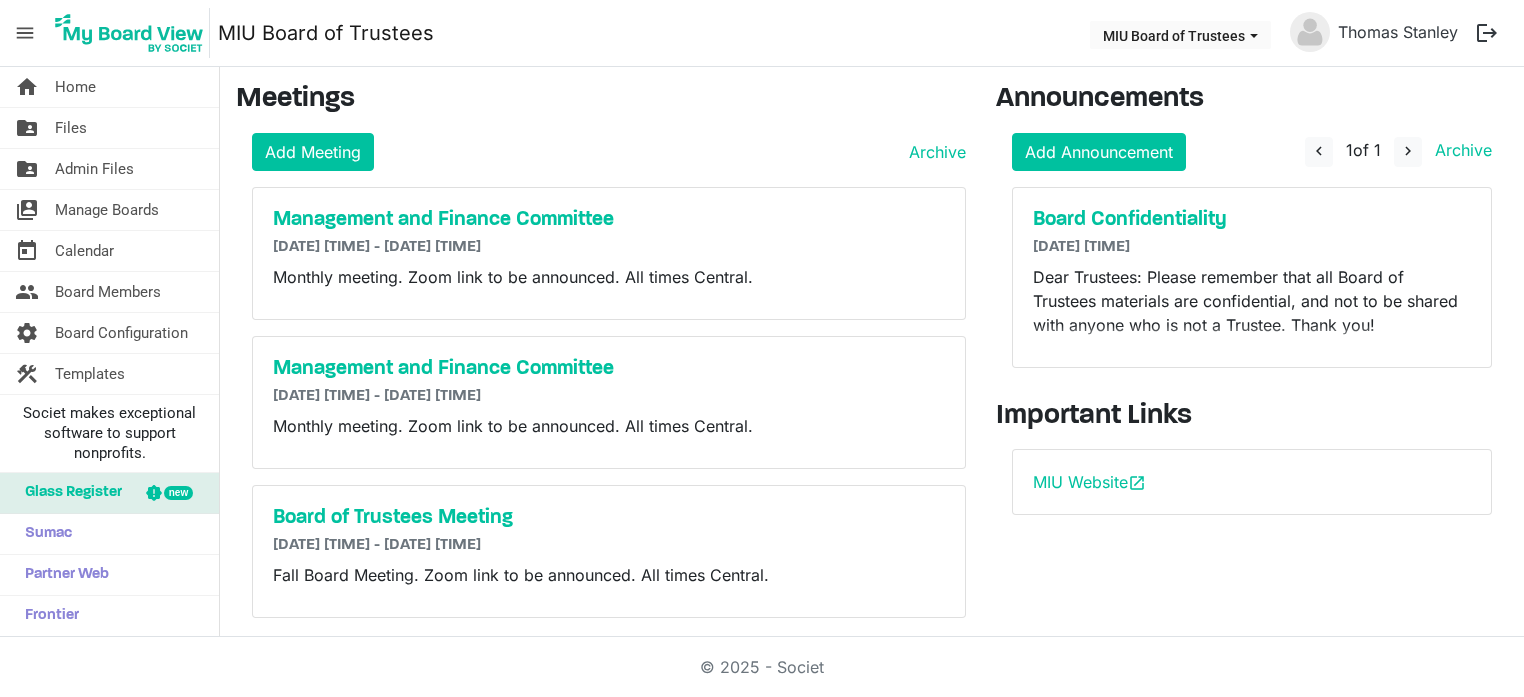 scroll, scrollTop: 0, scrollLeft: 0, axis: both 